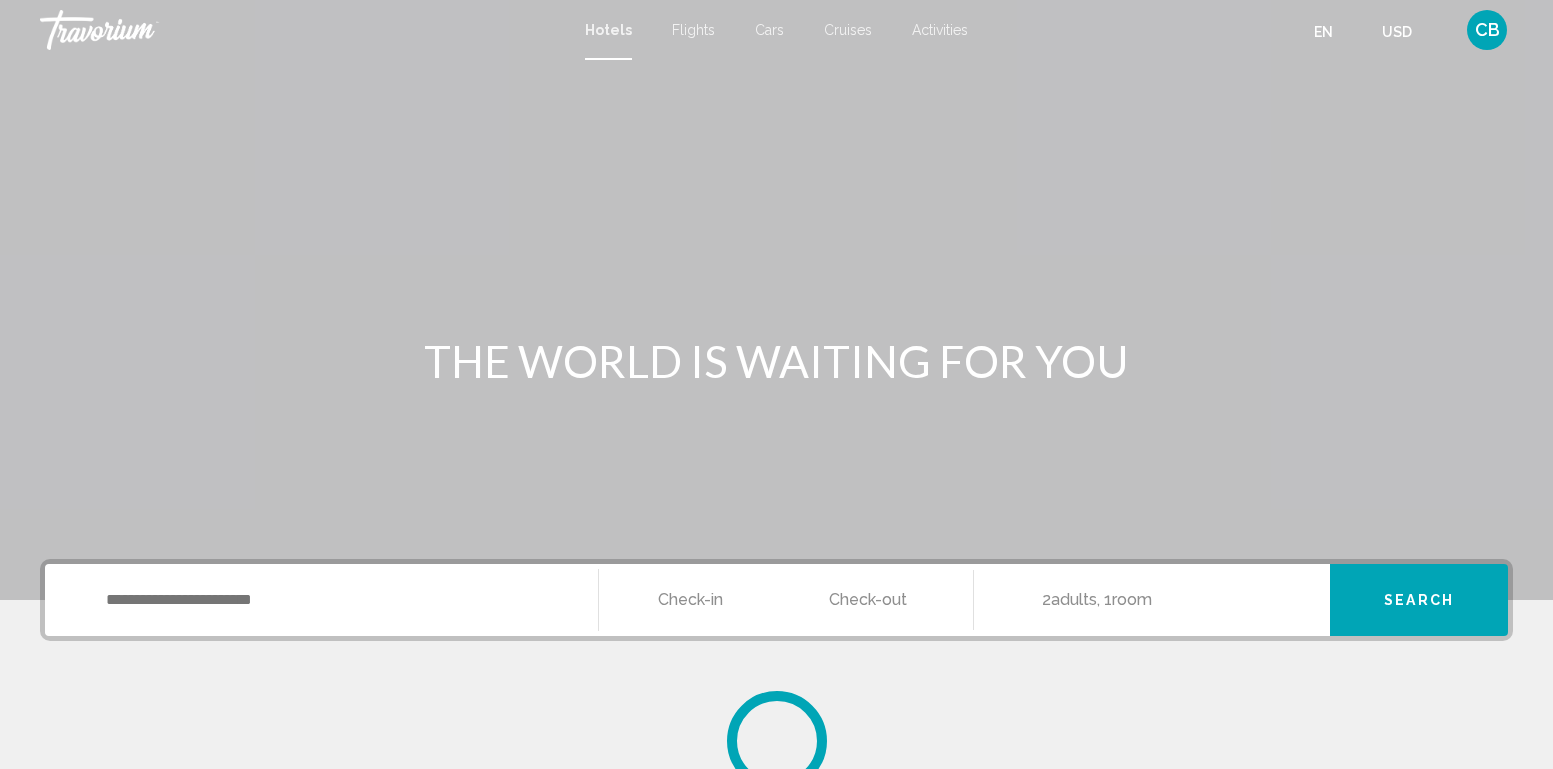 scroll, scrollTop: 0, scrollLeft: 0, axis: both 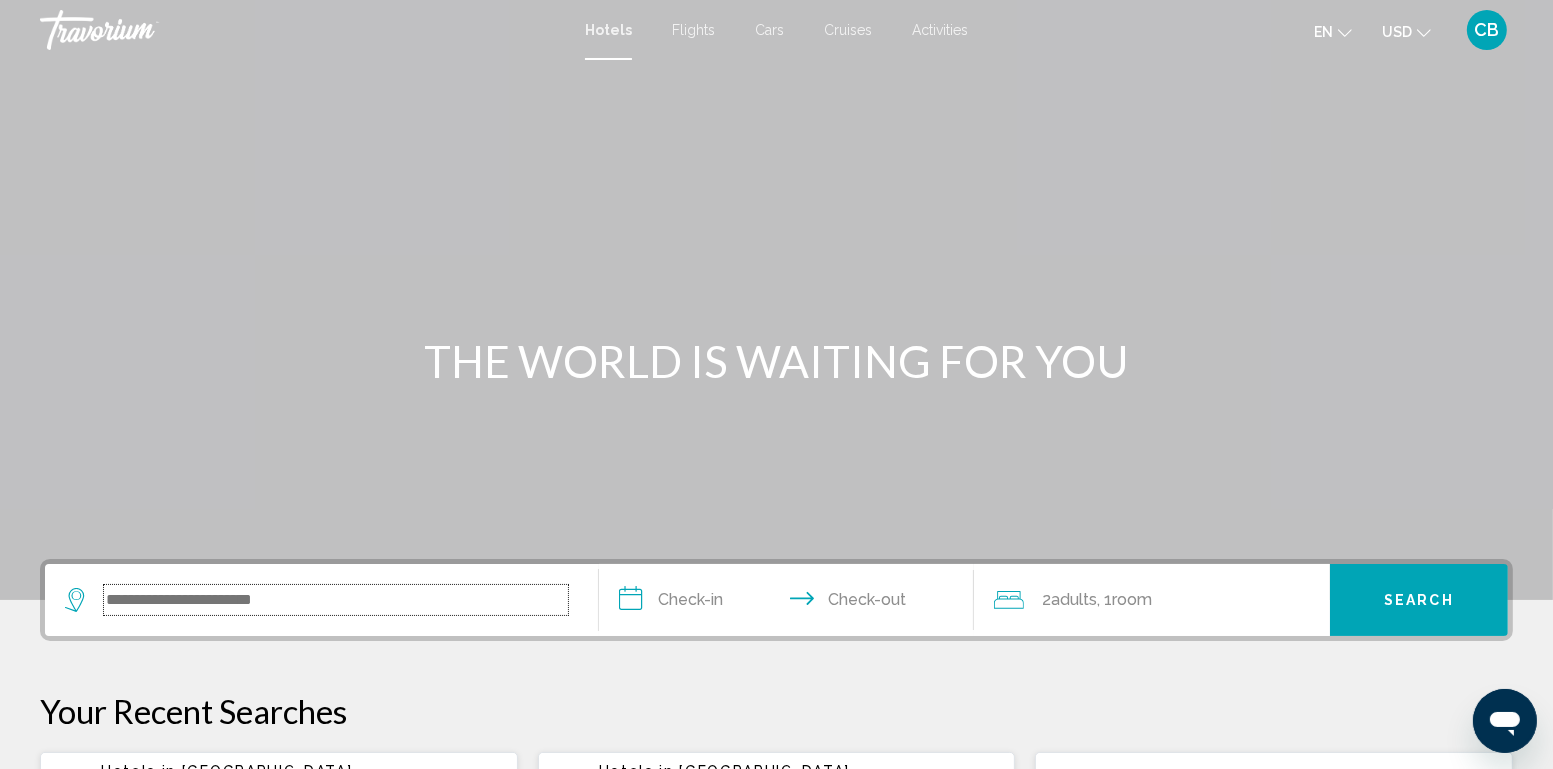 click at bounding box center (336, 600) 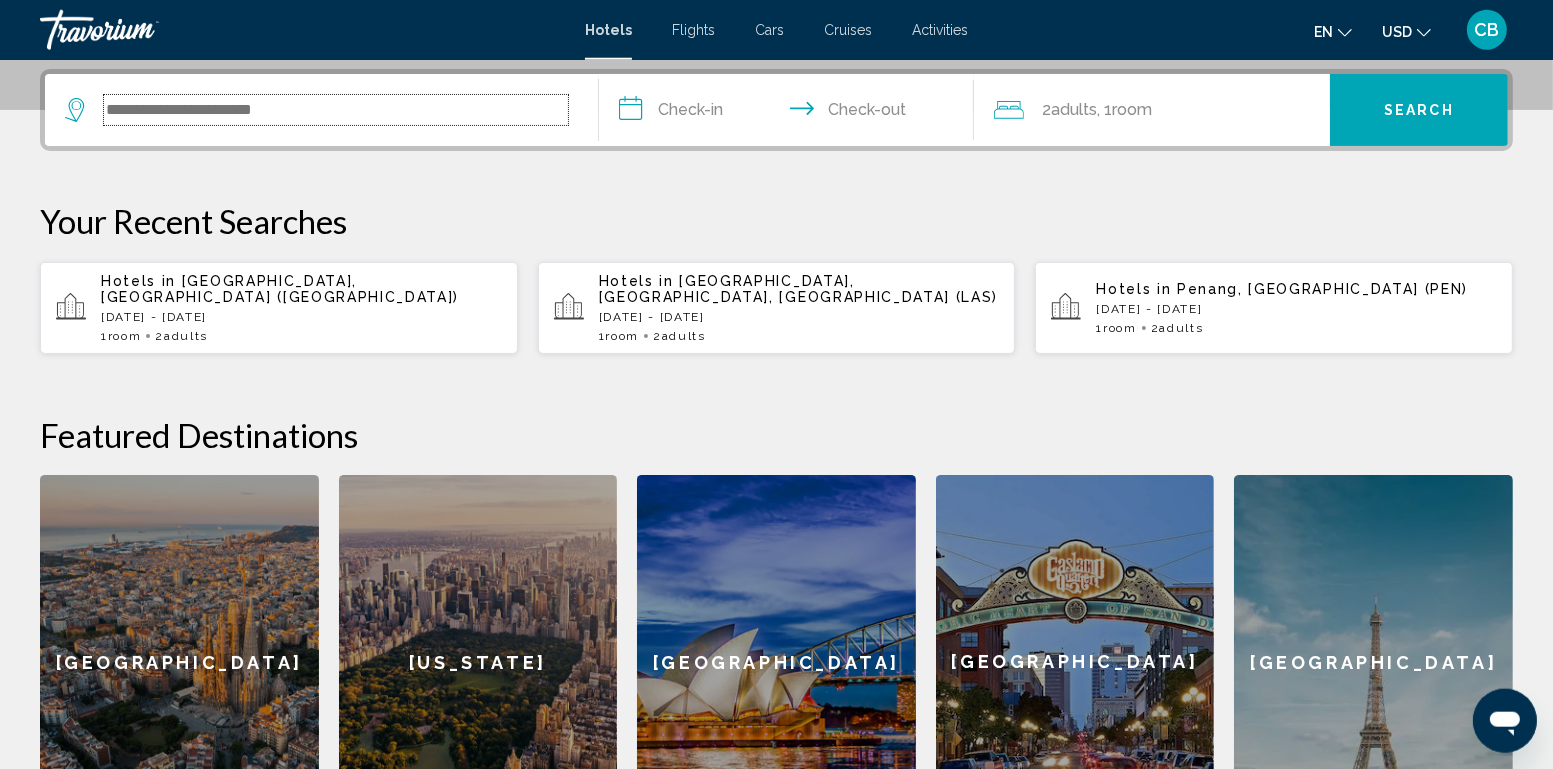 scroll, scrollTop: 493, scrollLeft: 0, axis: vertical 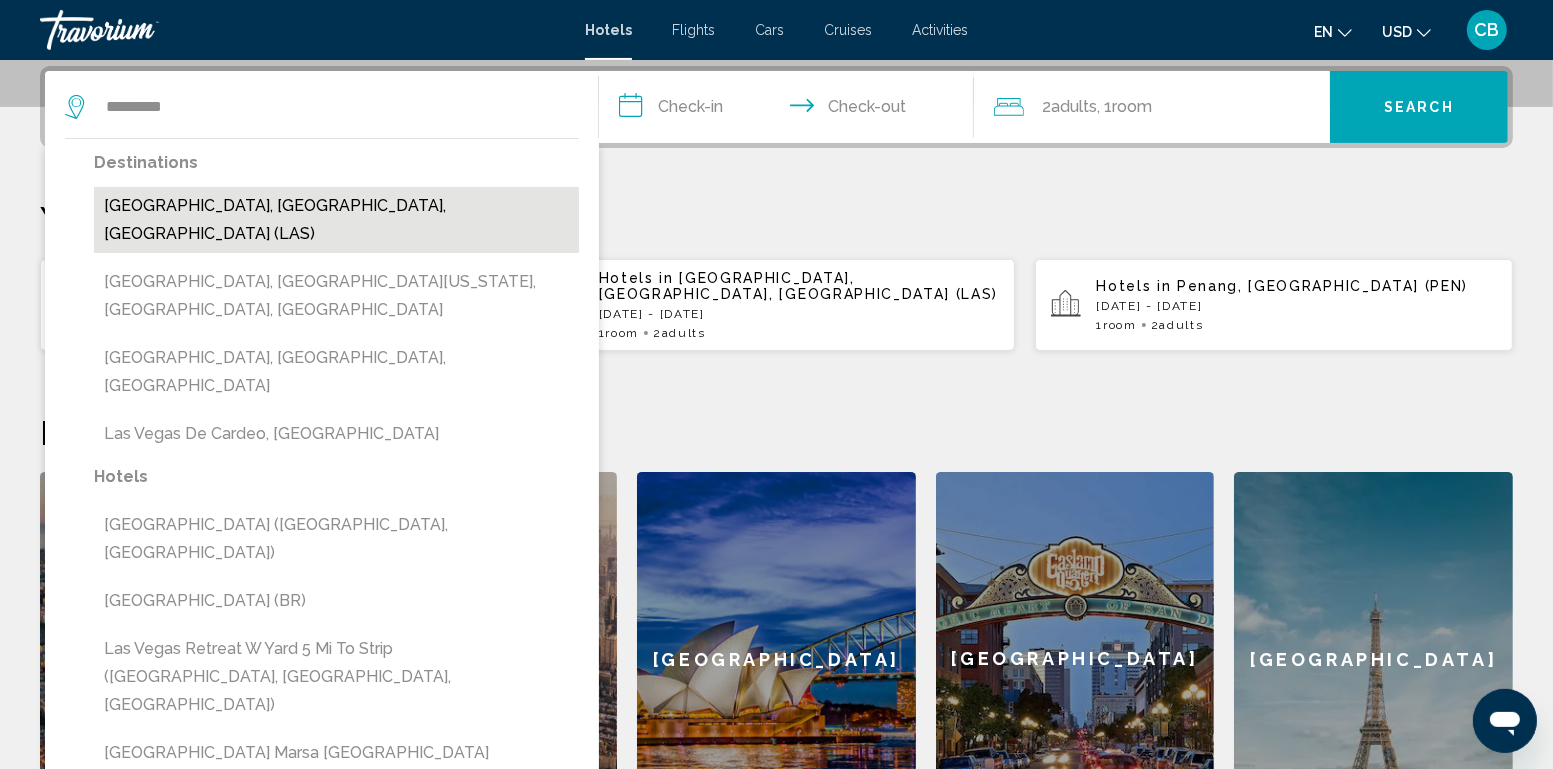 click on "[GEOGRAPHIC_DATA], [GEOGRAPHIC_DATA], [GEOGRAPHIC_DATA] (LAS)" at bounding box center [336, 220] 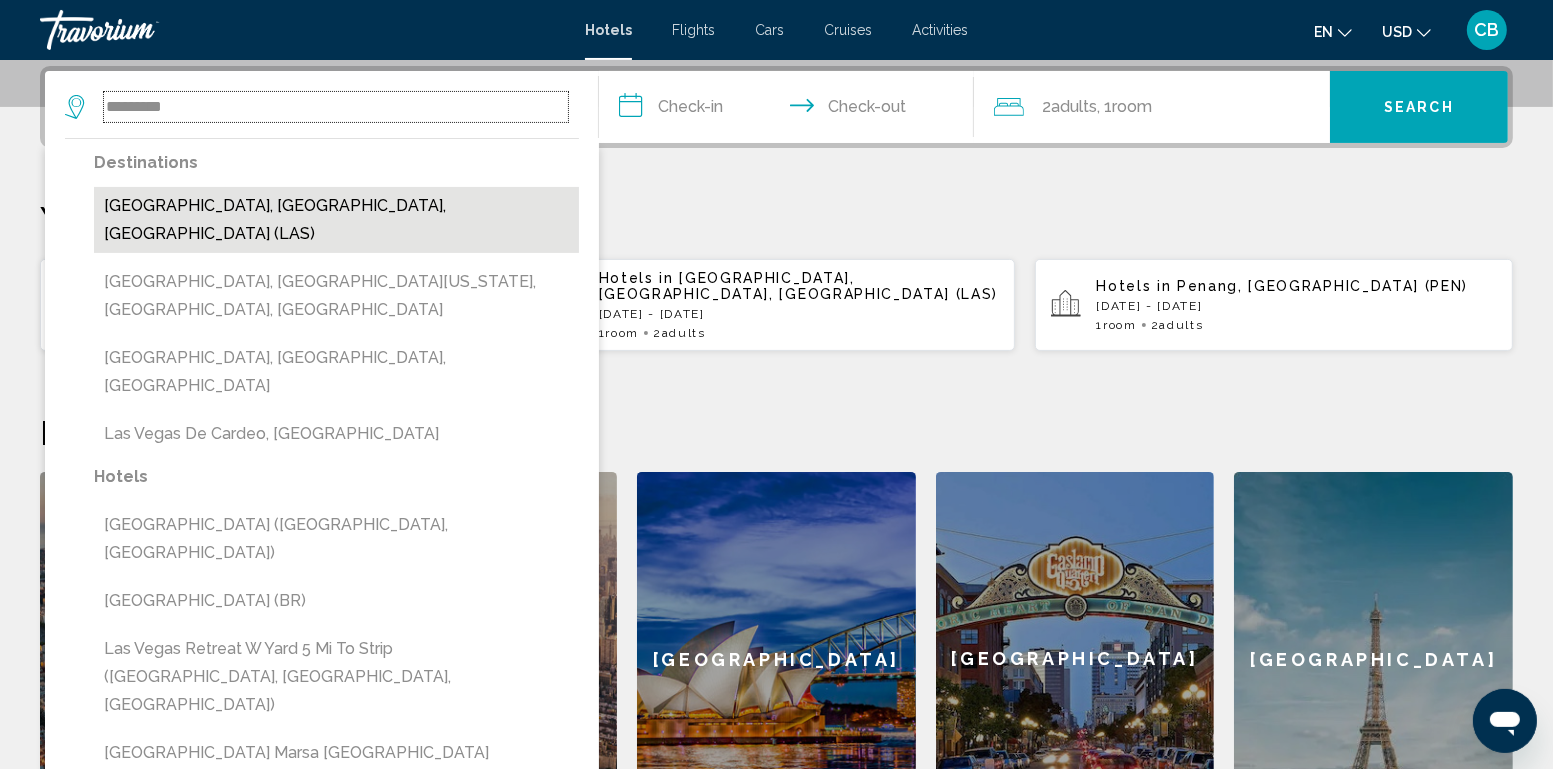 type on "**********" 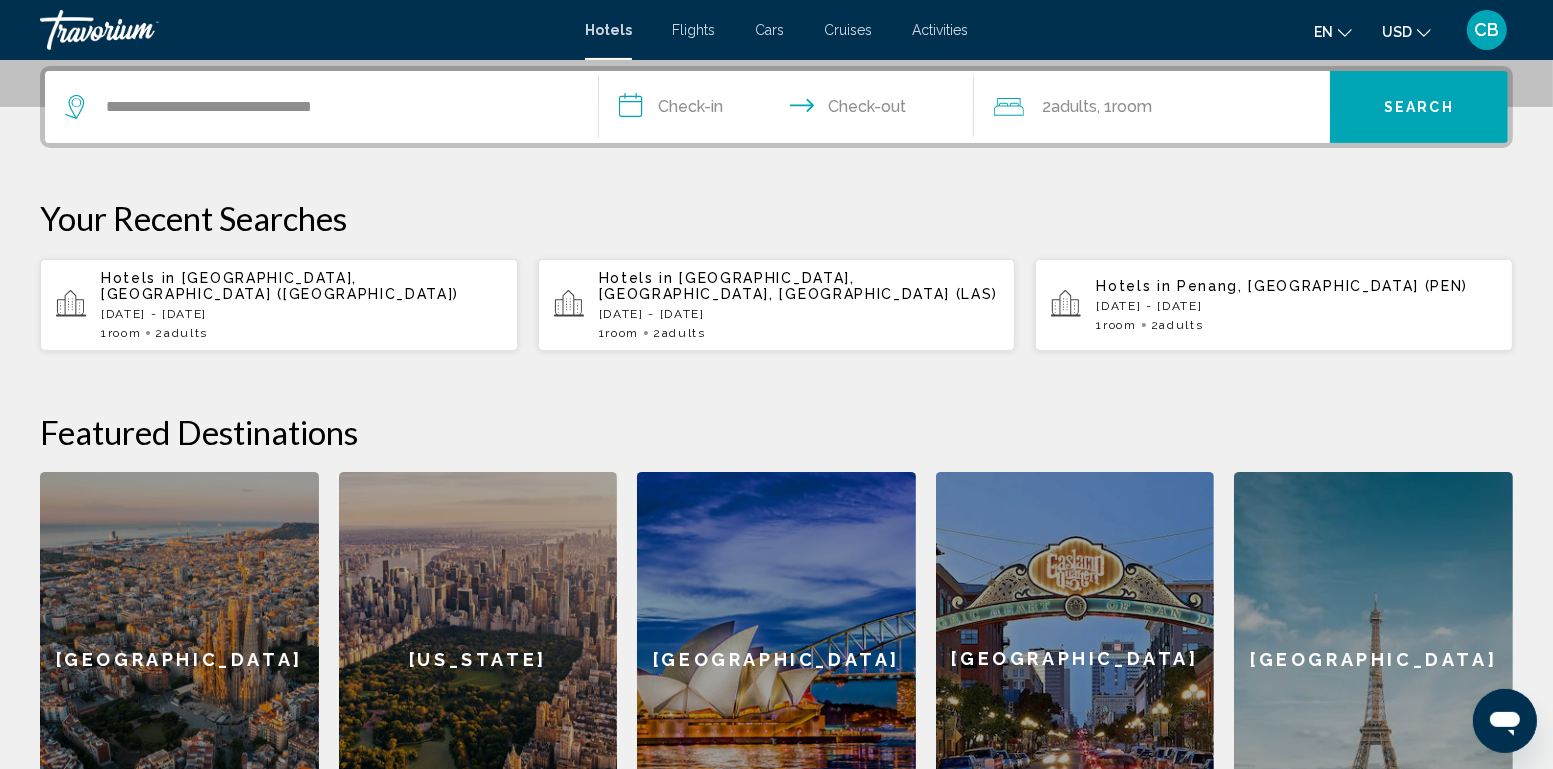 click on "**********" at bounding box center [791, 110] 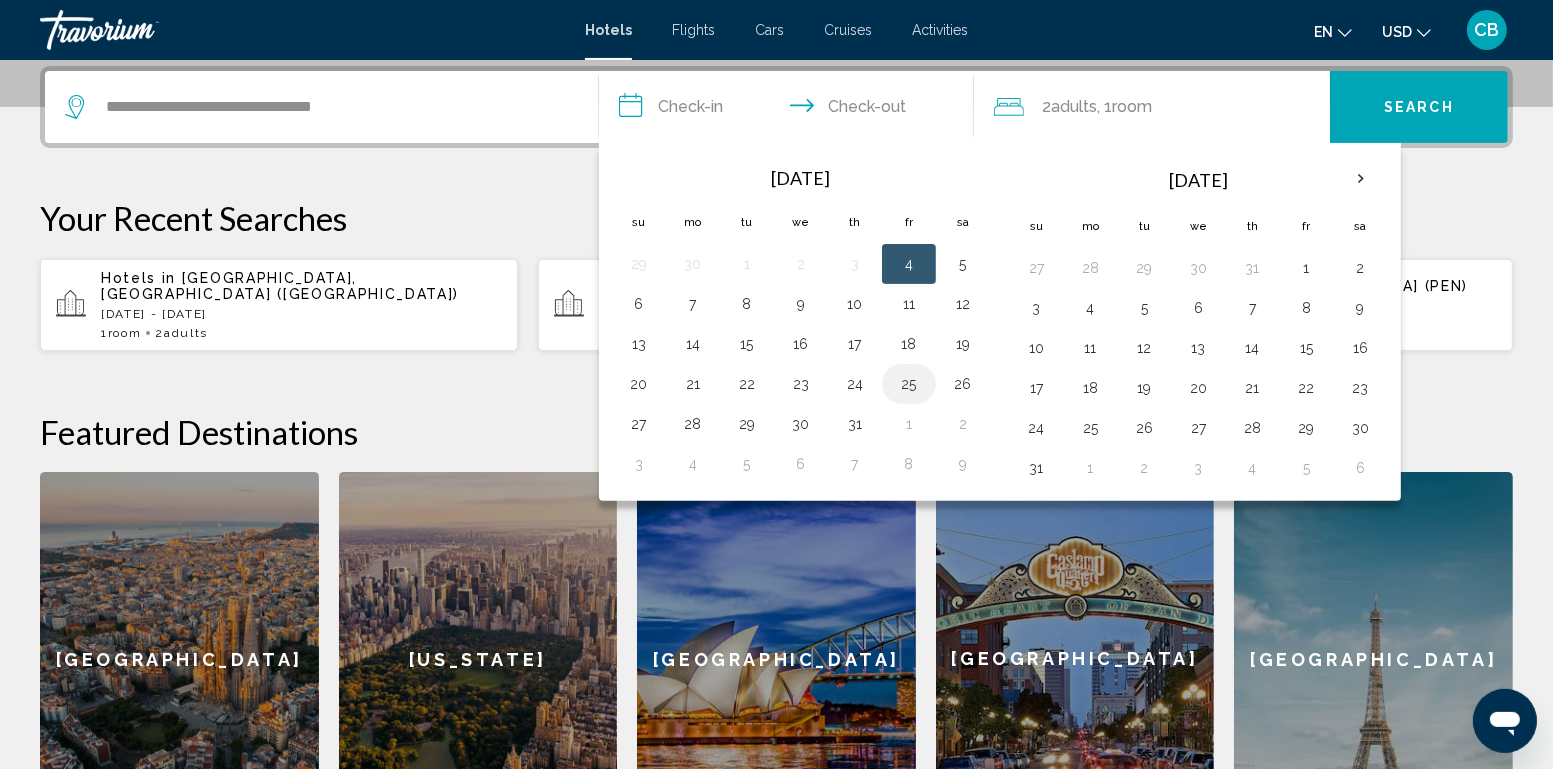 click on "25" at bounding box center (909, 384) 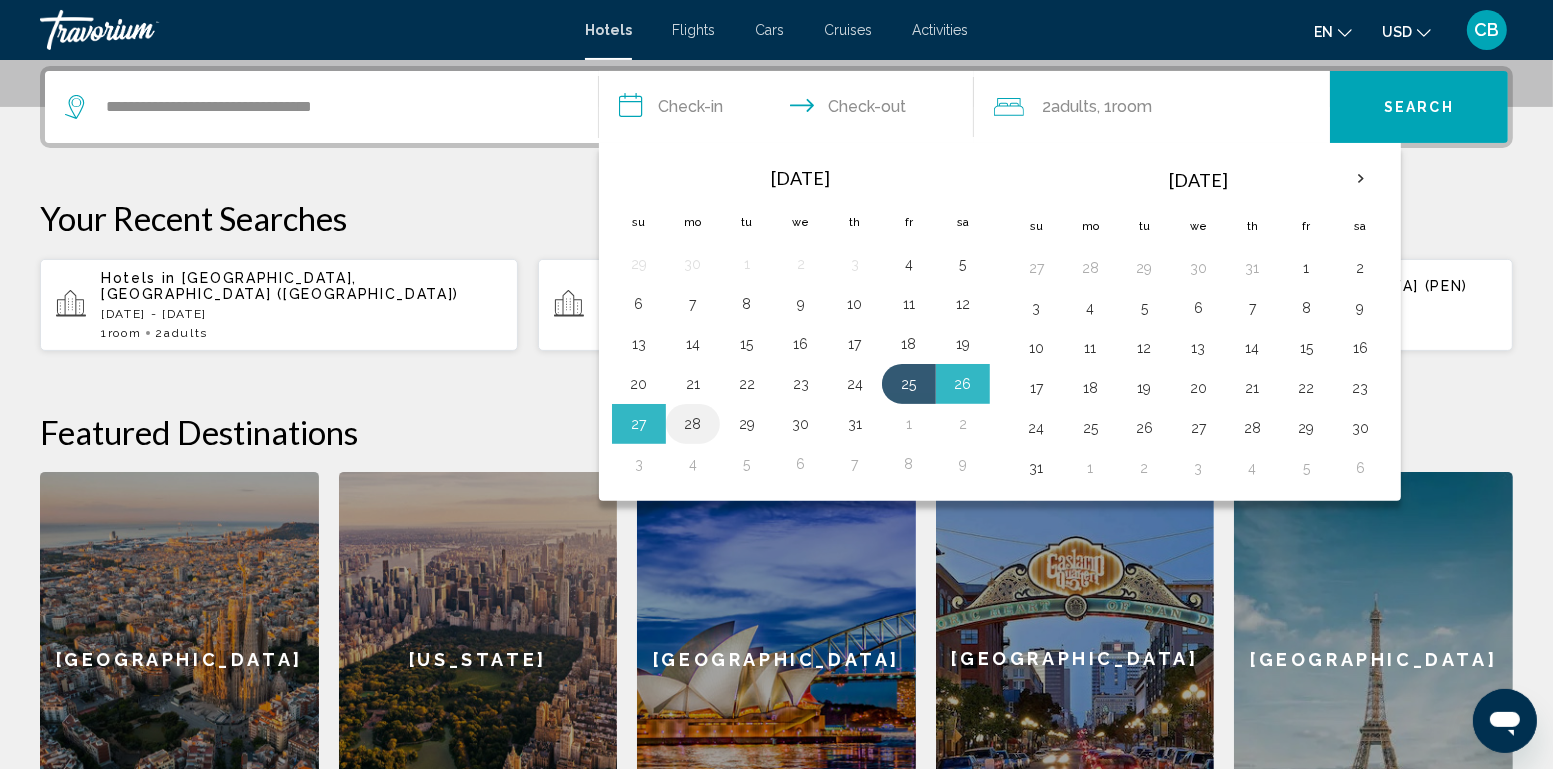 click on "28" at bounding box center [693, 424] 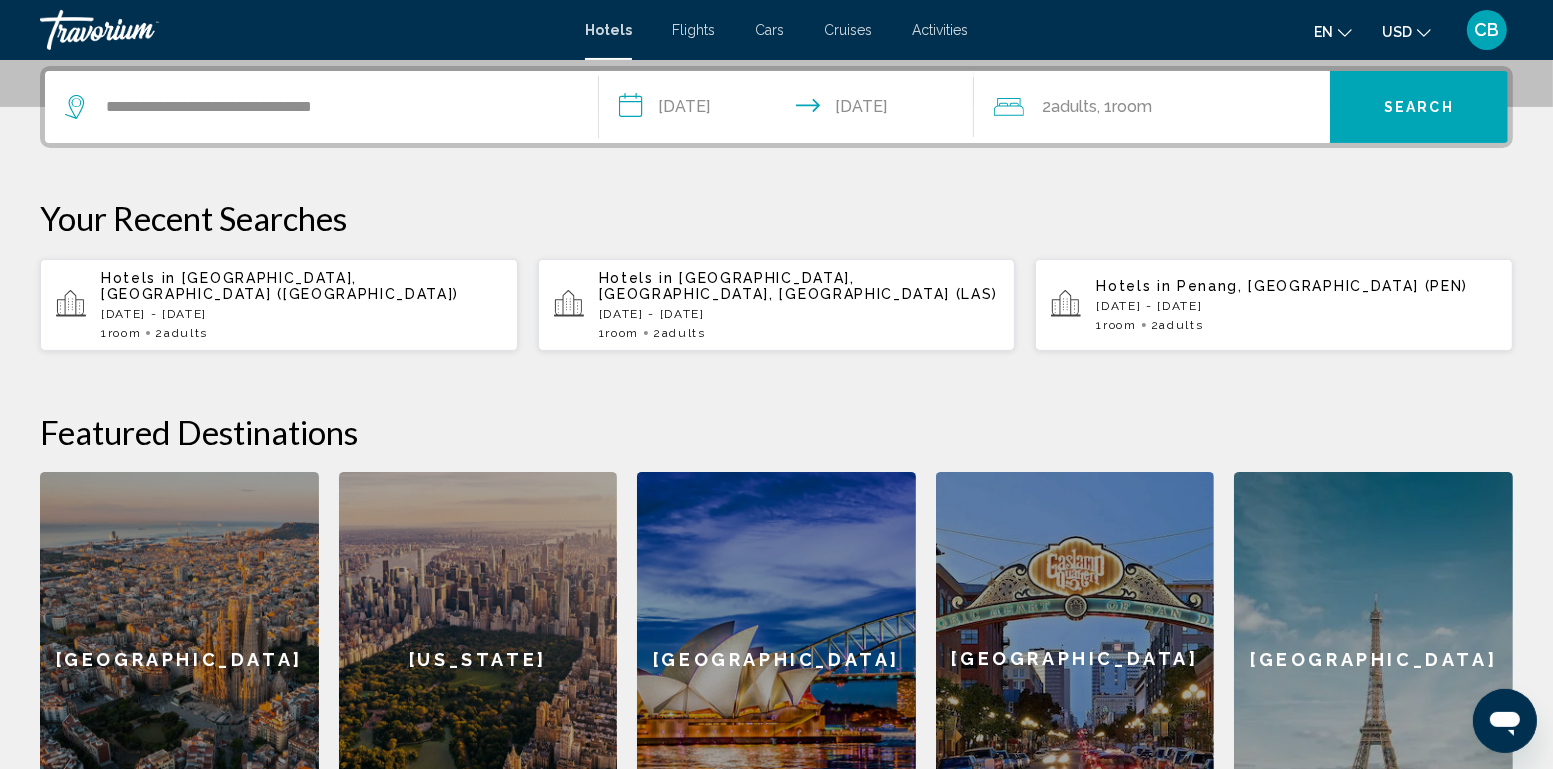 click on "USD" 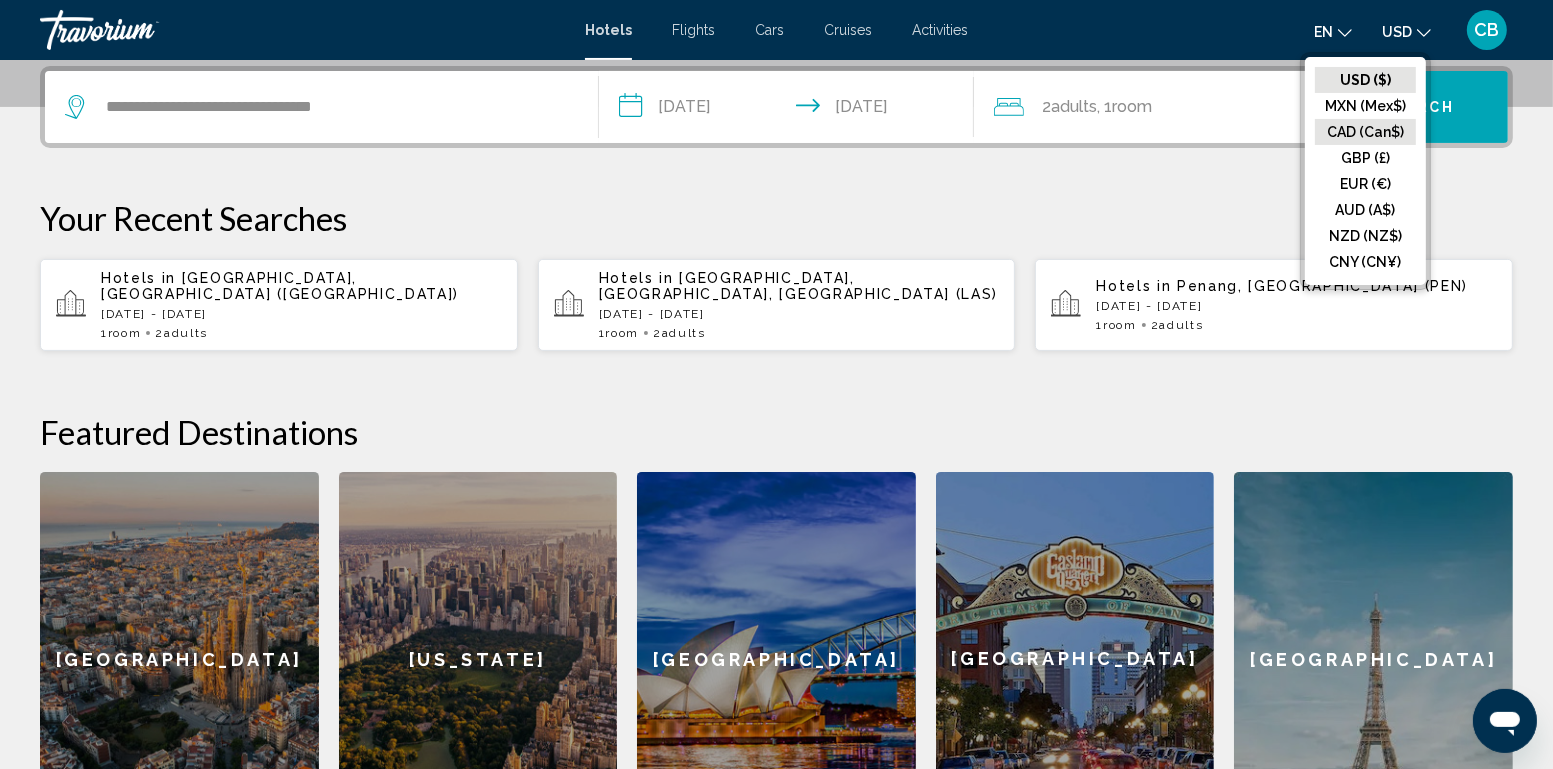 click on "CAD (Can$)" 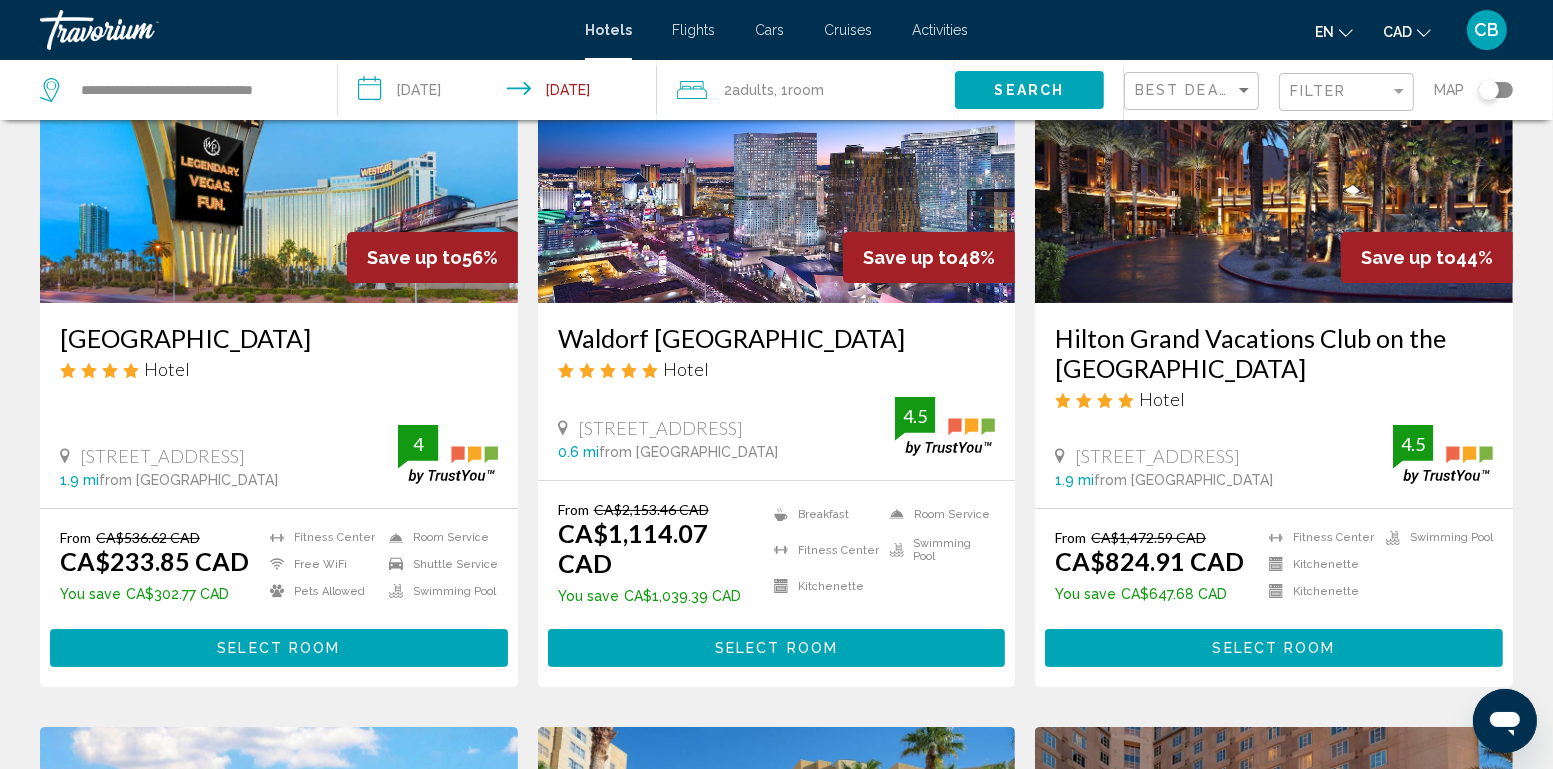scroll, scrollTop: 220, scrollLeft: 0, axis: vertical 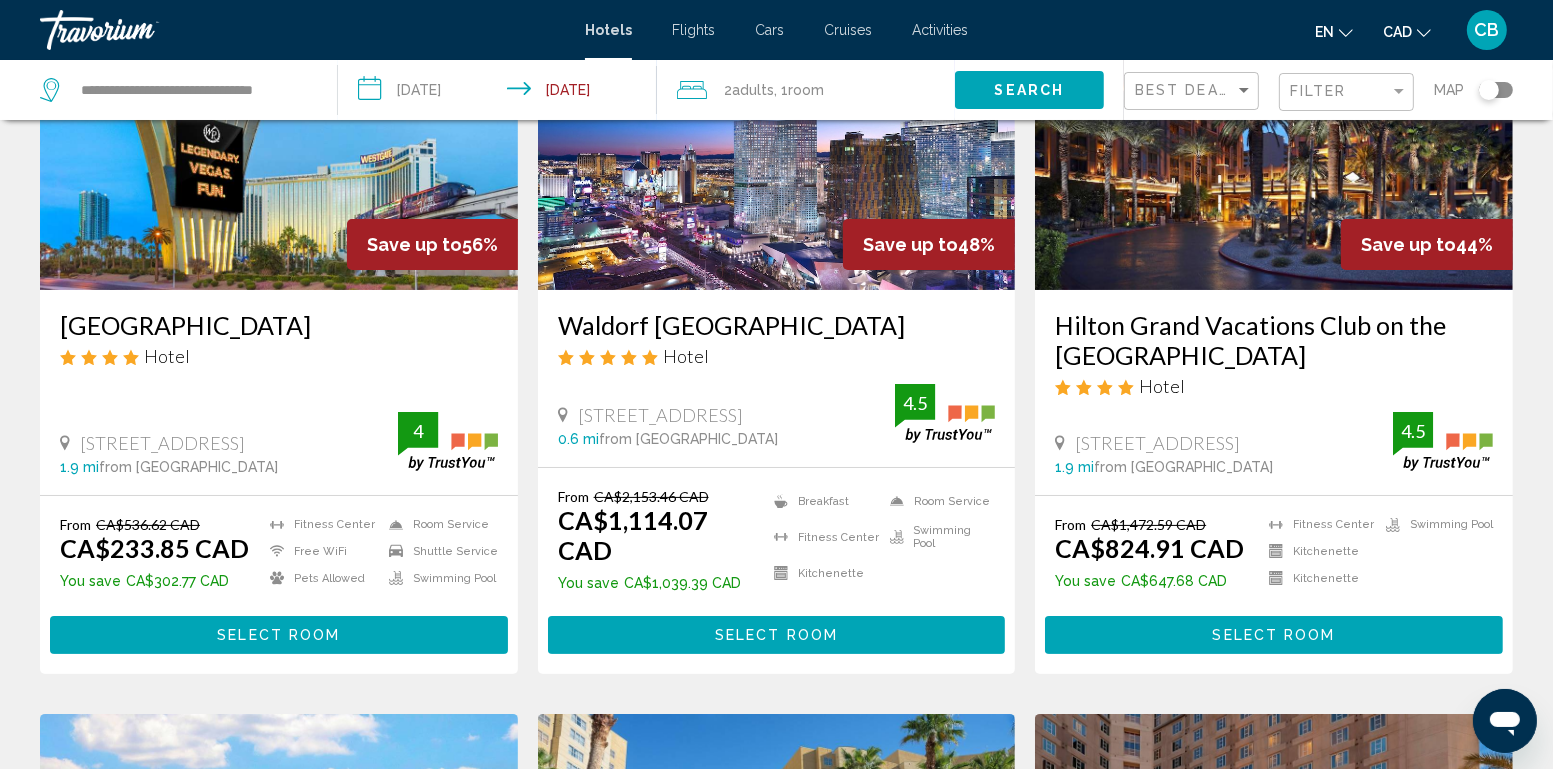 click on "Select Room" at bounding box center (279, 634) 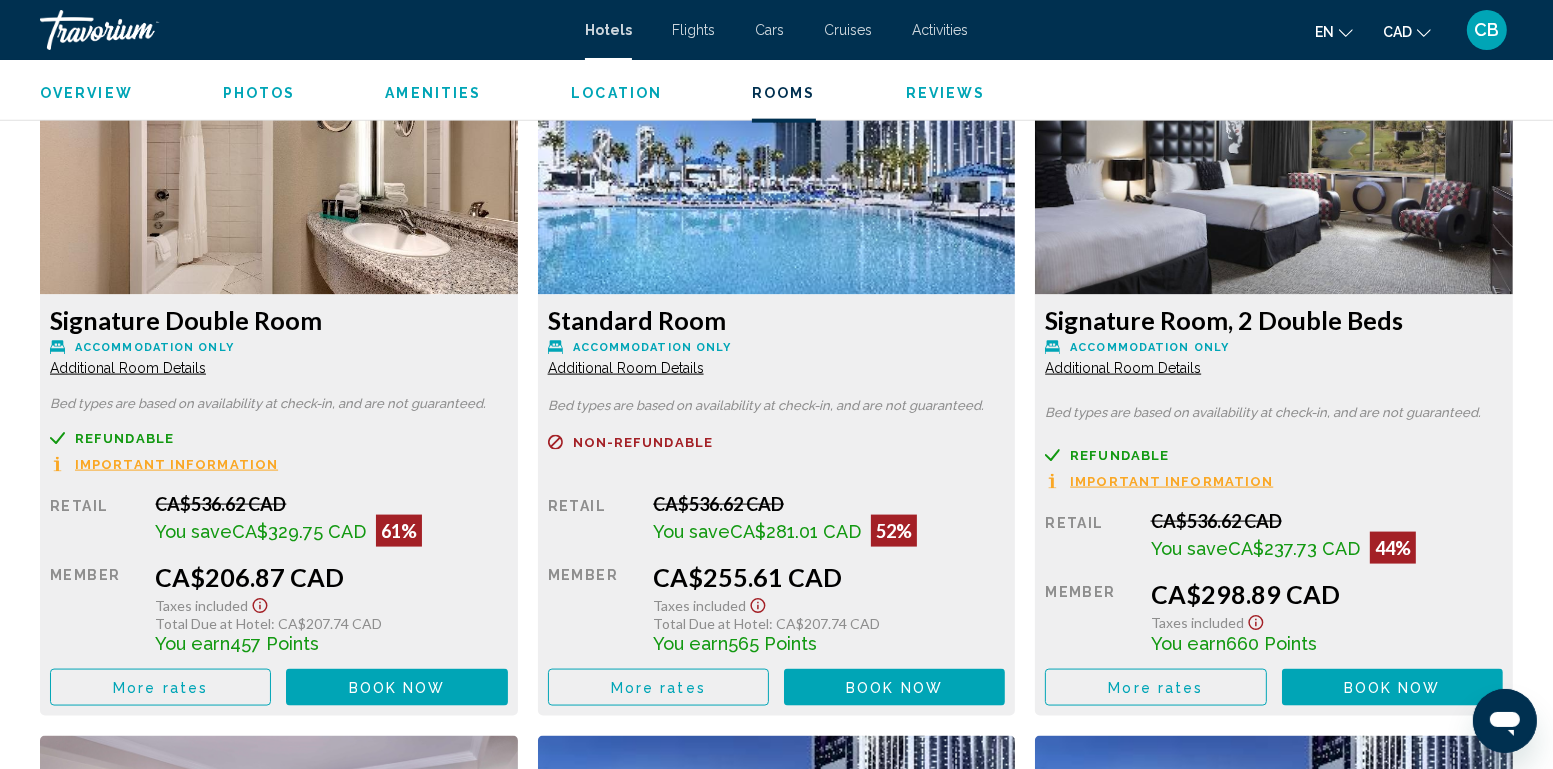 scroll, scrollTop: 2754, scrollLeft: 0, axis: vertical 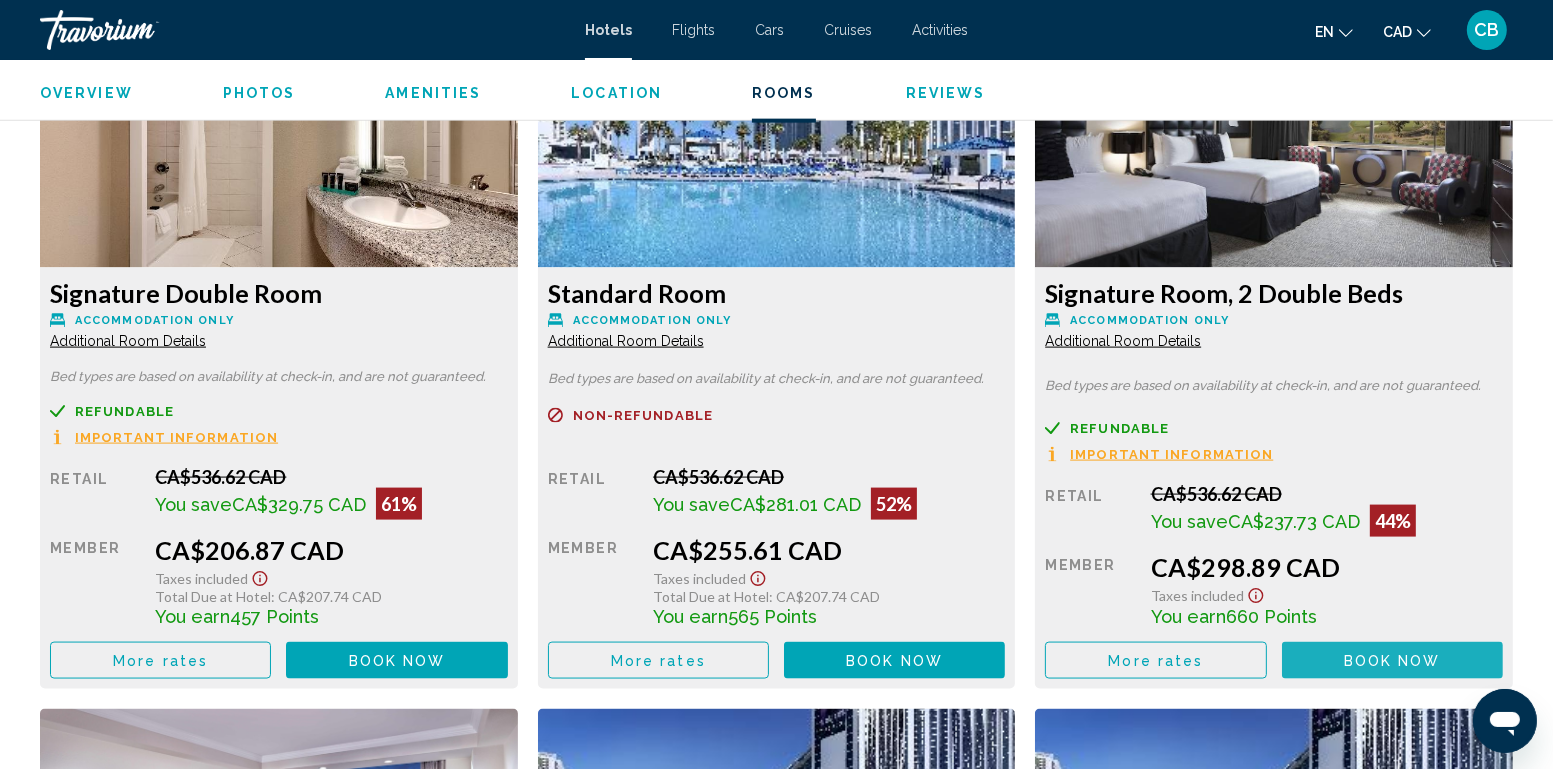 click on "Book now" at bounding box center [1392, 661] 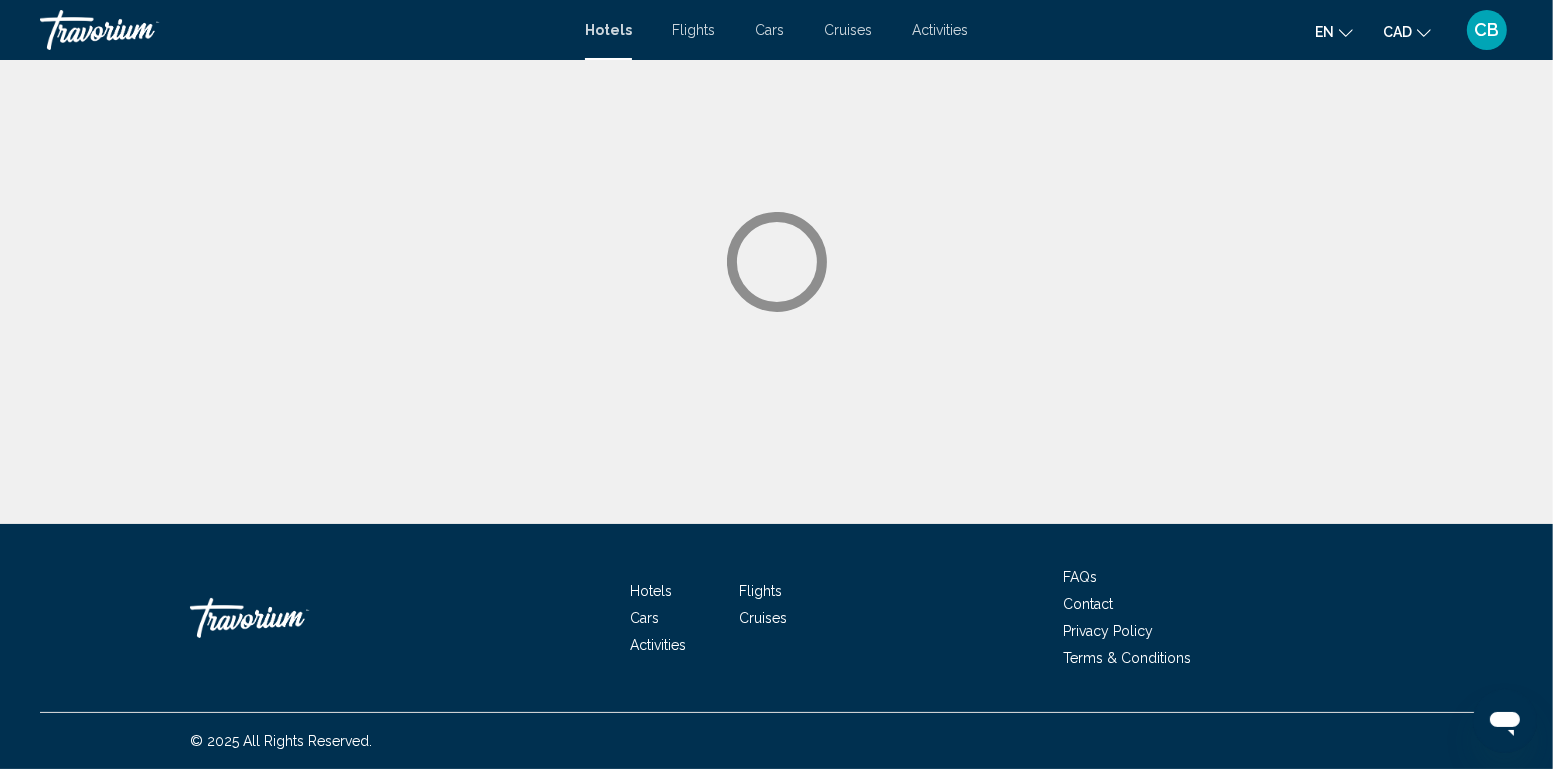 scroll, scrollTop: 0, scrollLeft: 0, axis: both 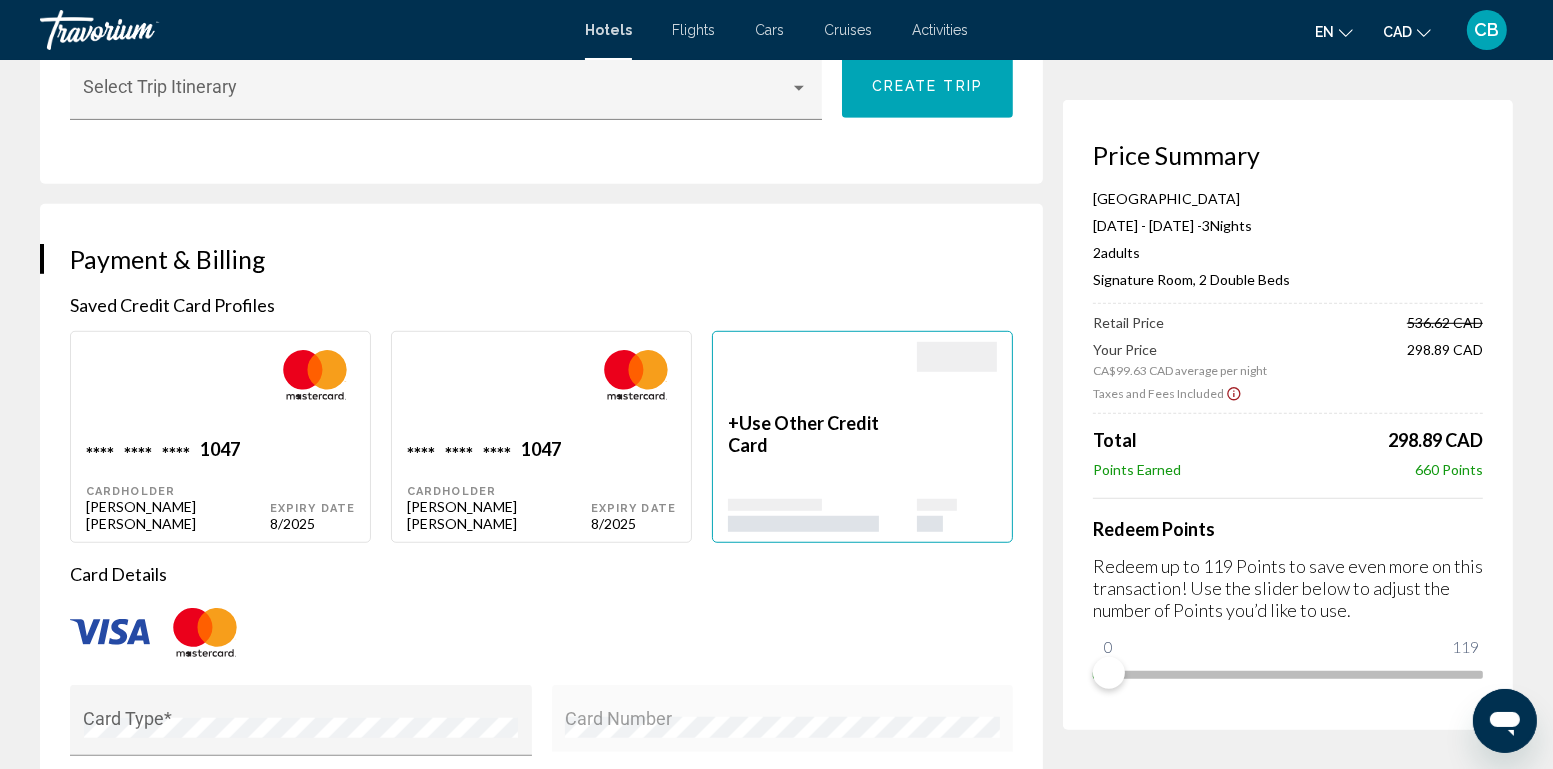 click on "Expiry Date 8/2025" at bounding box center [312, 485] 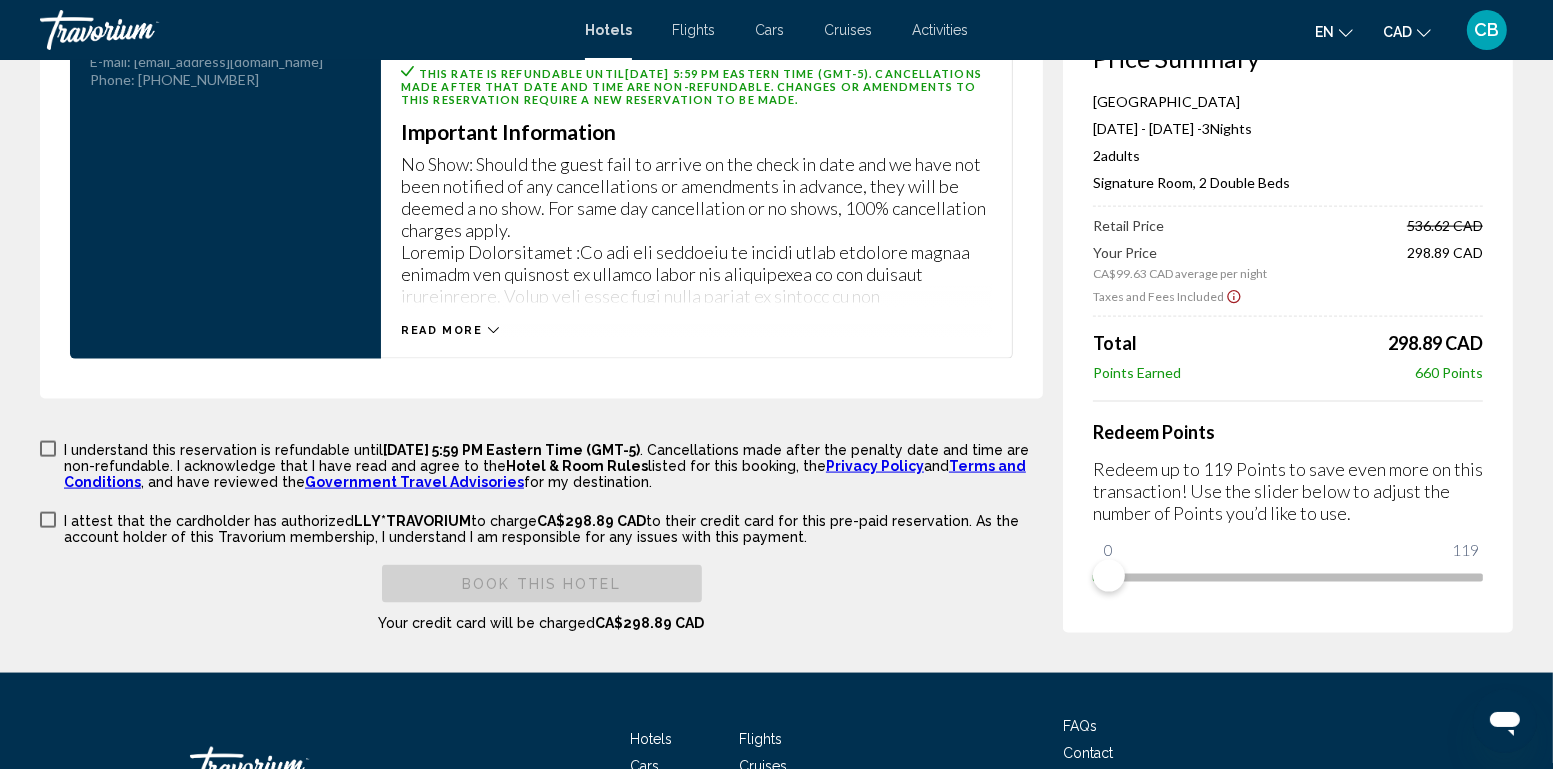 scroll, scrollTop: 2821, scrollLeft: 0, axis: vertical 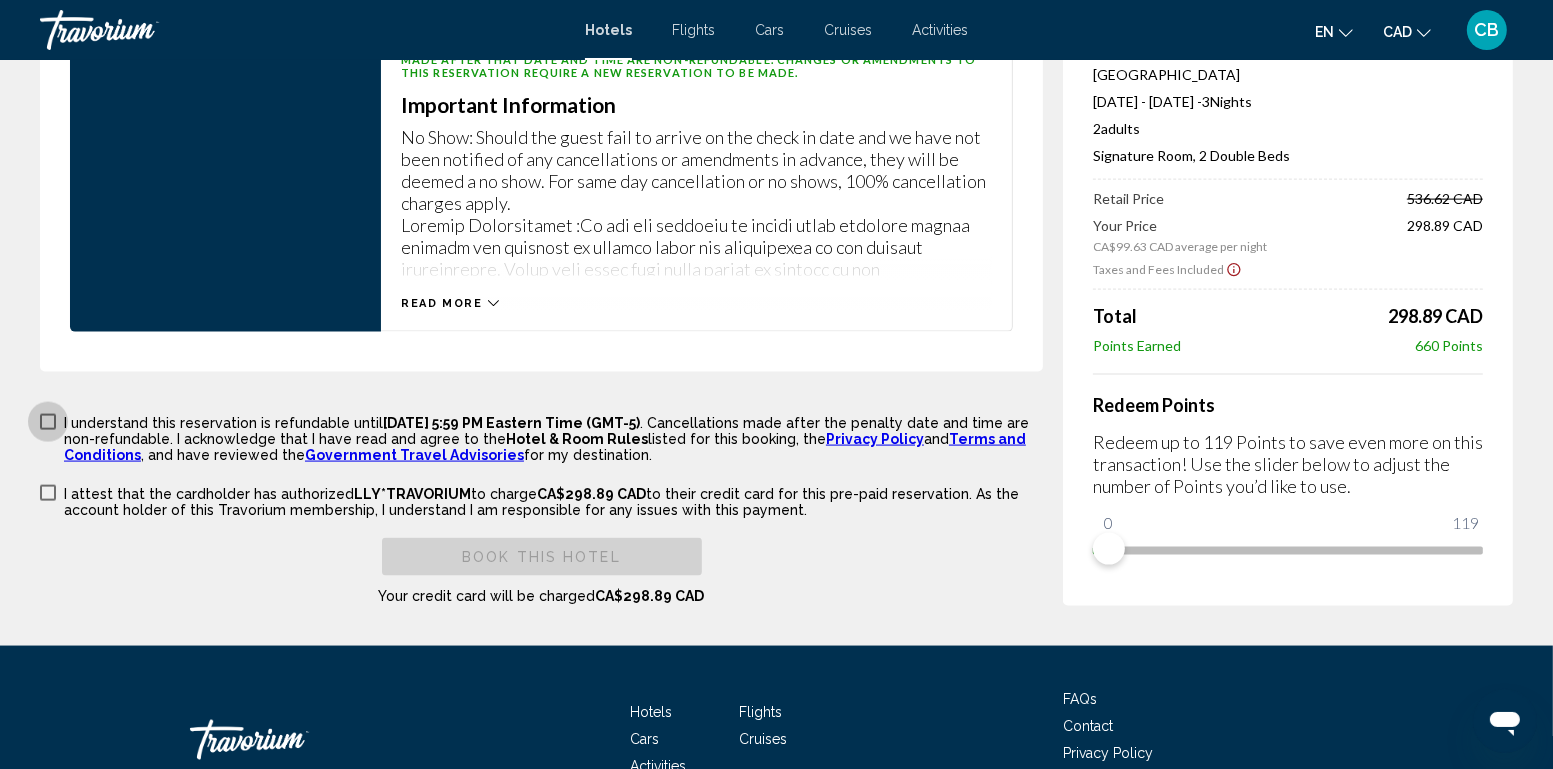 click at bounding box center [48, 422] 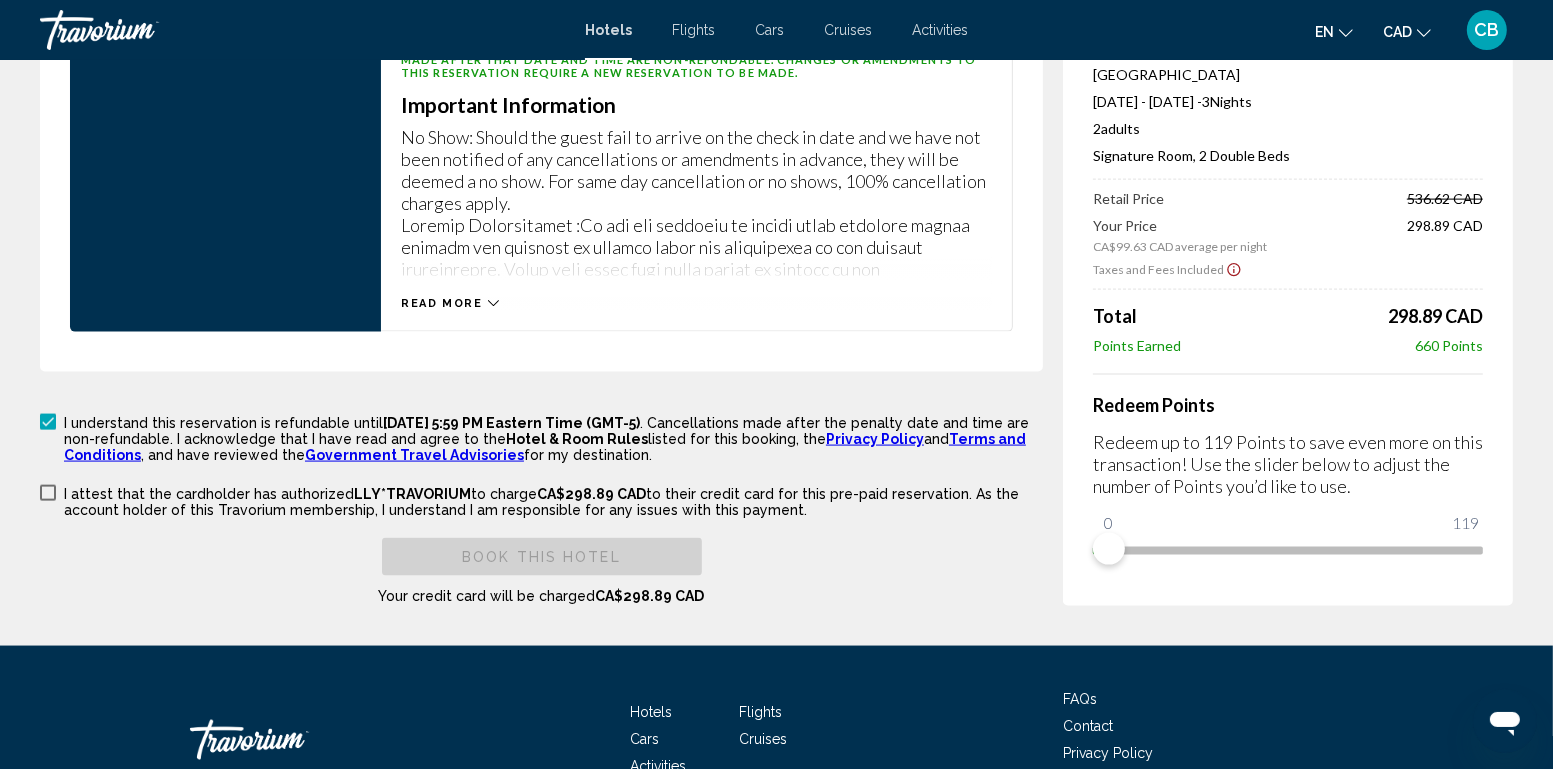 click at bounding box center (48, 493) 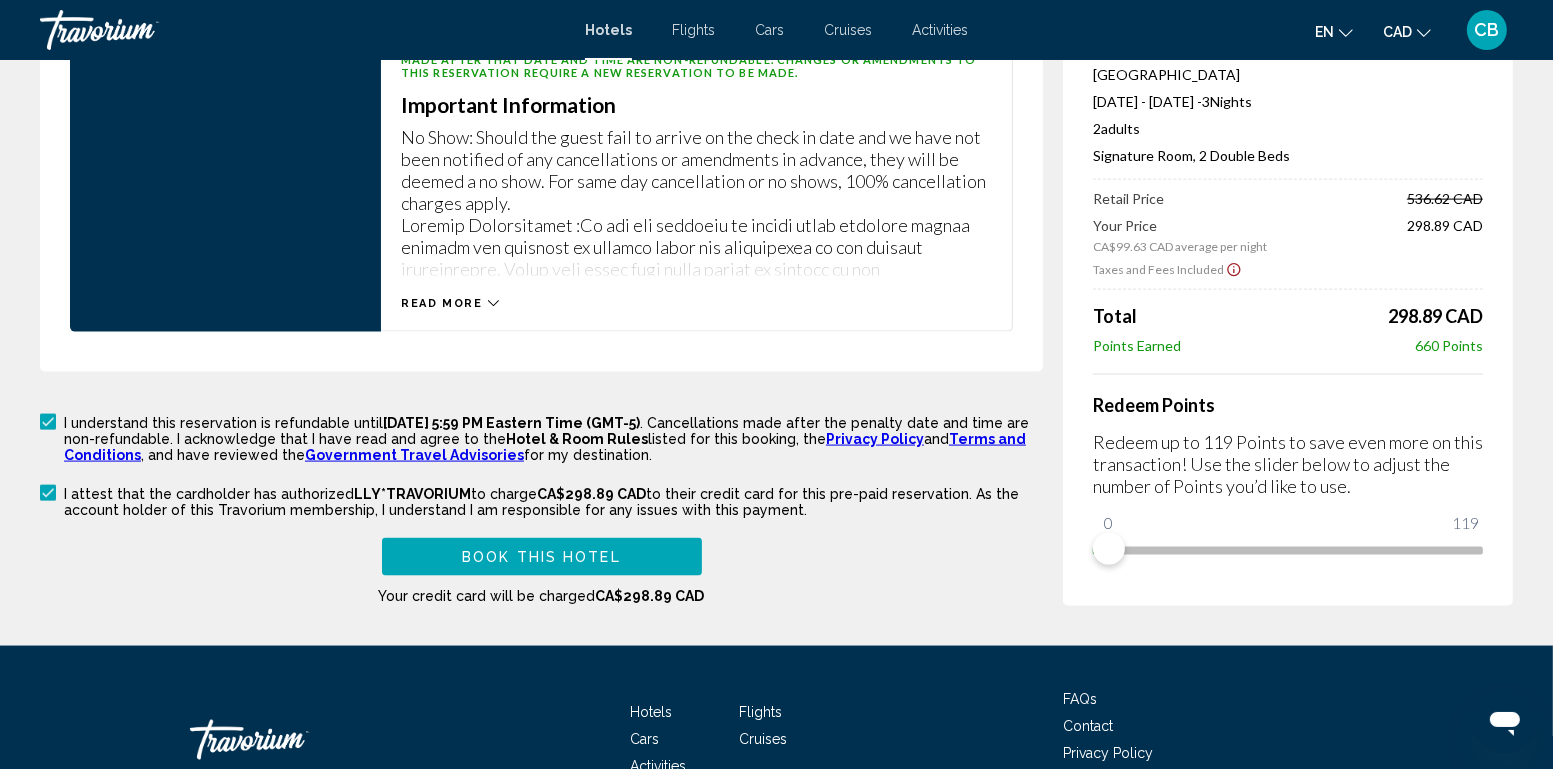 scroll, scrollTop: 2823, scrollLeft: 0, axis: vertical 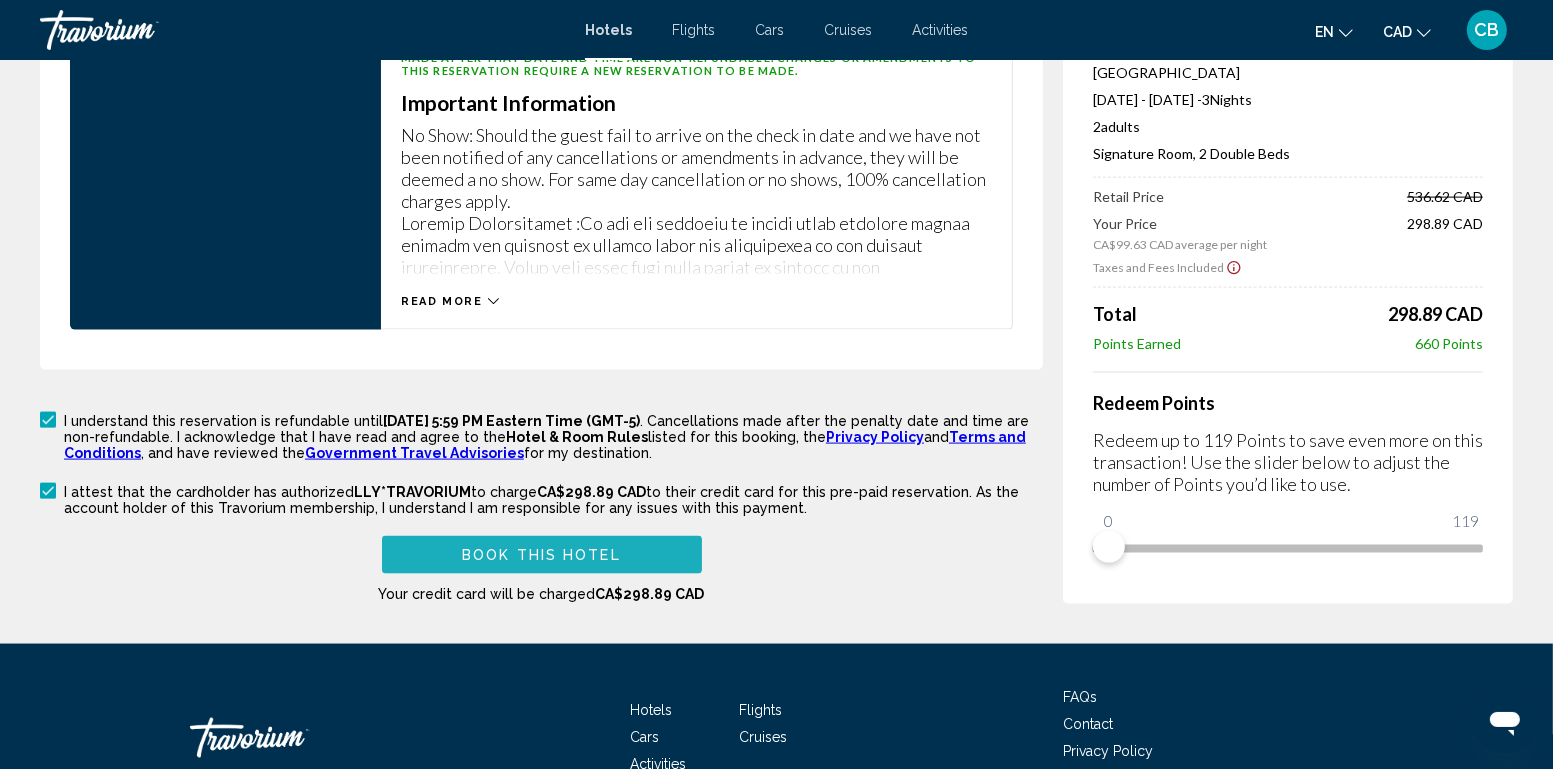 click on "Book this hotel" at bounding box center [541, 556] 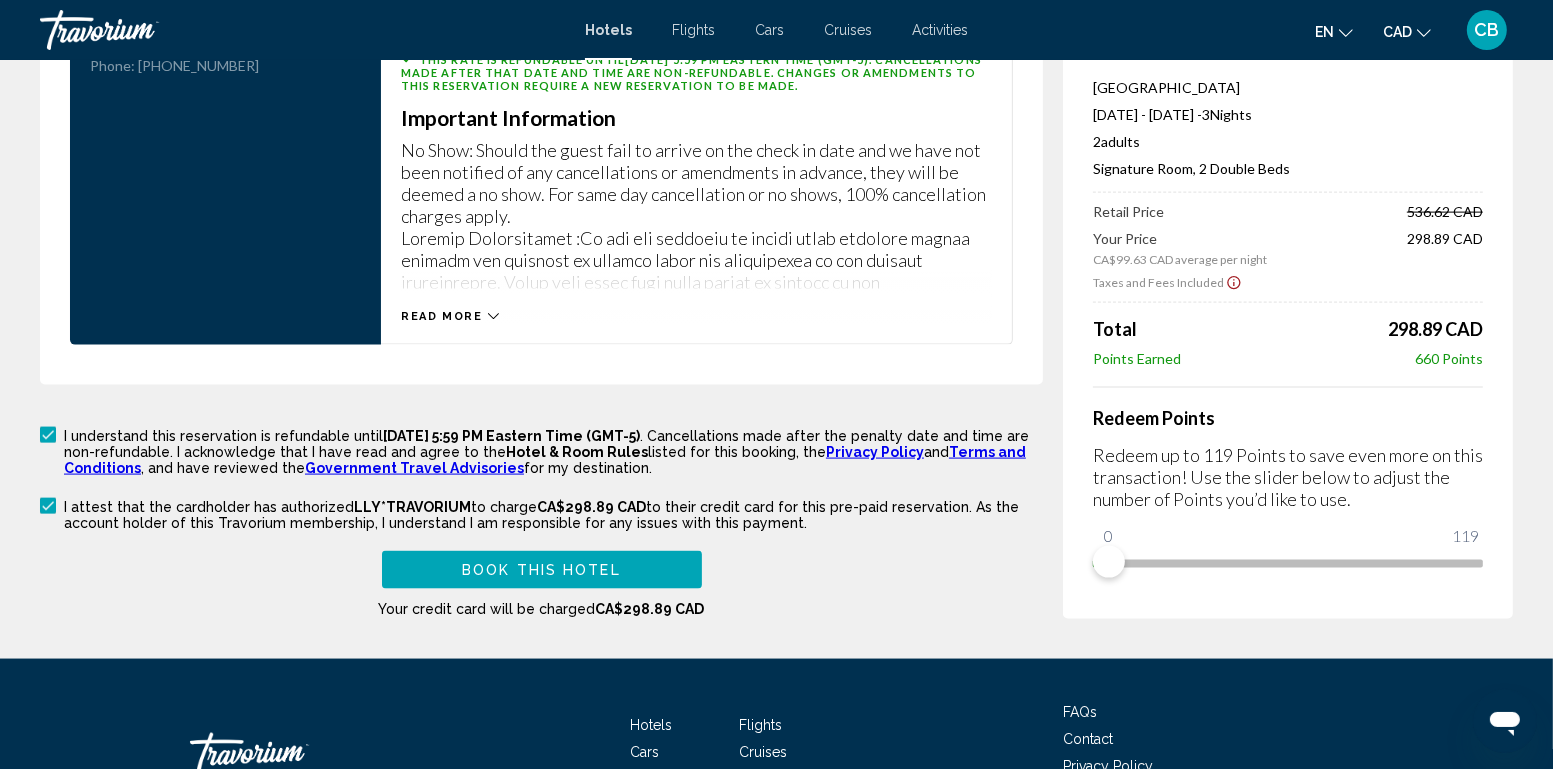 scroll, scrollTop: 2810, scrollLeft: 0, axis: vertical 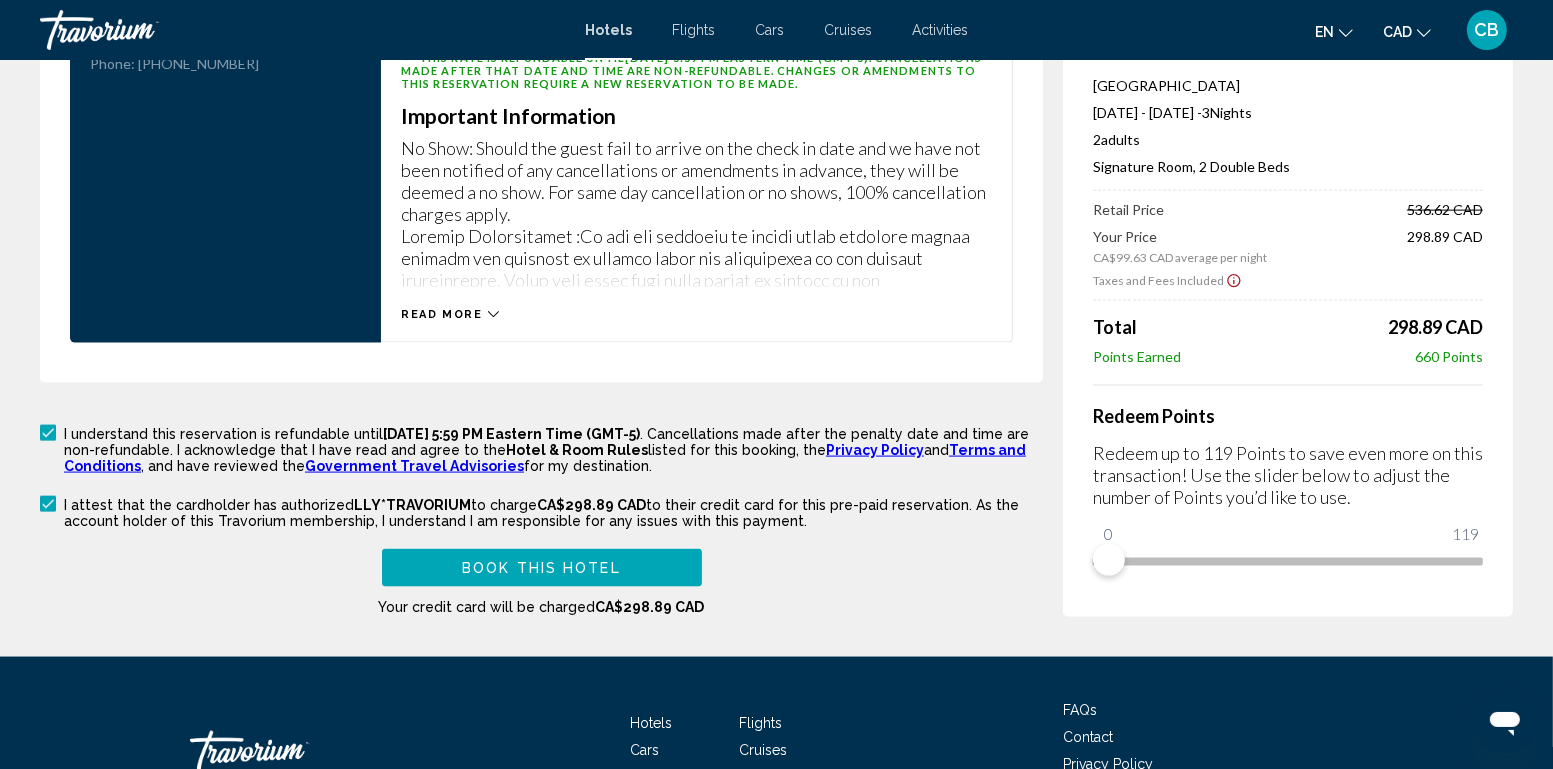 type on "**********" 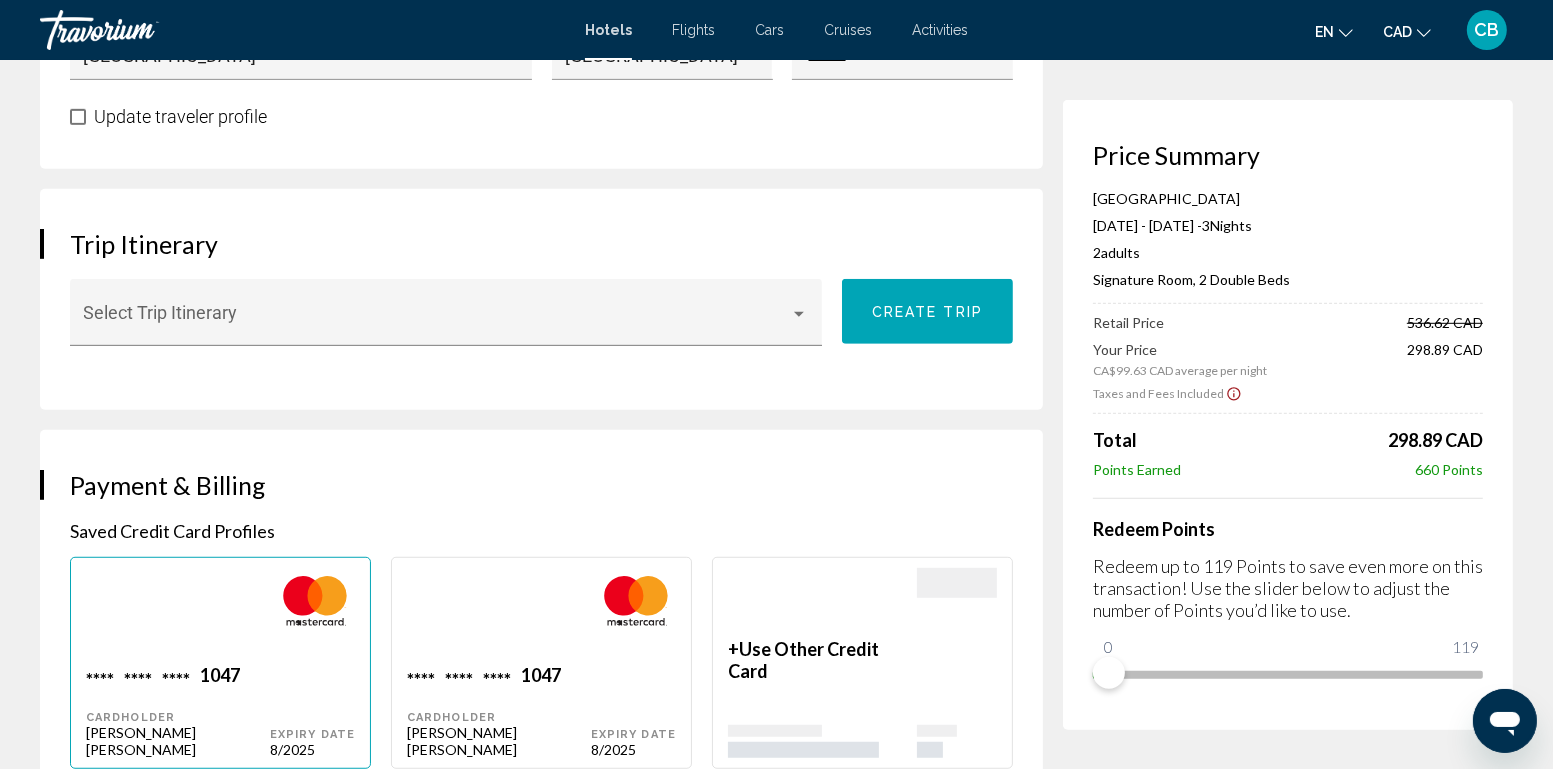 scroll, scrollTop: 1172, scrollLeft: 0, axis: vertical 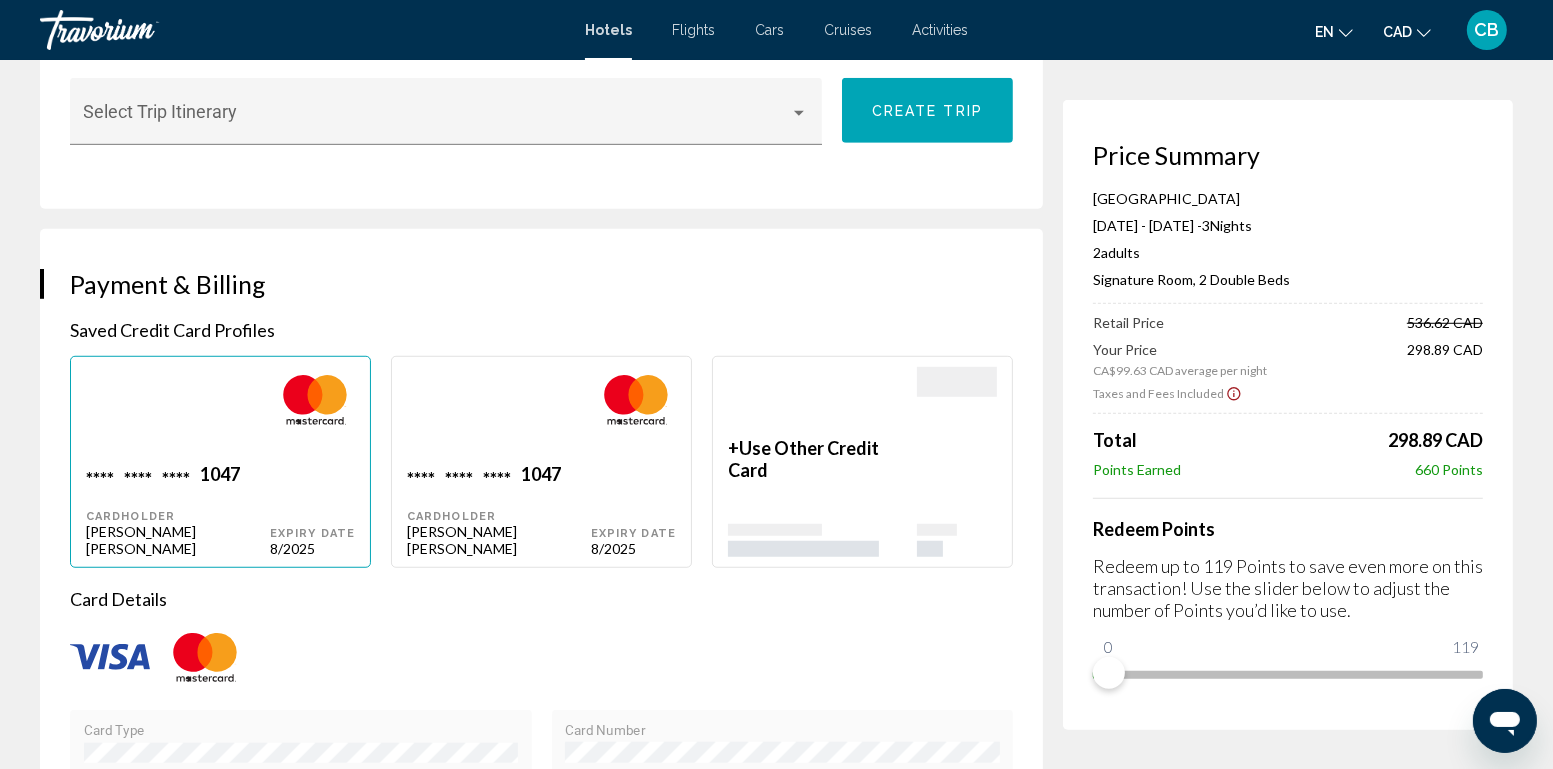 click at bounding box center (178, 415) 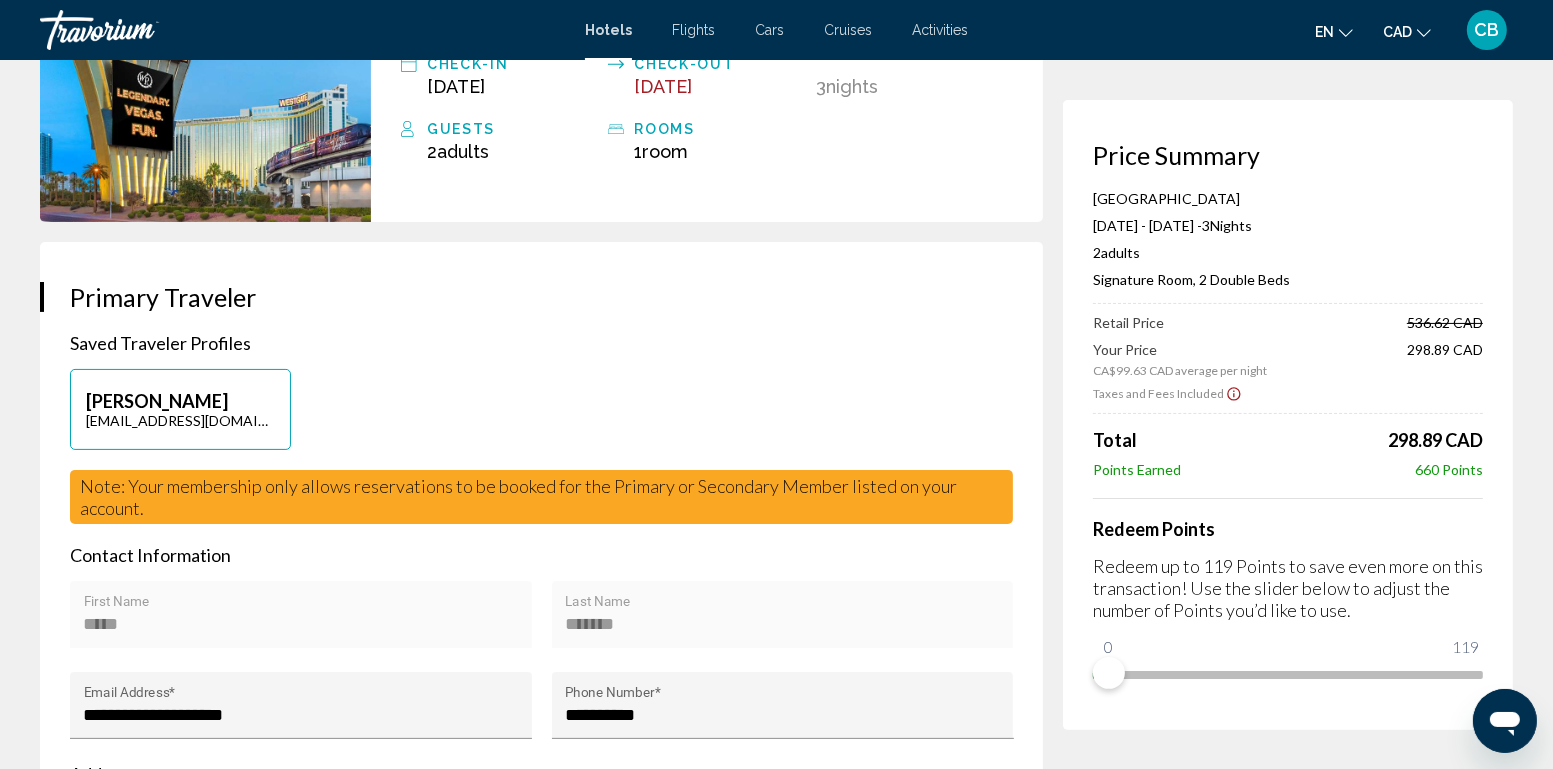 scroll, scrollTop: 0, scrollLeft: 0, axis: both 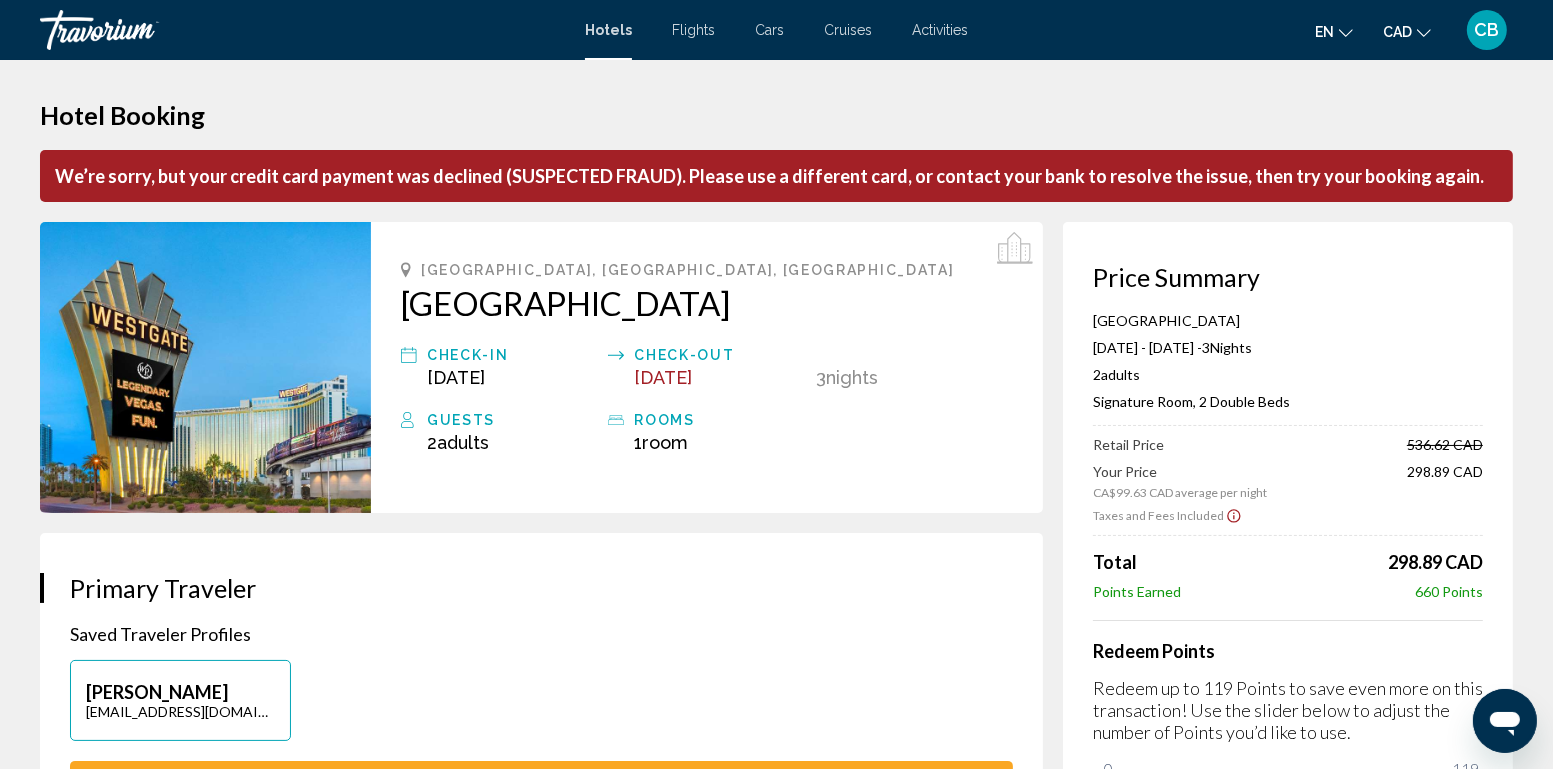 click 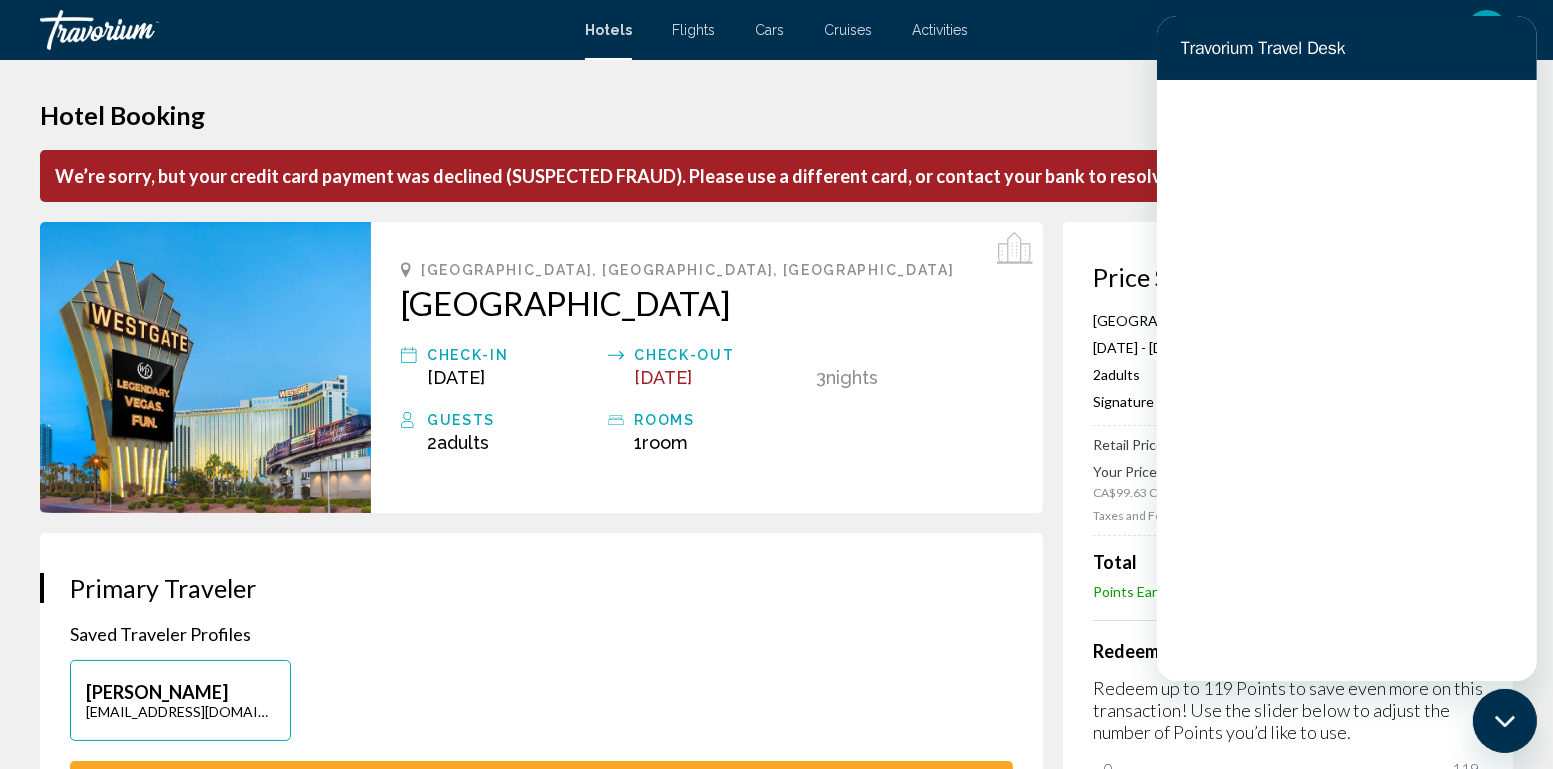 scroll, scrollTop: 0, scrollLeft: 0, axis: both 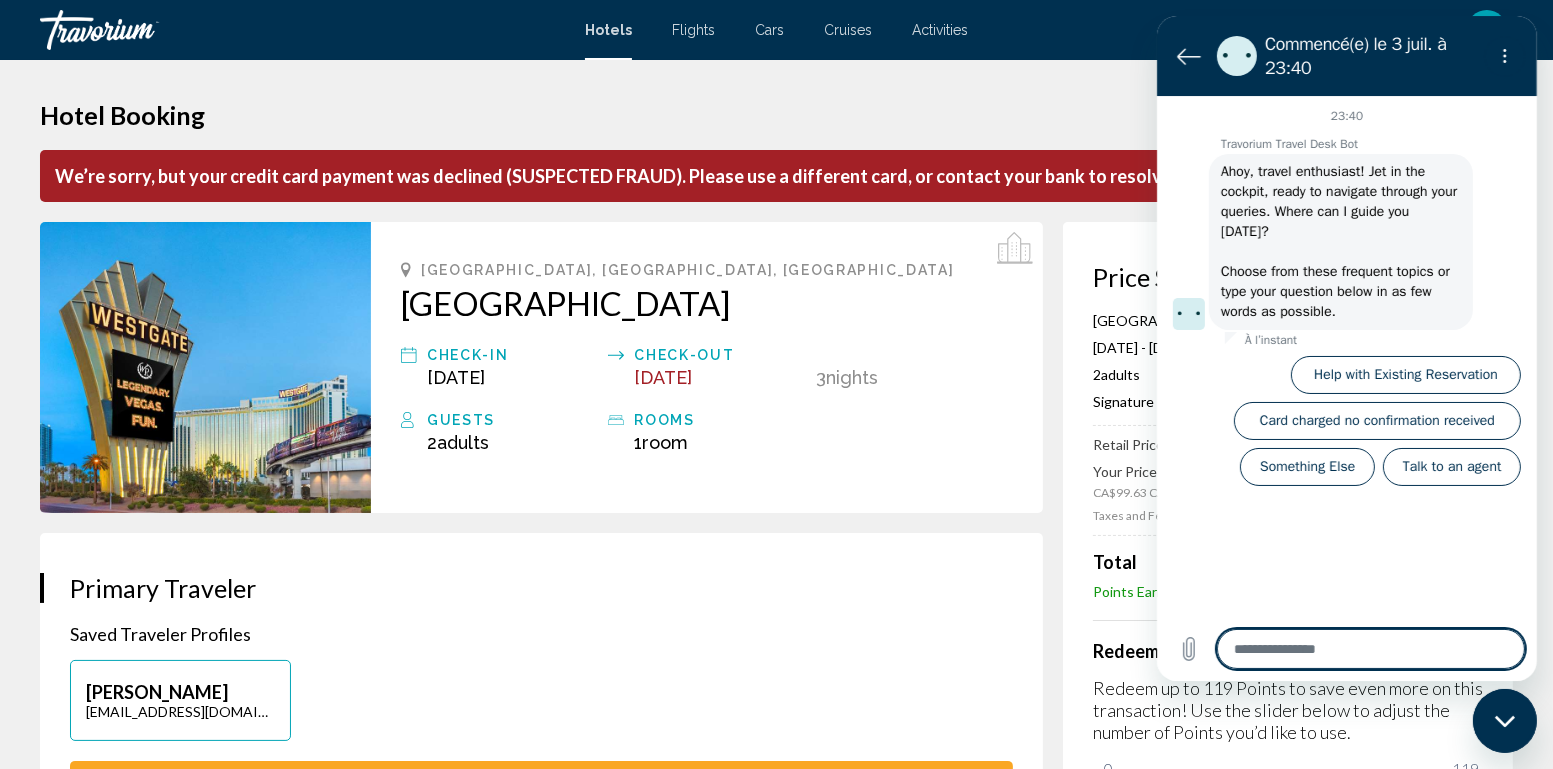type on "*" 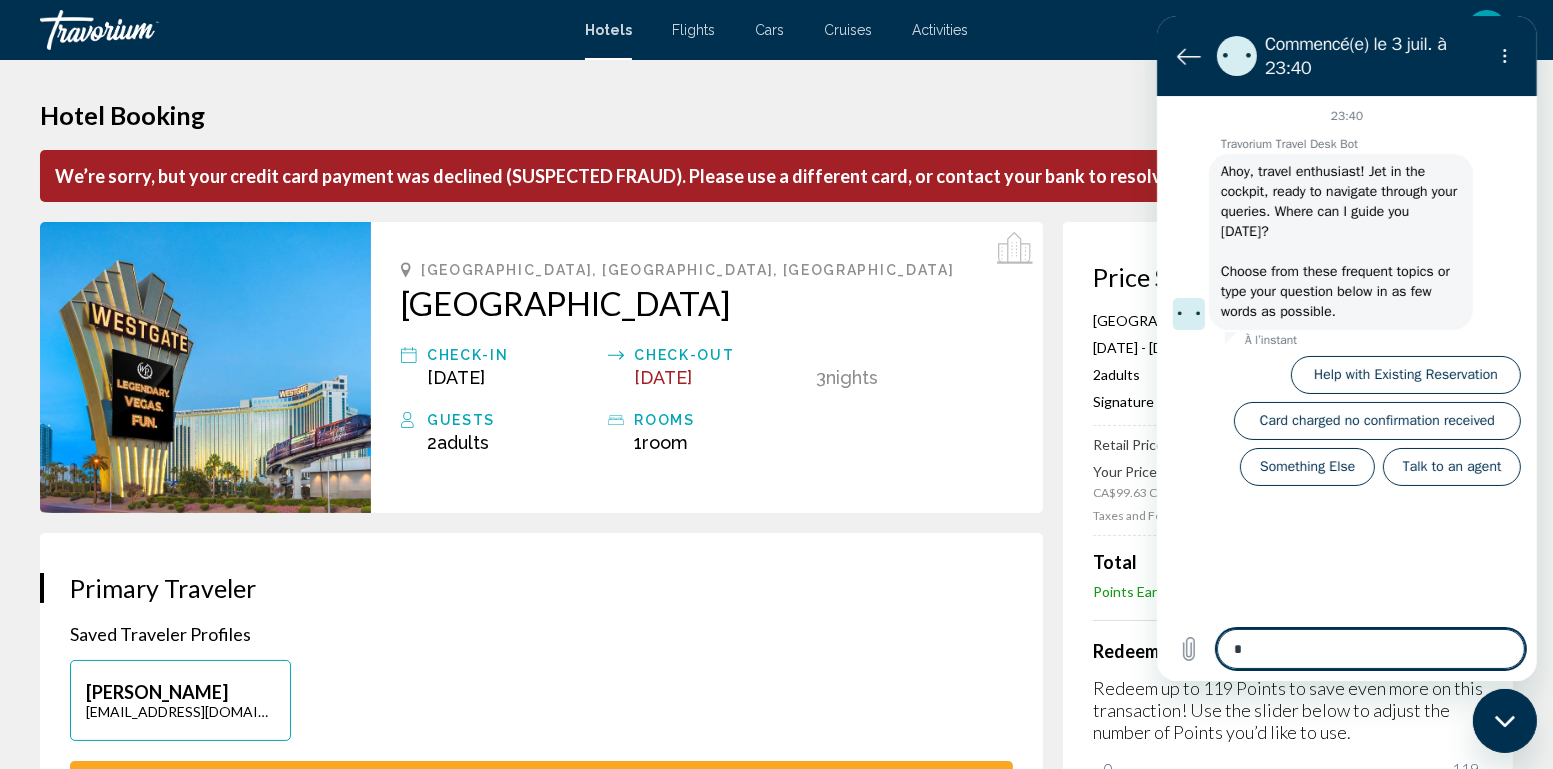 type on "**" 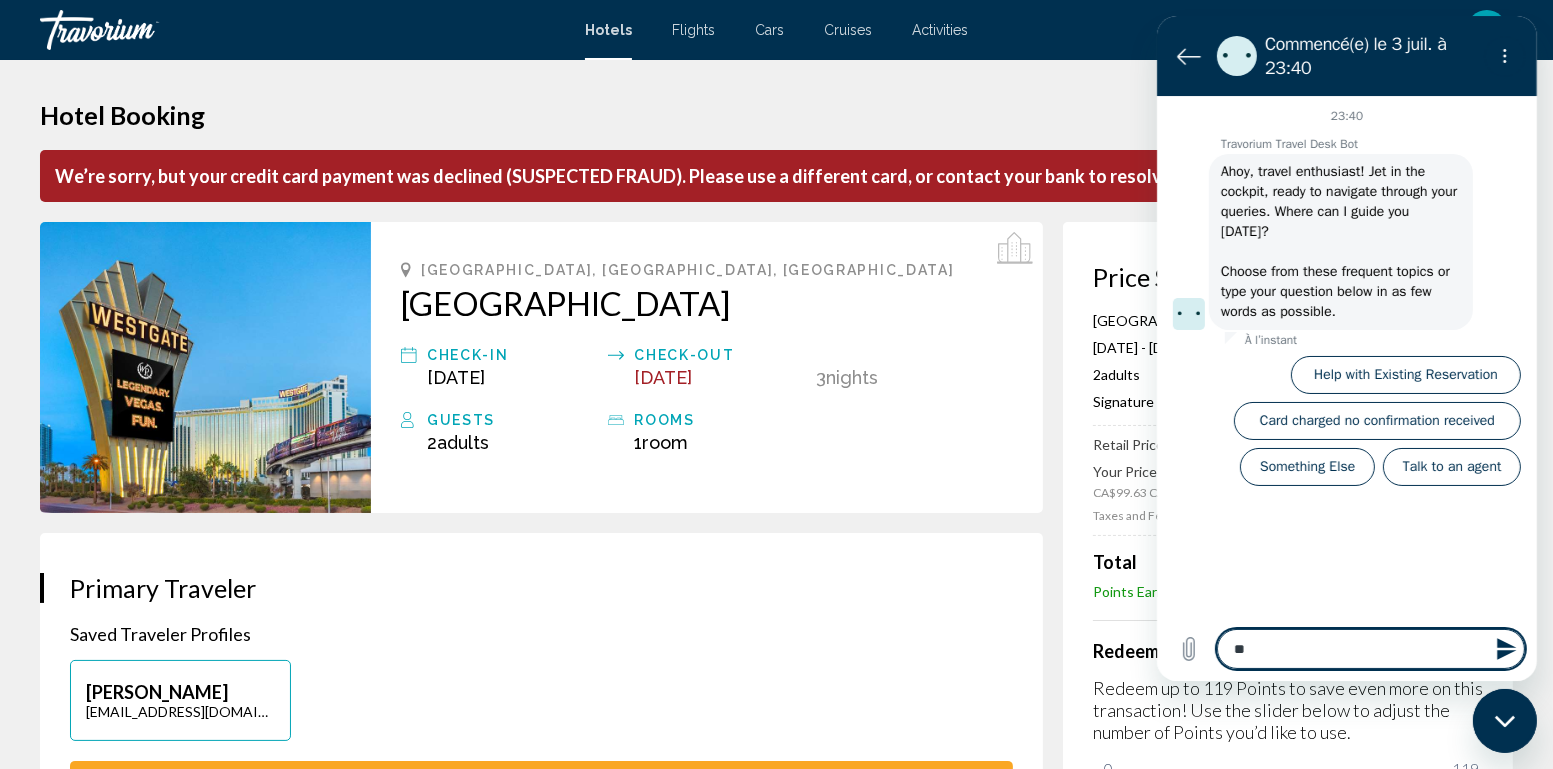type on "***" 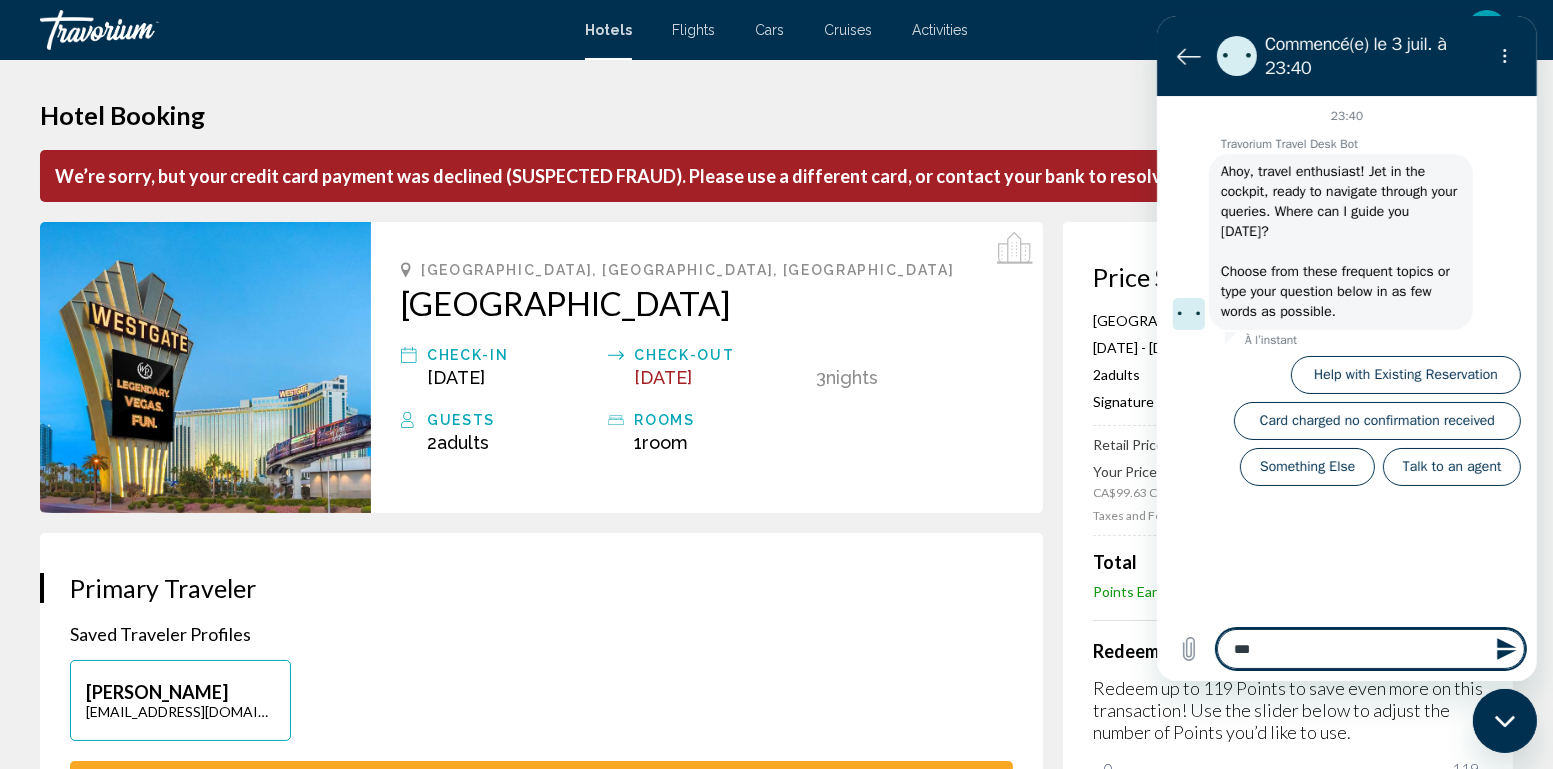 type on "****" 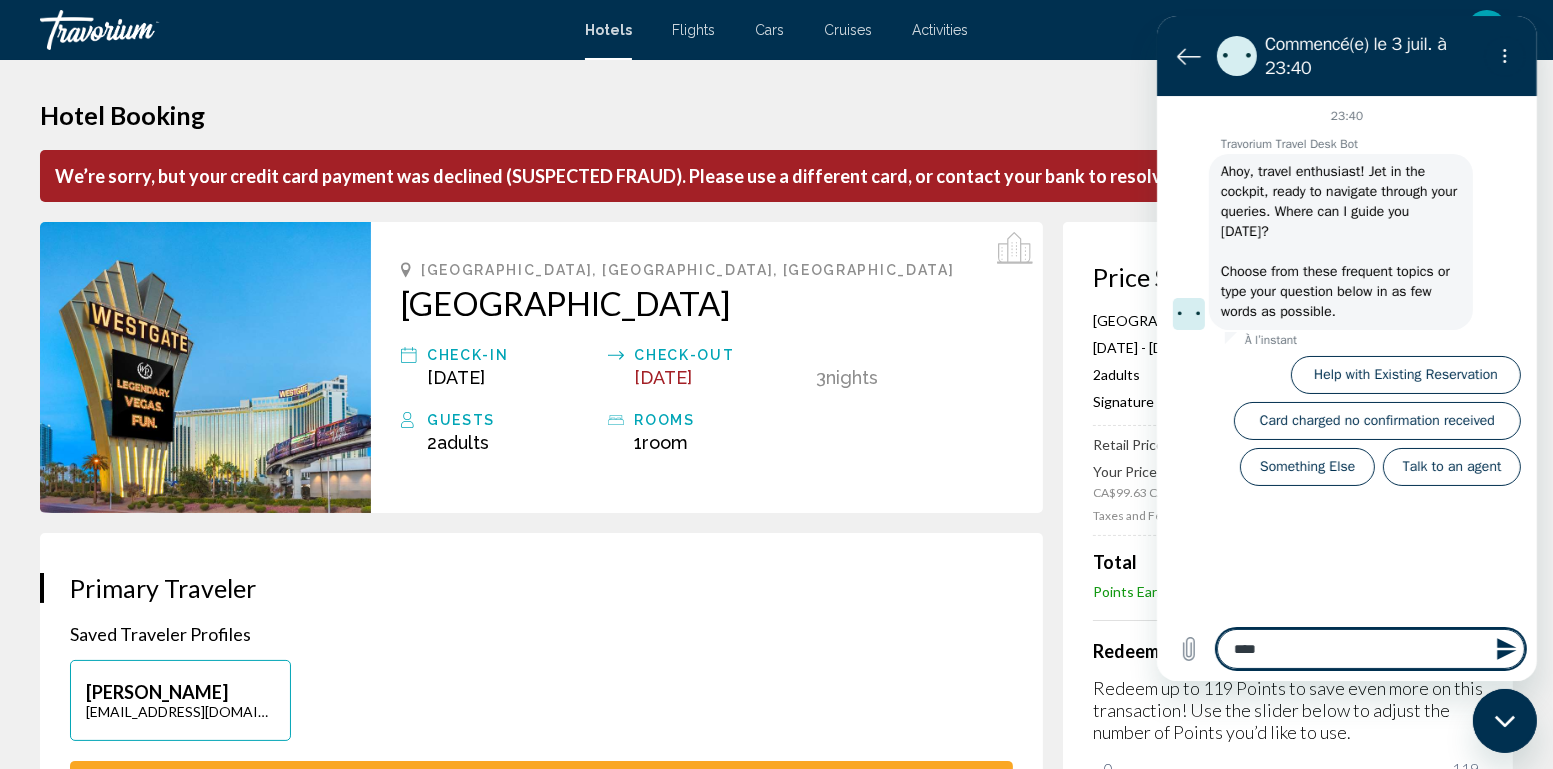 type on "*****" 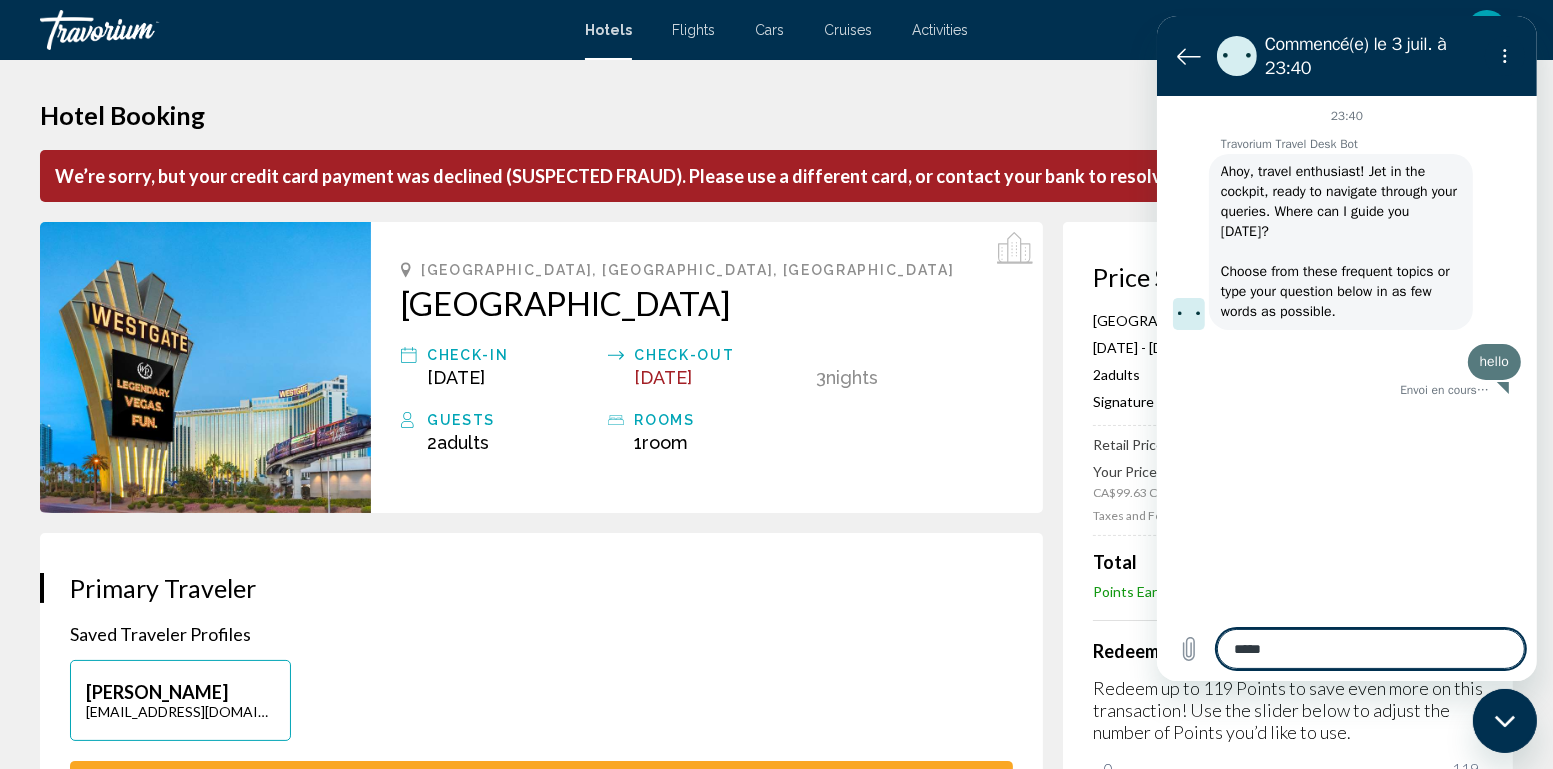 type 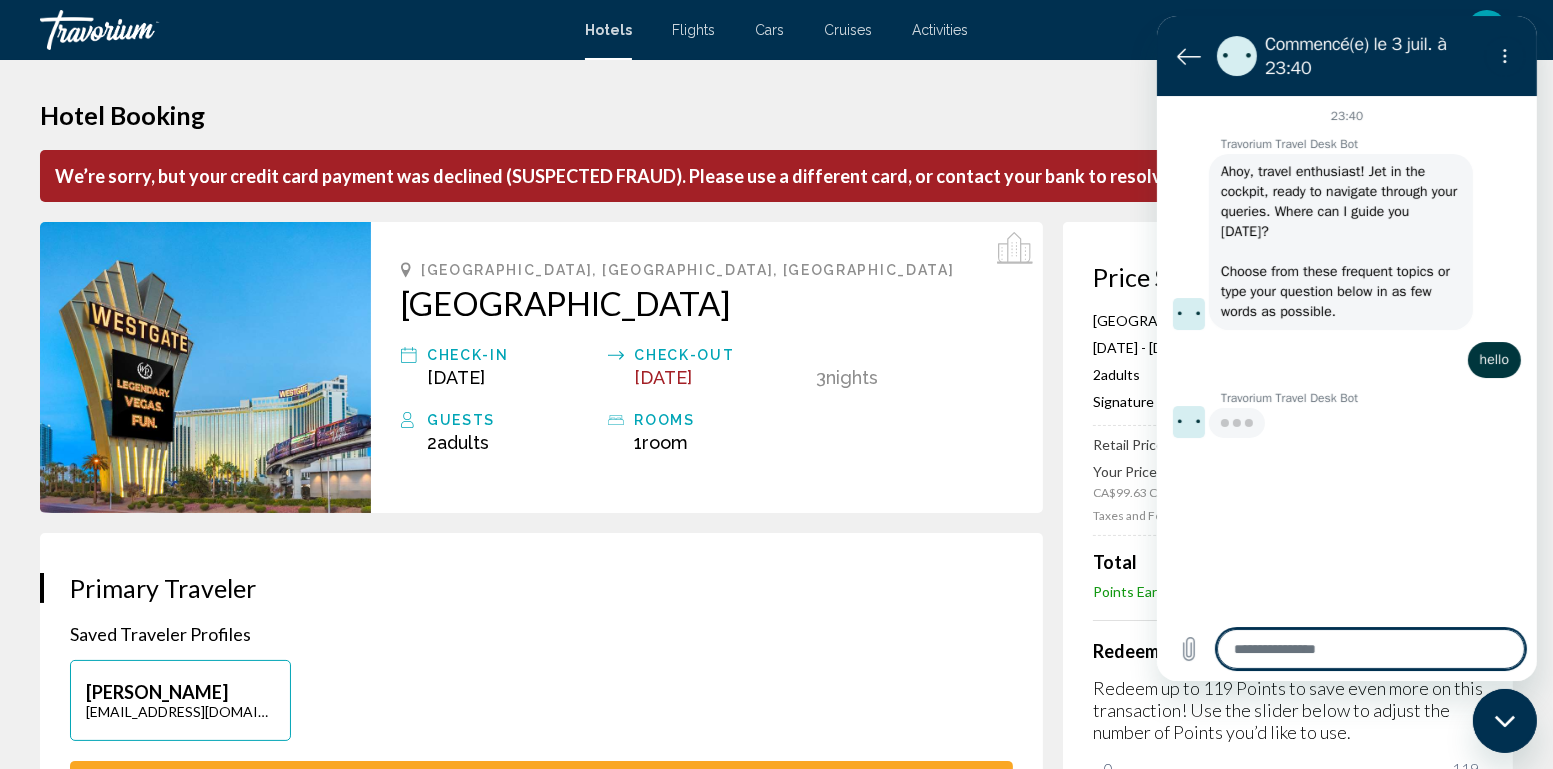 type on "*" 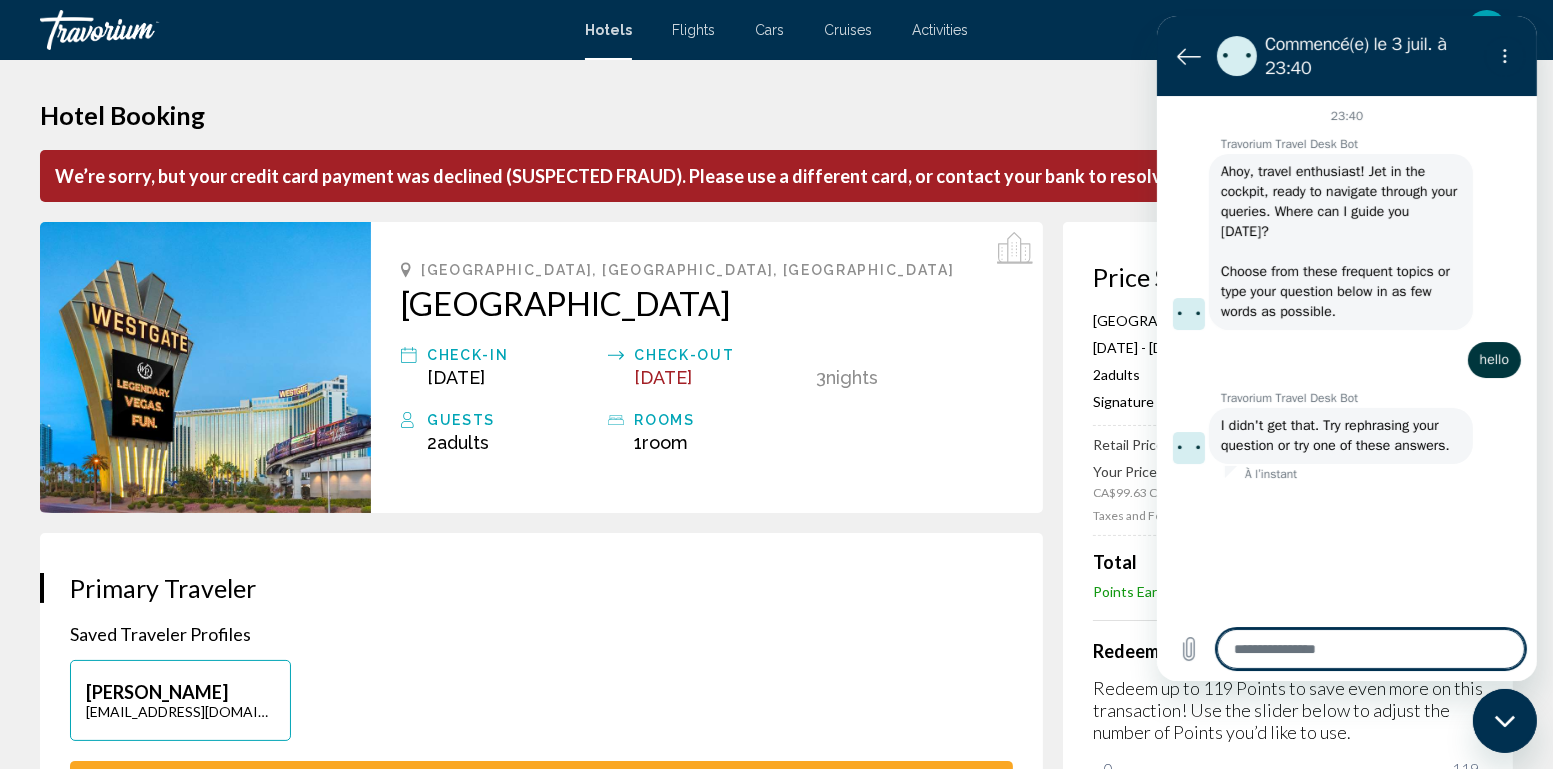 type on "*" 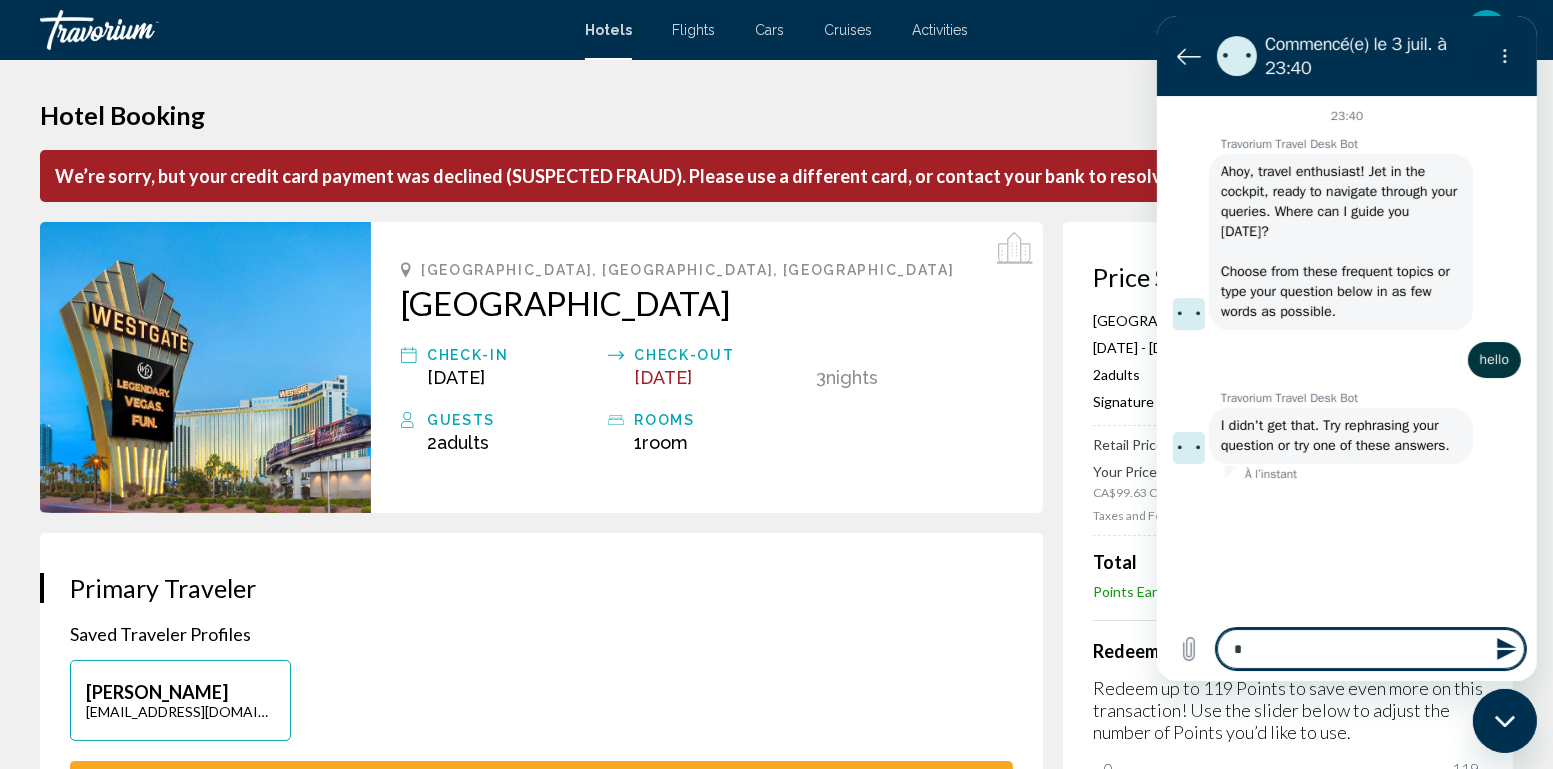 type on "*" 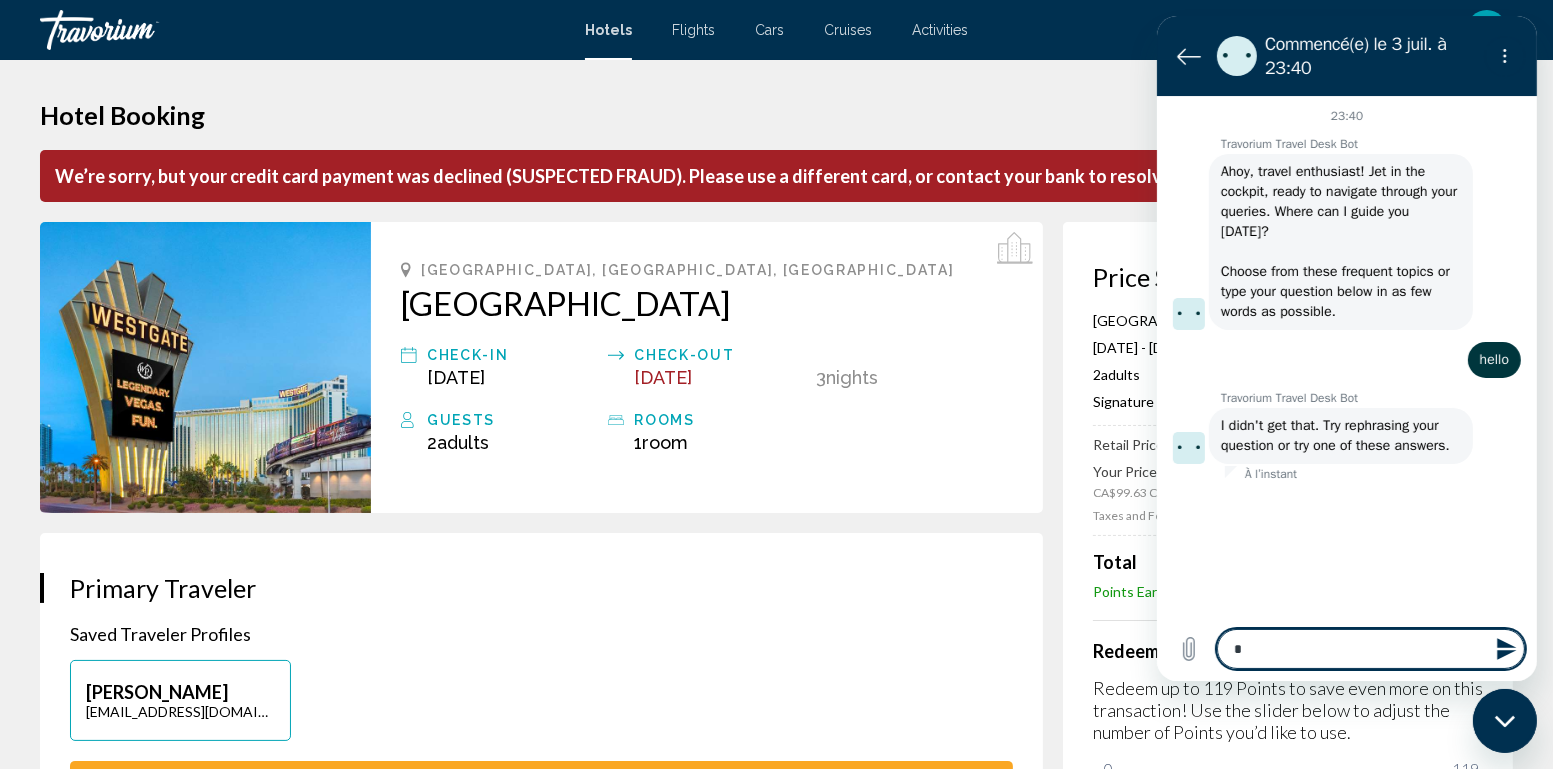 click at bounding box center [1504, 720] 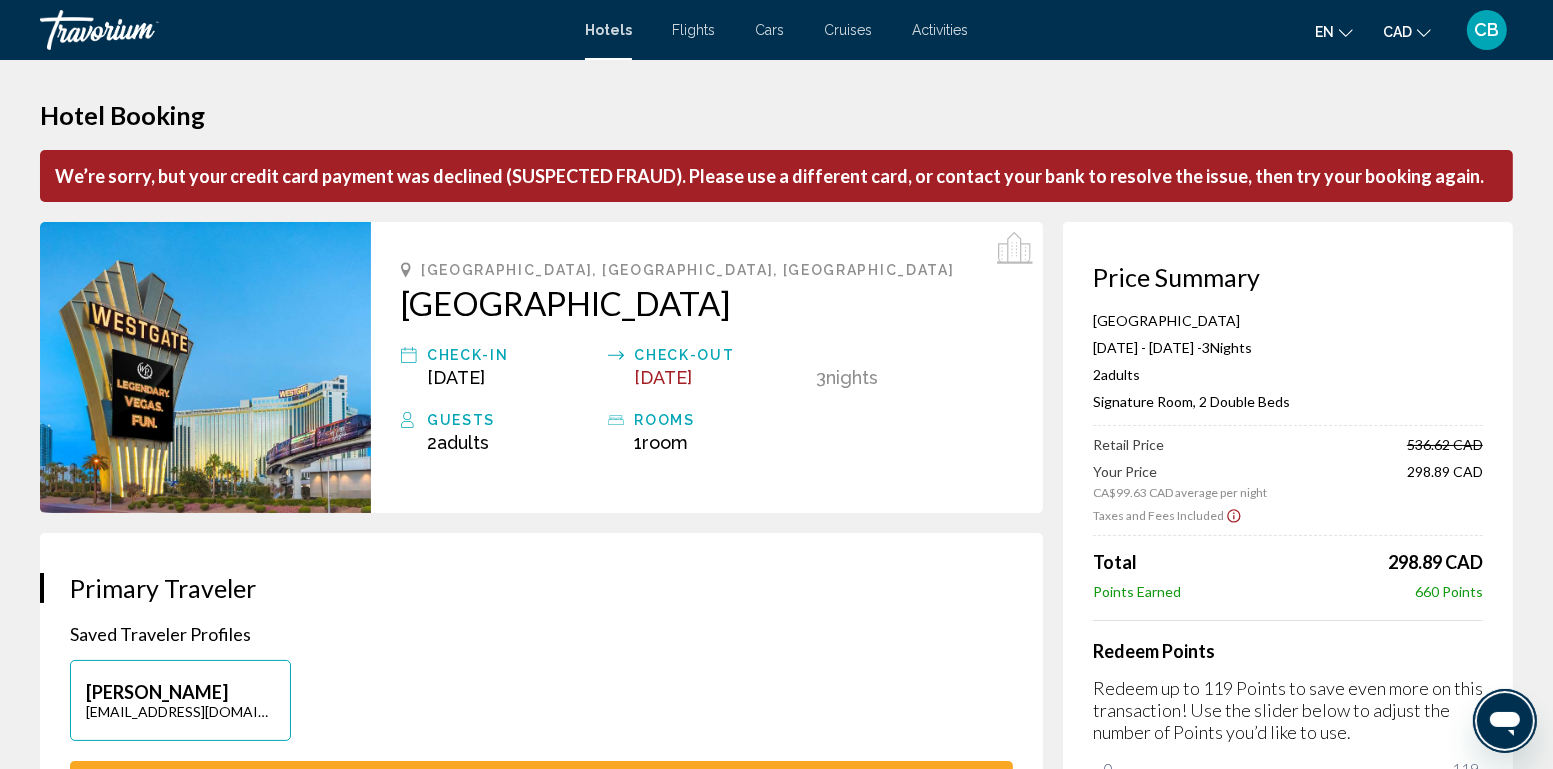 click at bounding box center [1504, 720] 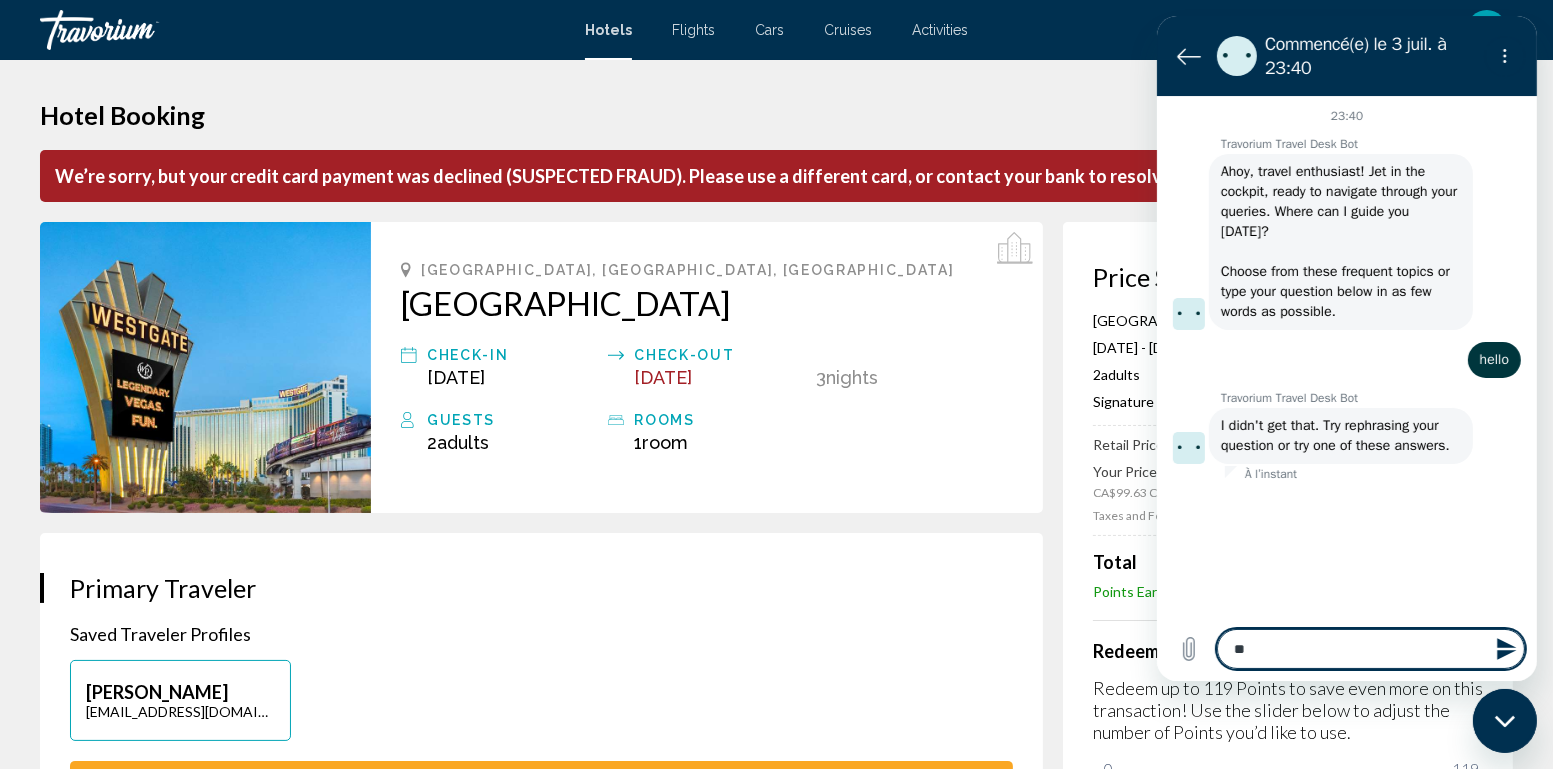 type on "*" 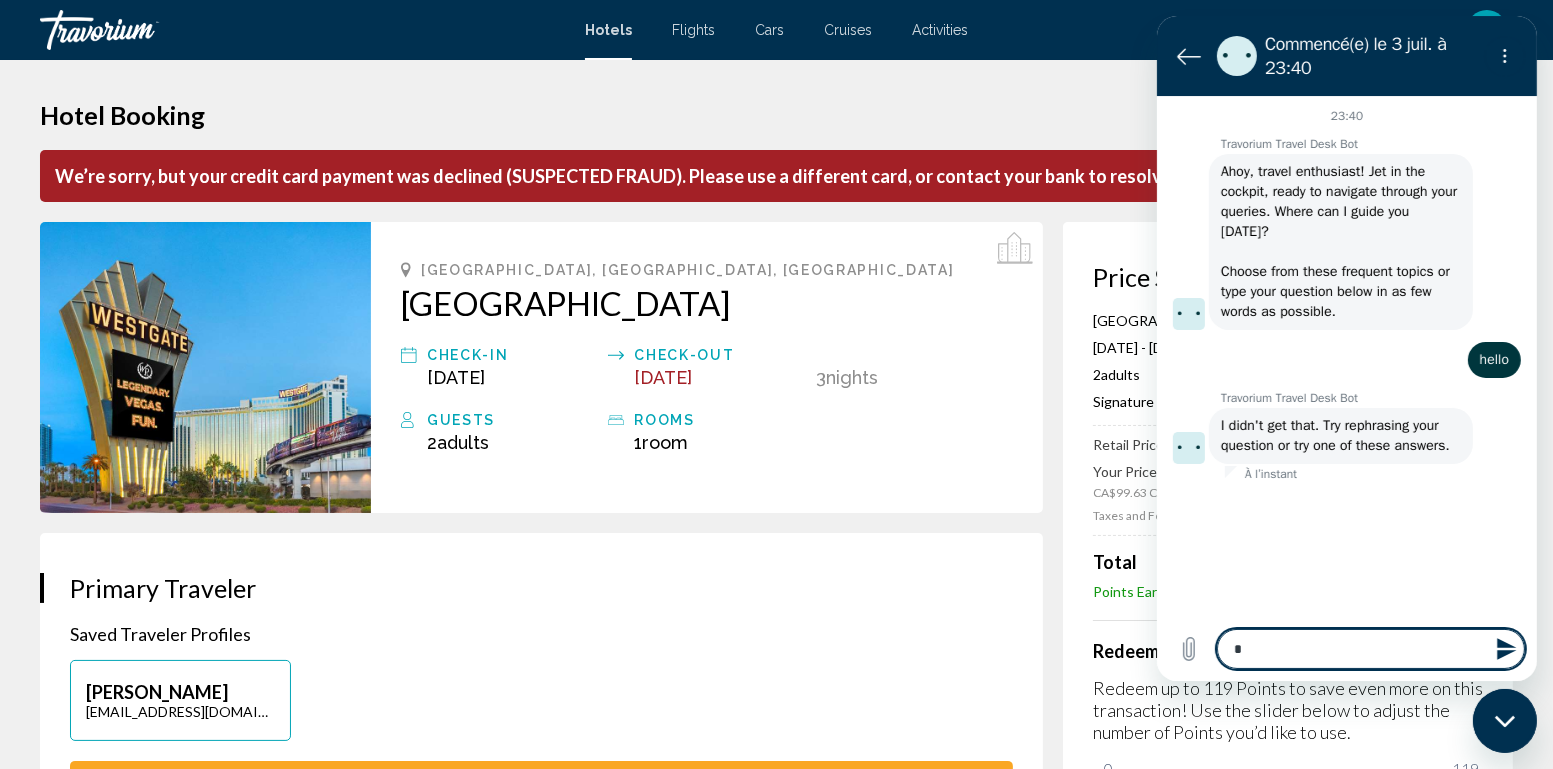 type on "*" 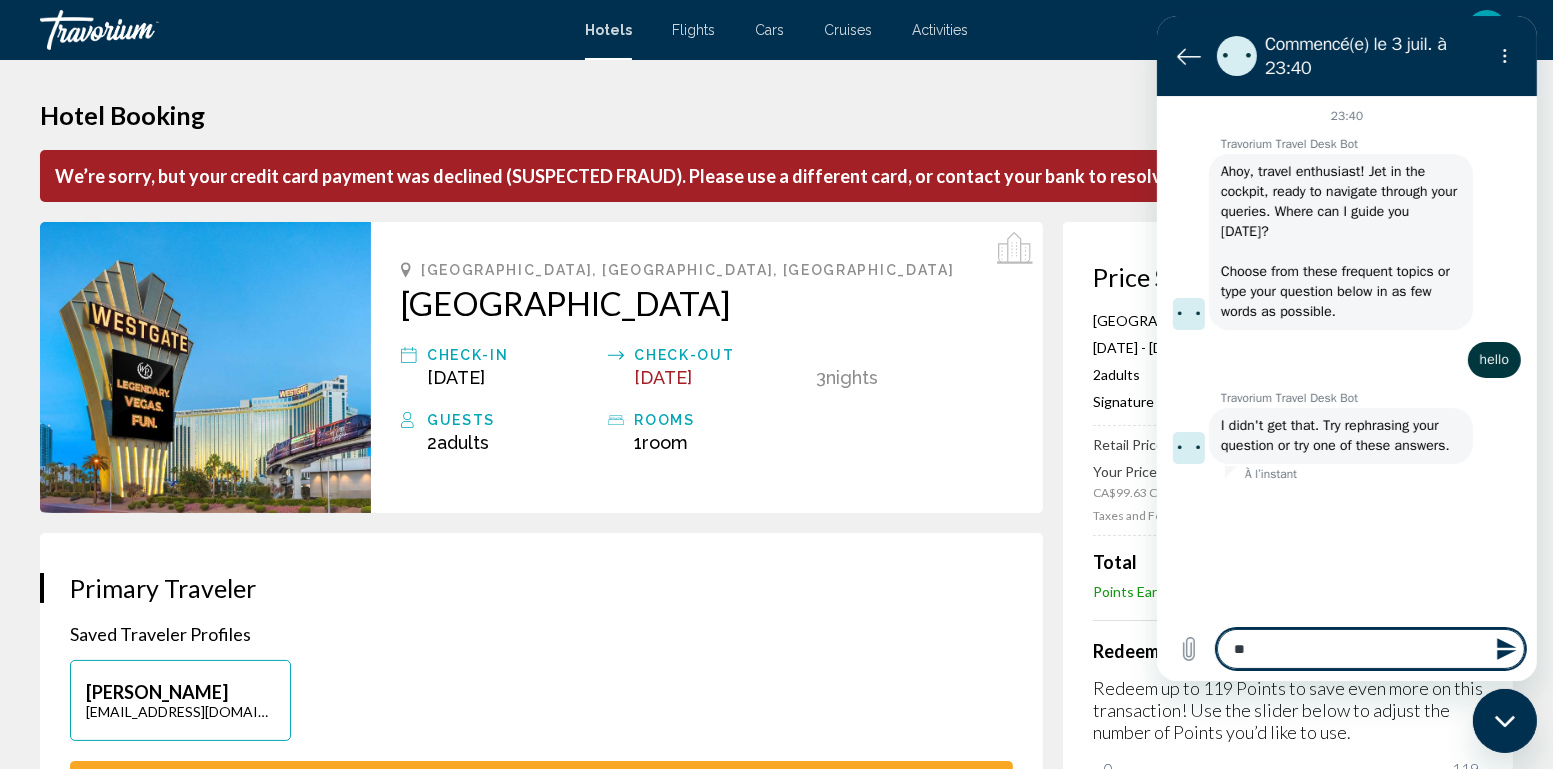 type on "***" 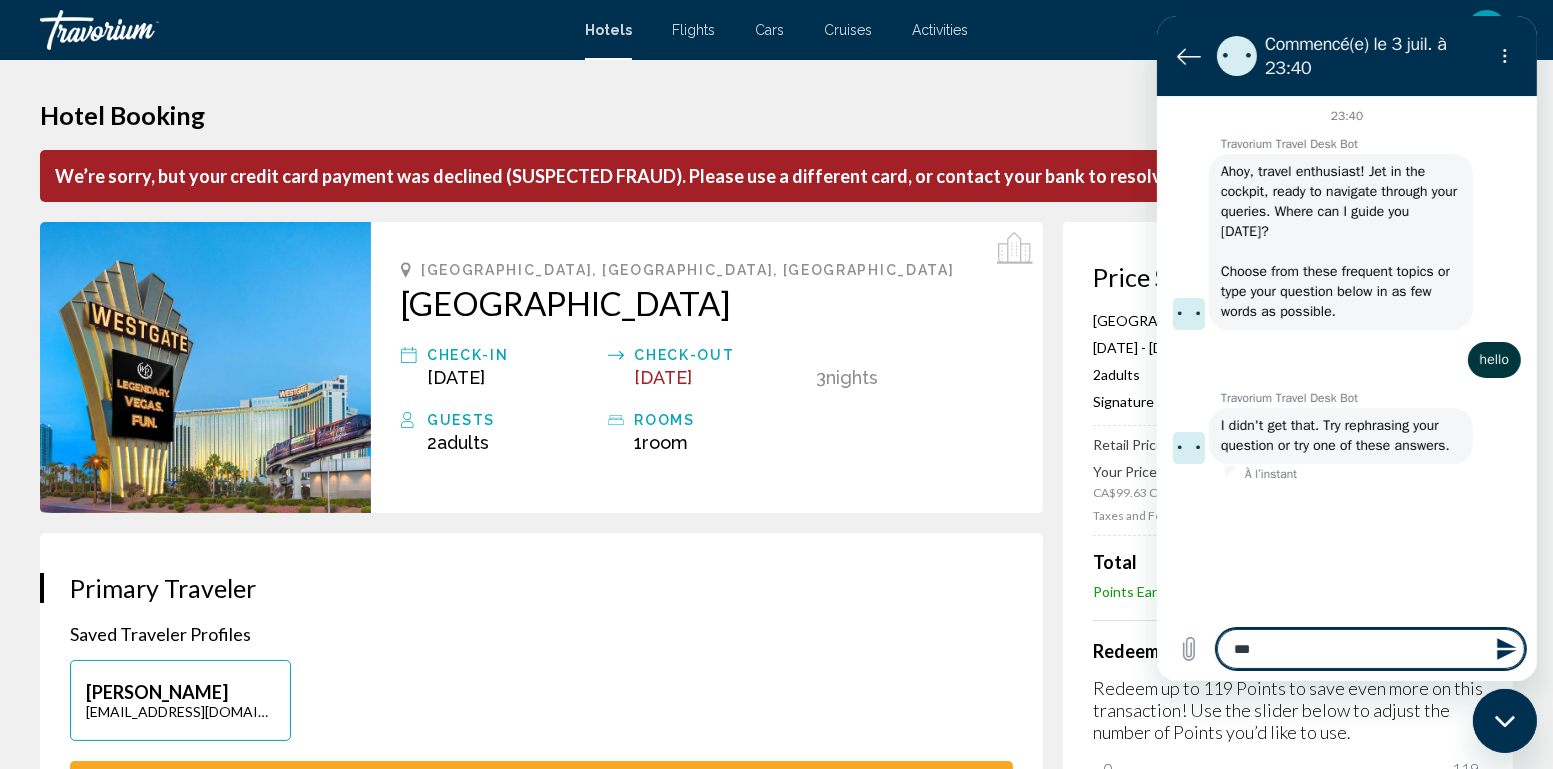 type on "****" 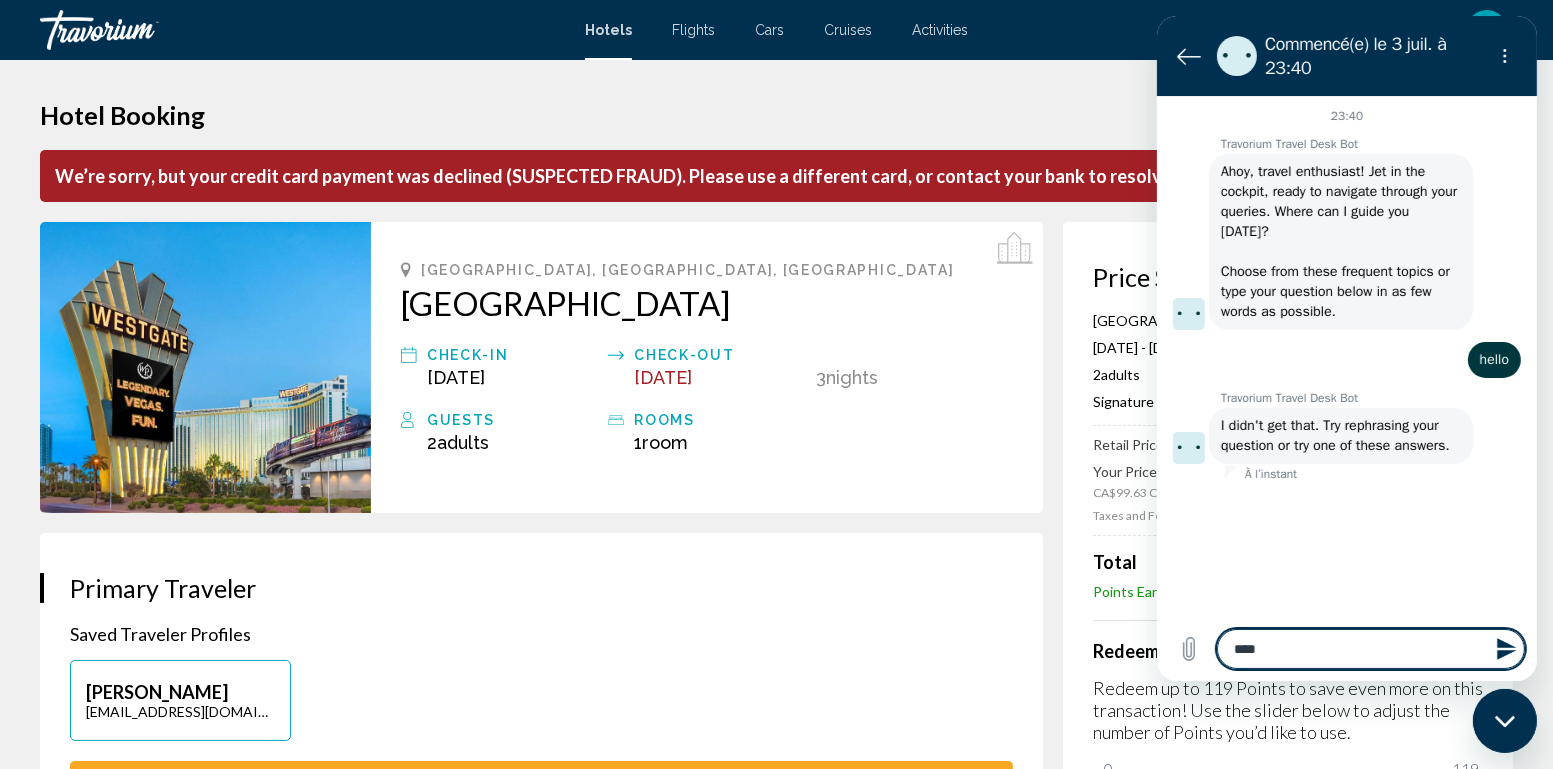 type on "*****" 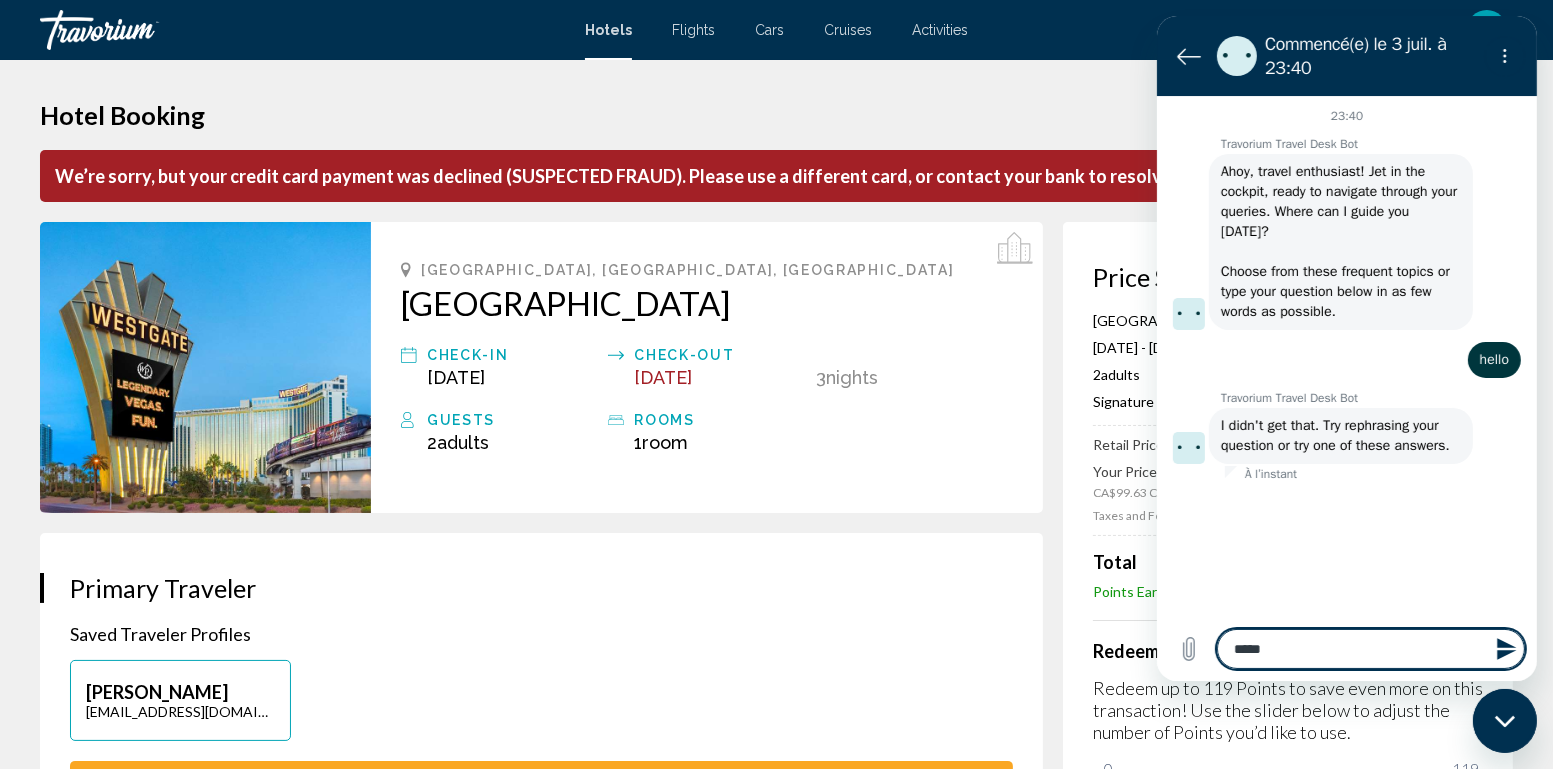 type on "******" 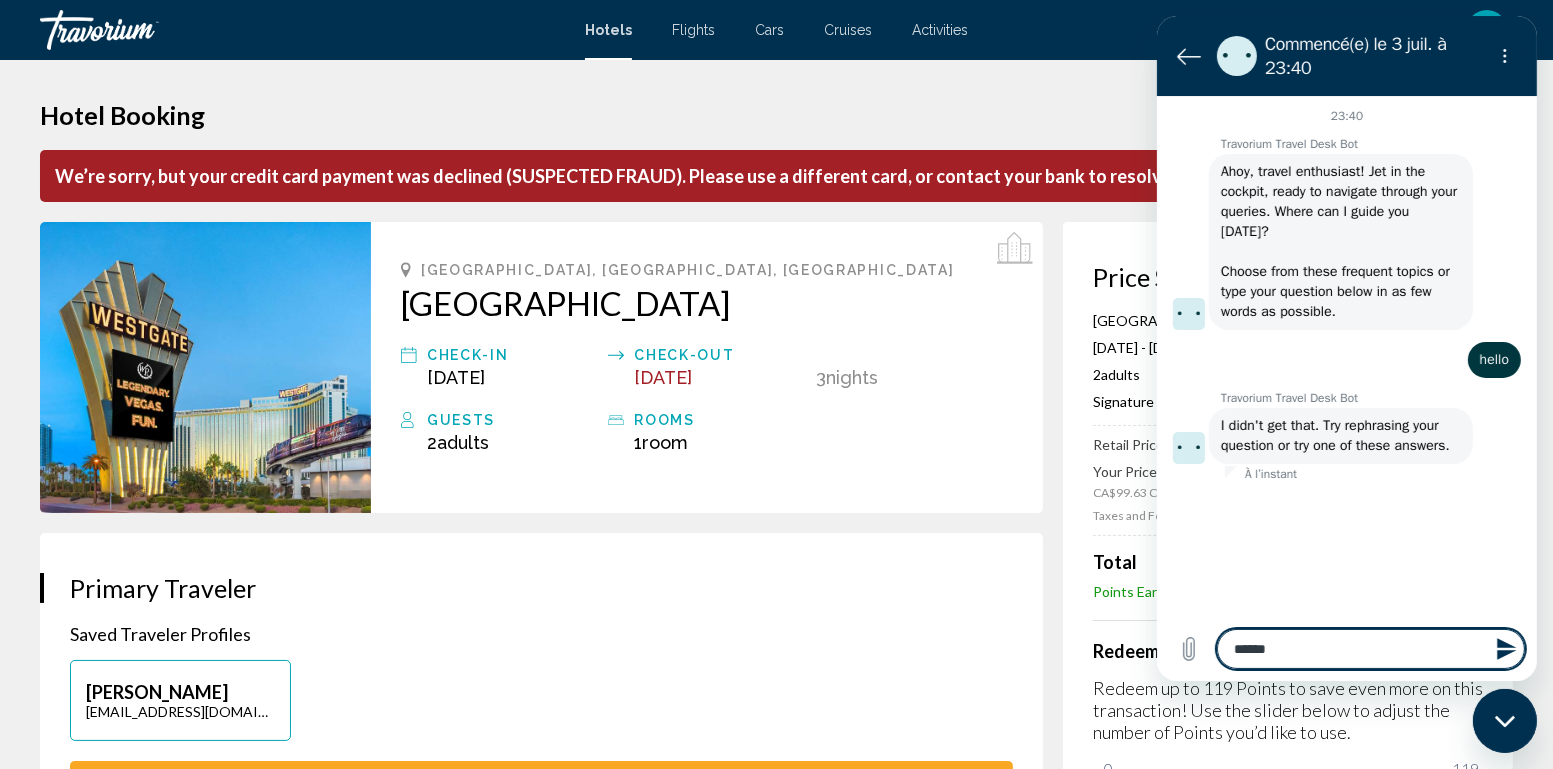 type on "******" 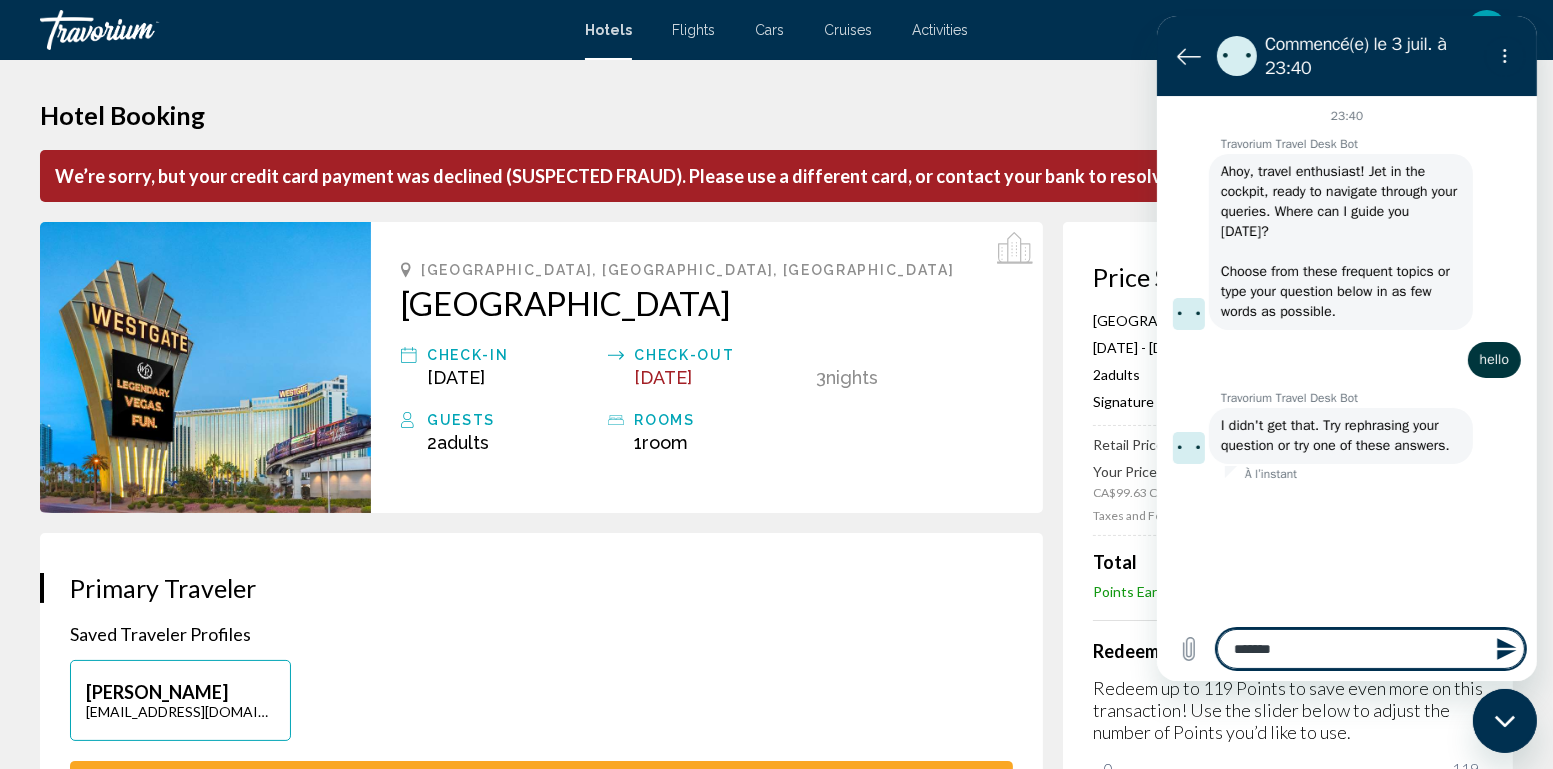 type on "********" 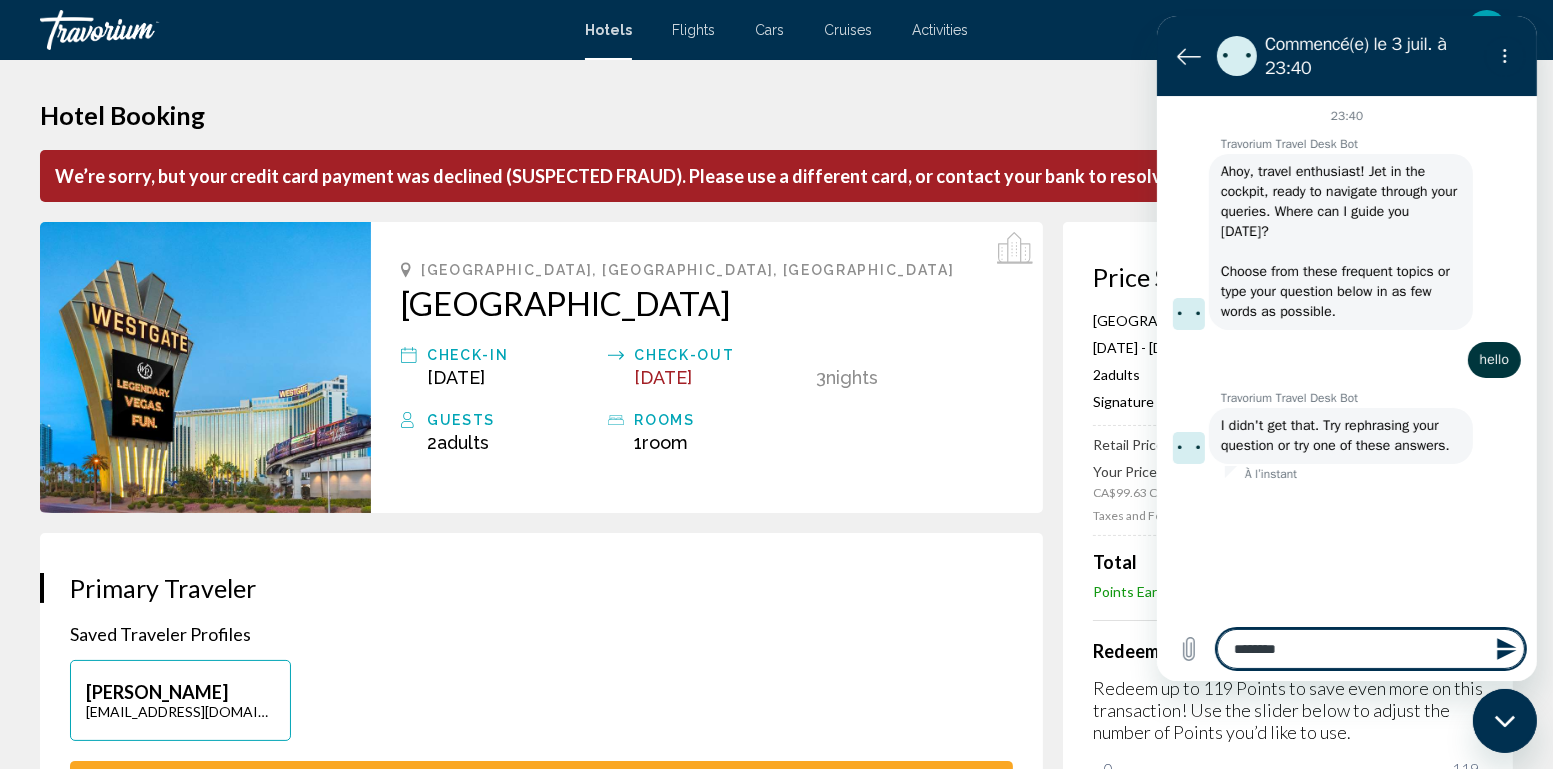 type on "*********" 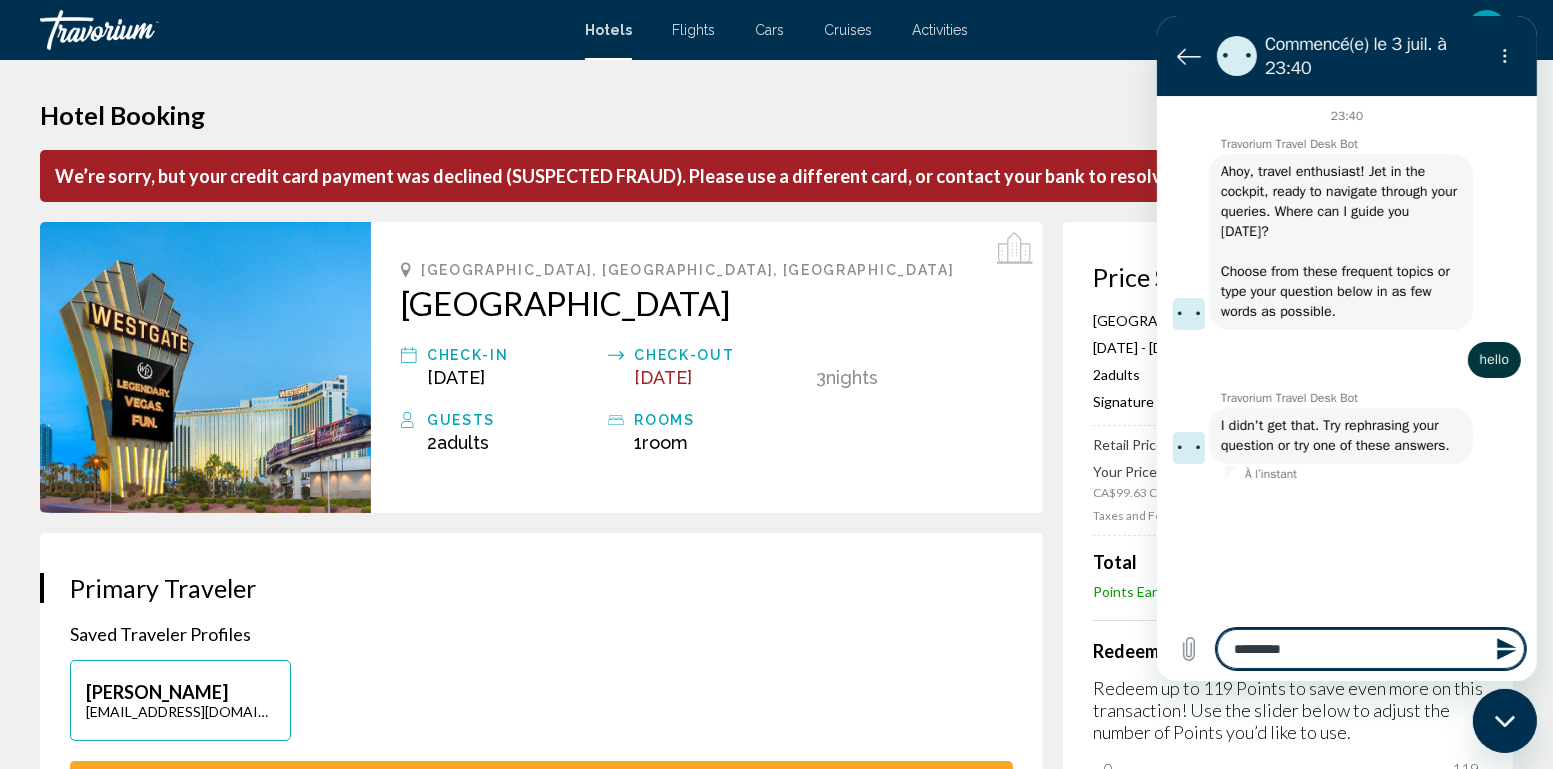 type on "**********" 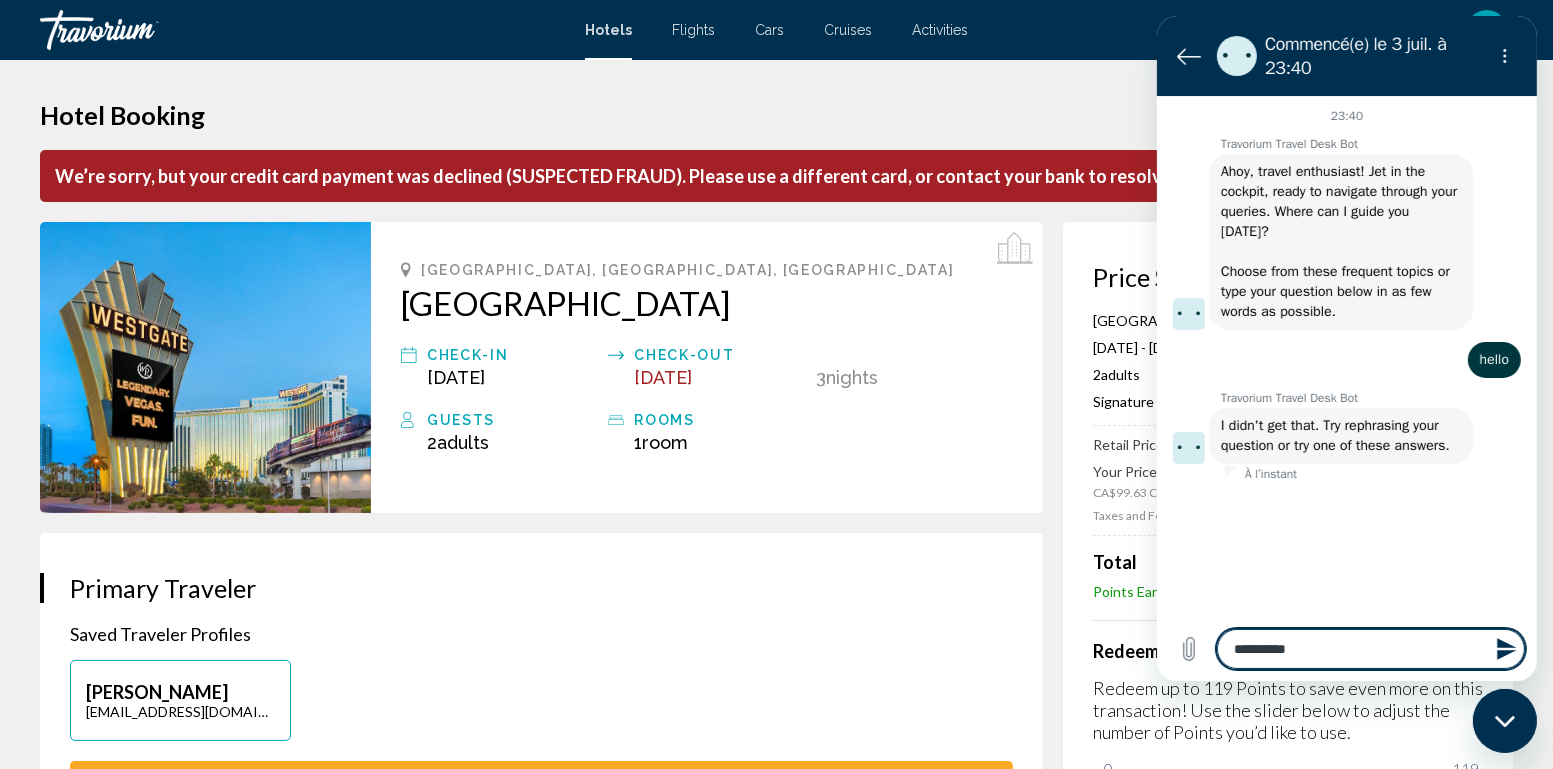type on "**********" 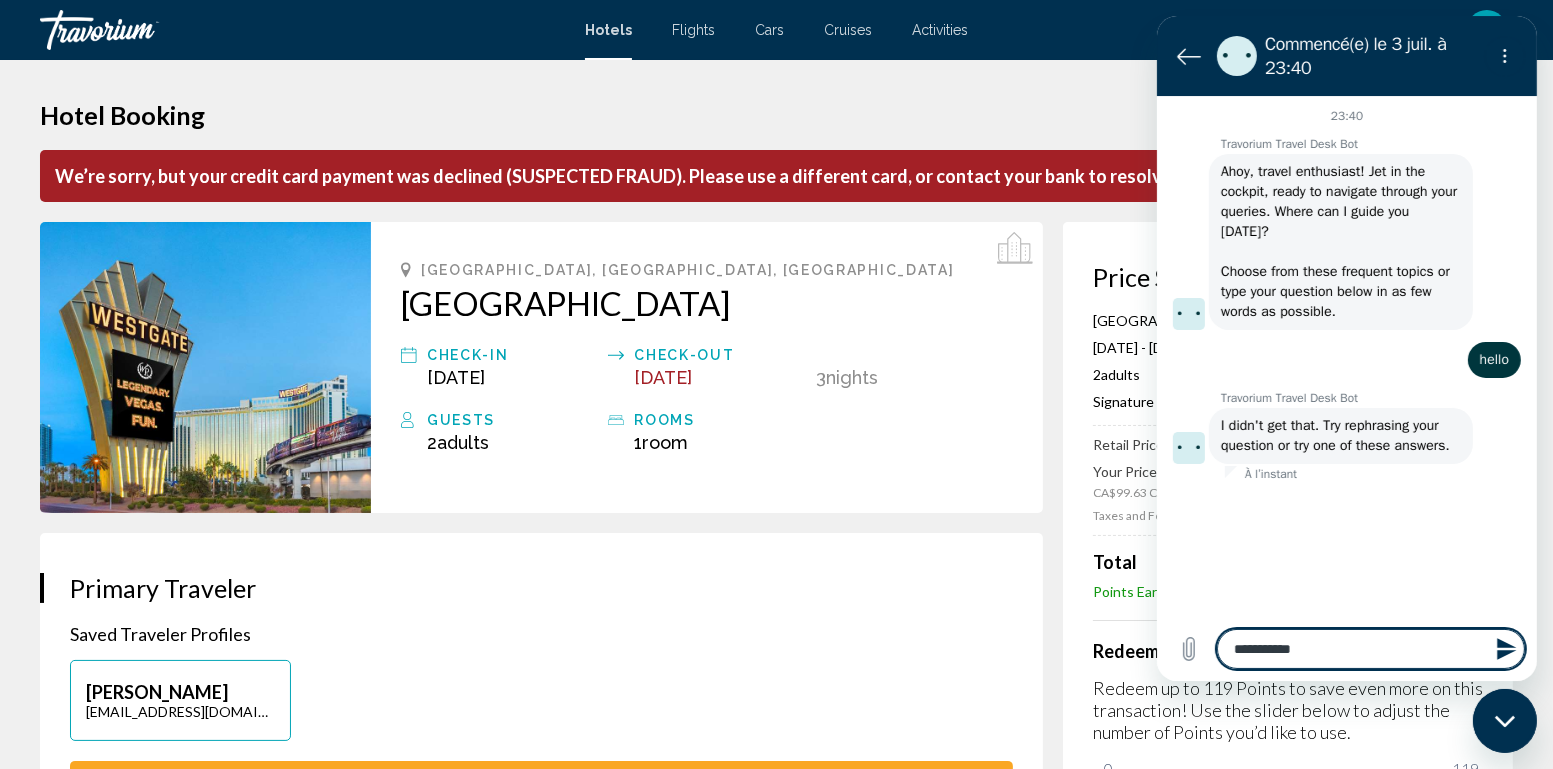 type on "**********" 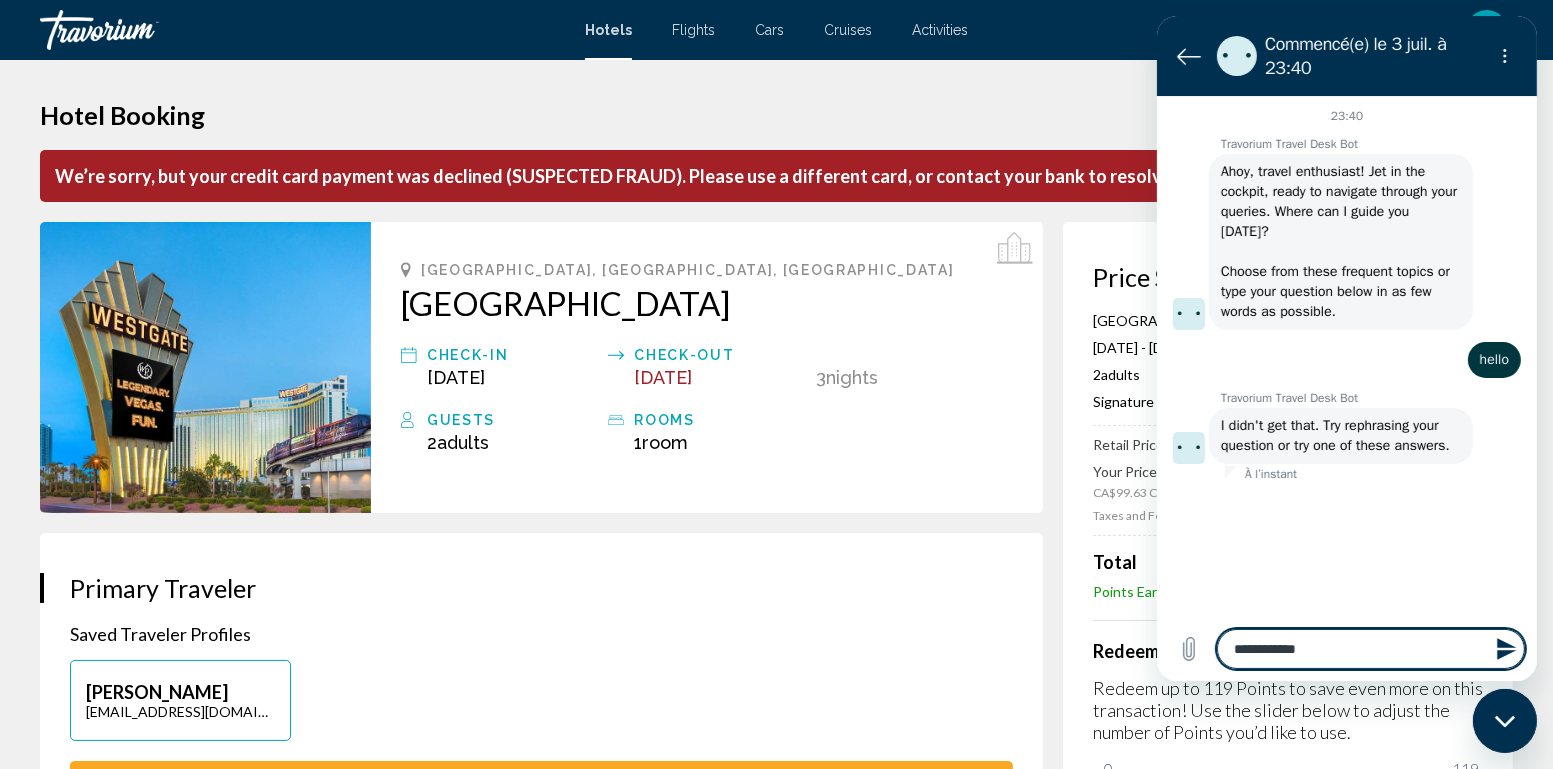 type on "**********" 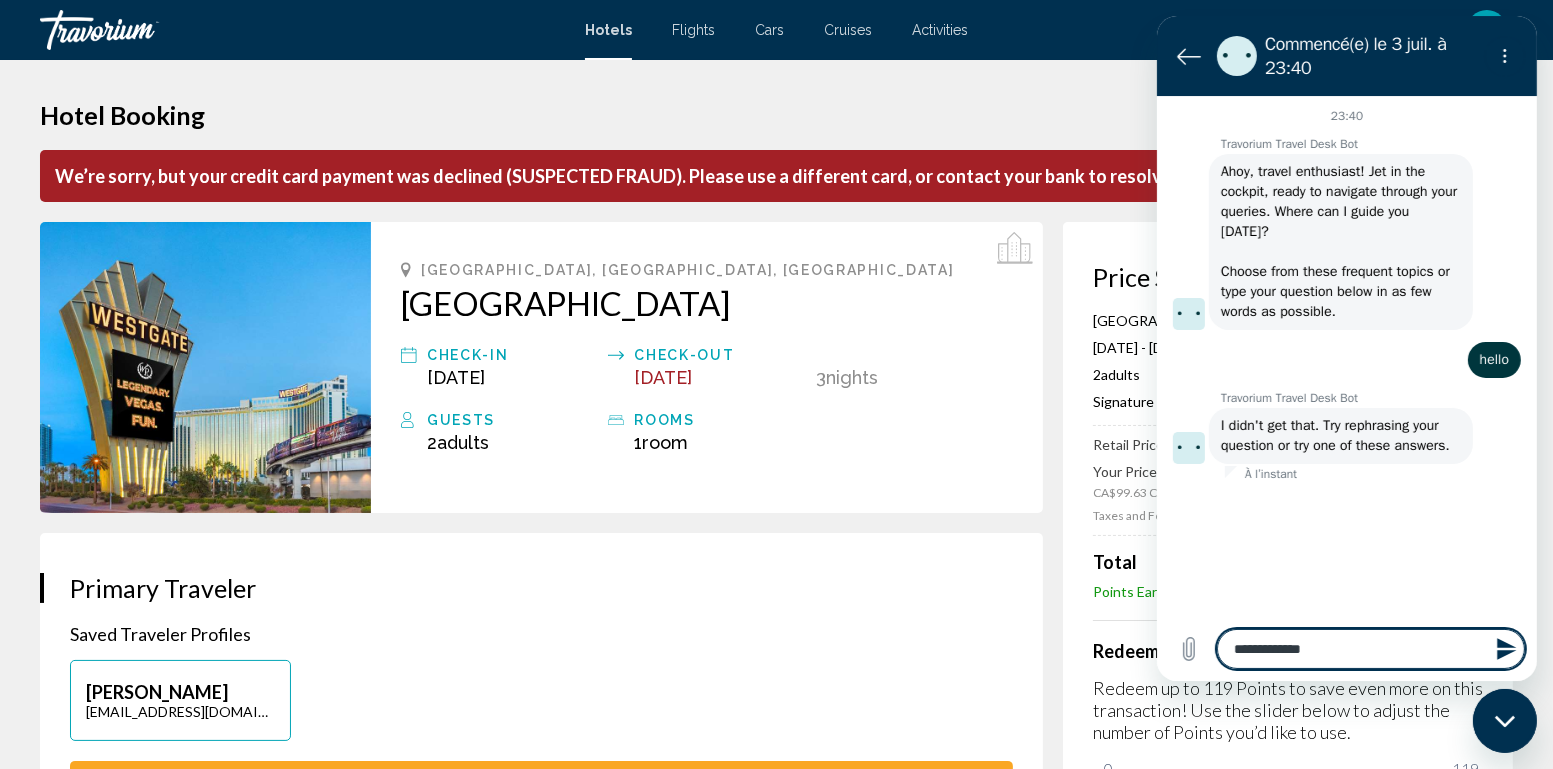 type on "**********" 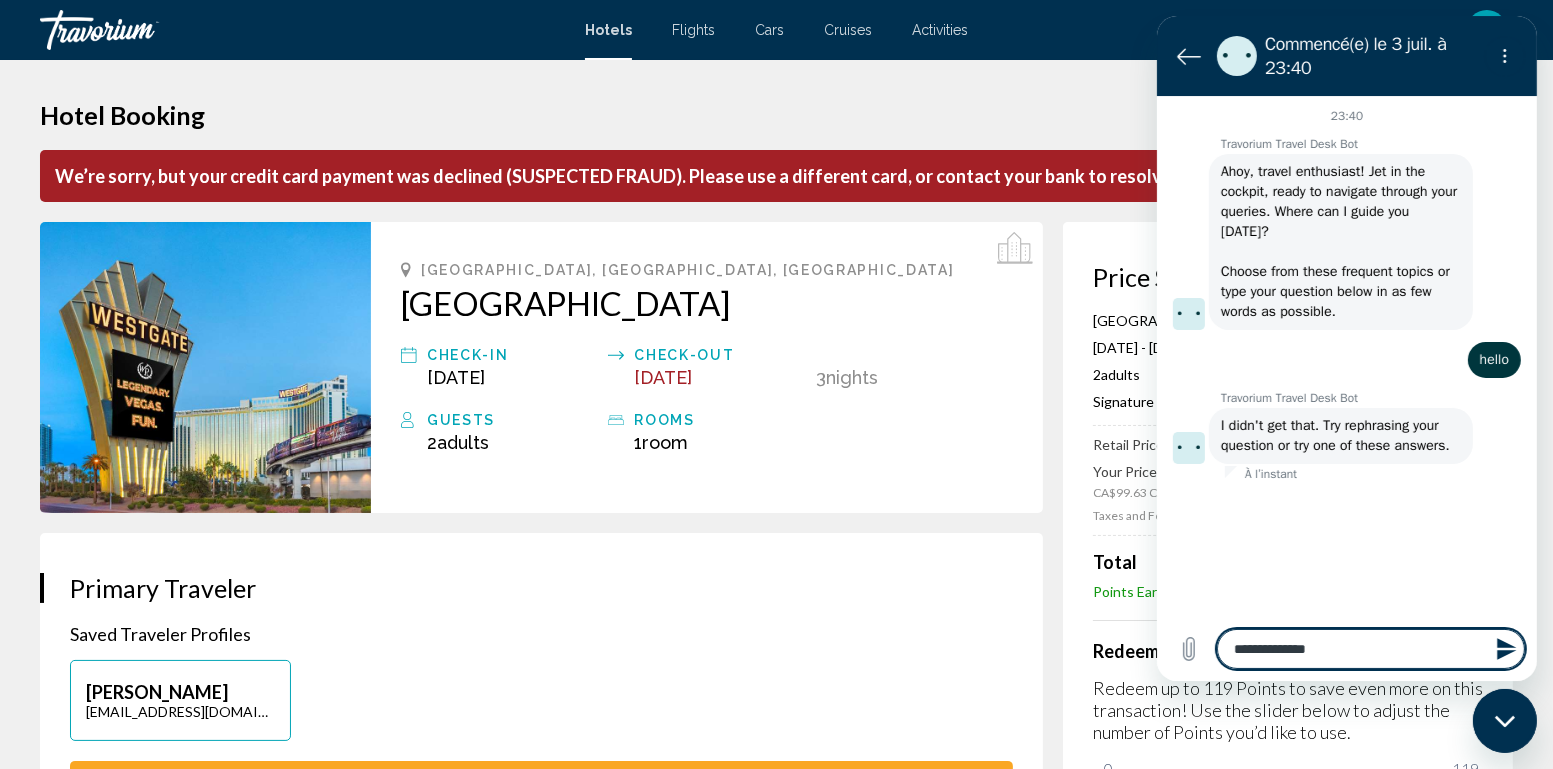 type on "**********" 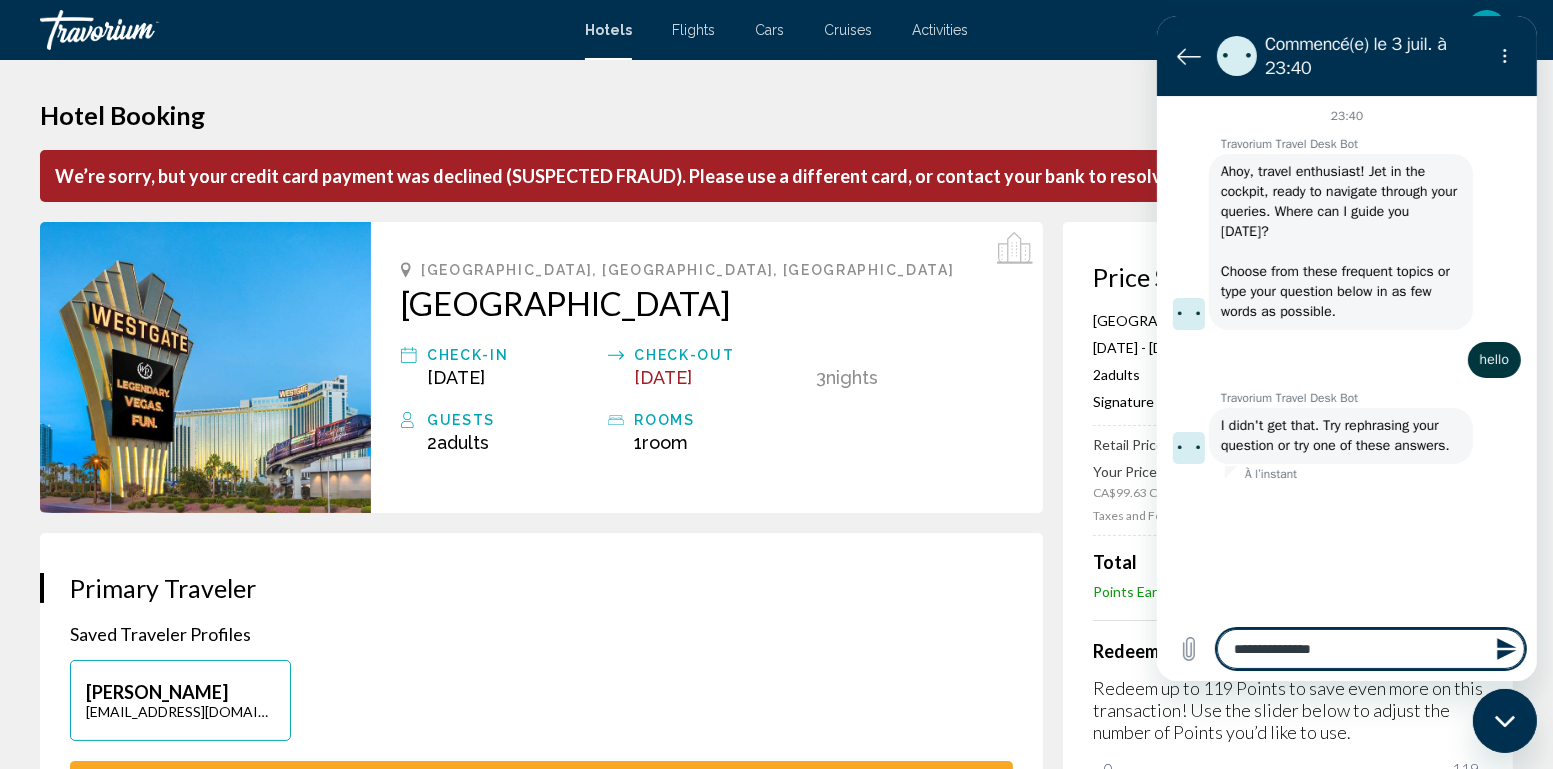 type on "**********" 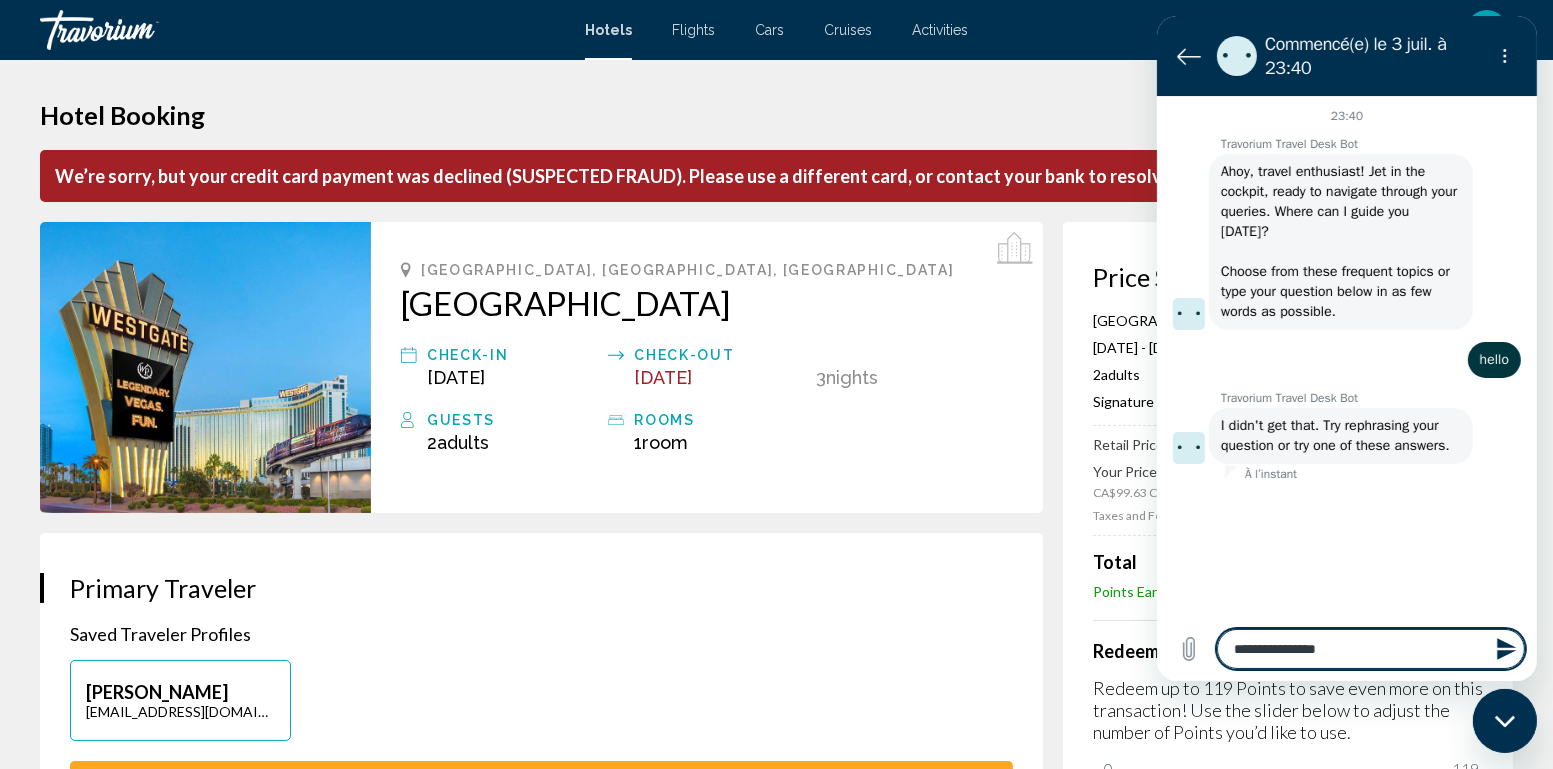 type on "**********" 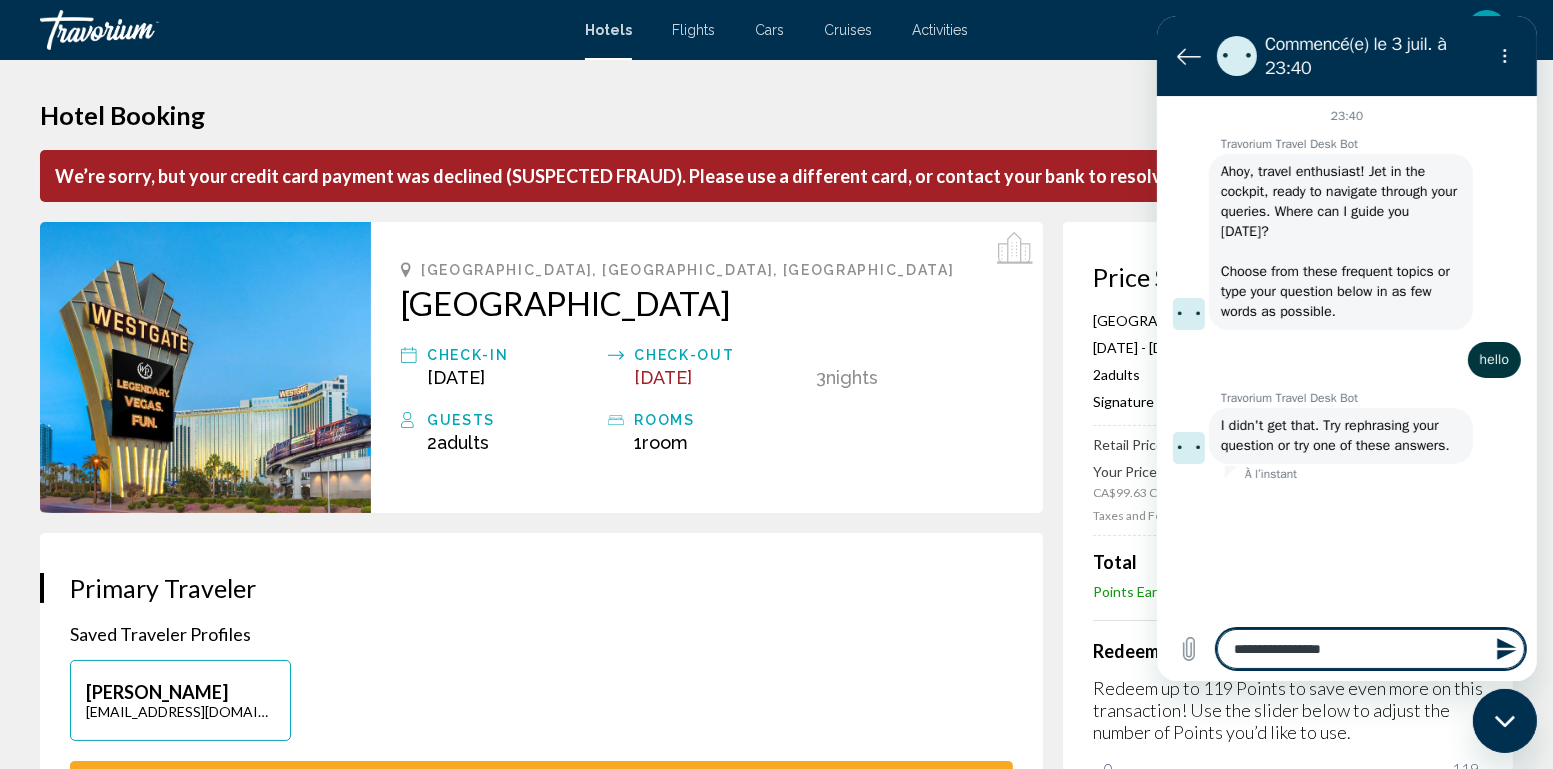 type on "**********" 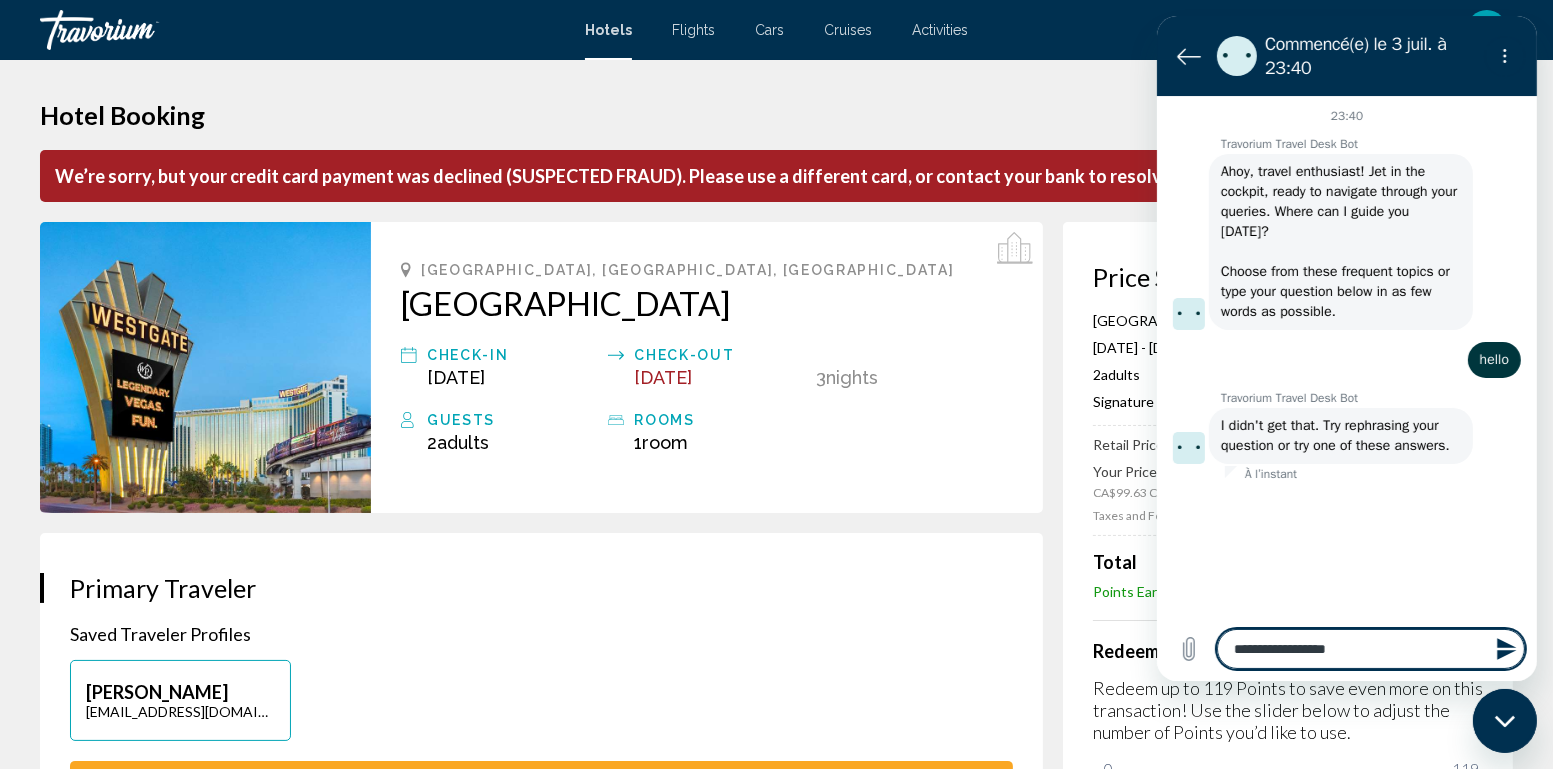 type on "**********" 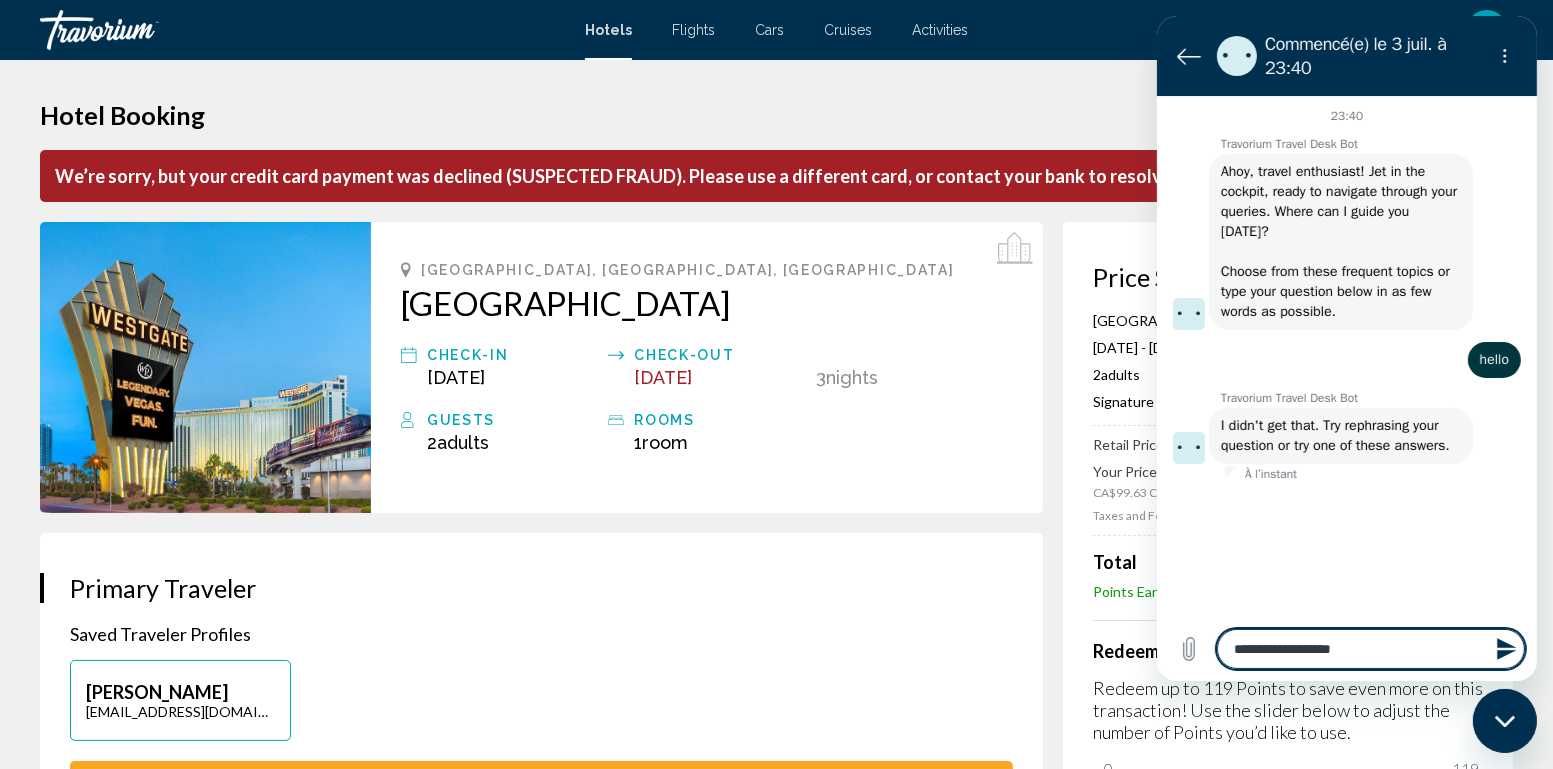 type on "**********" 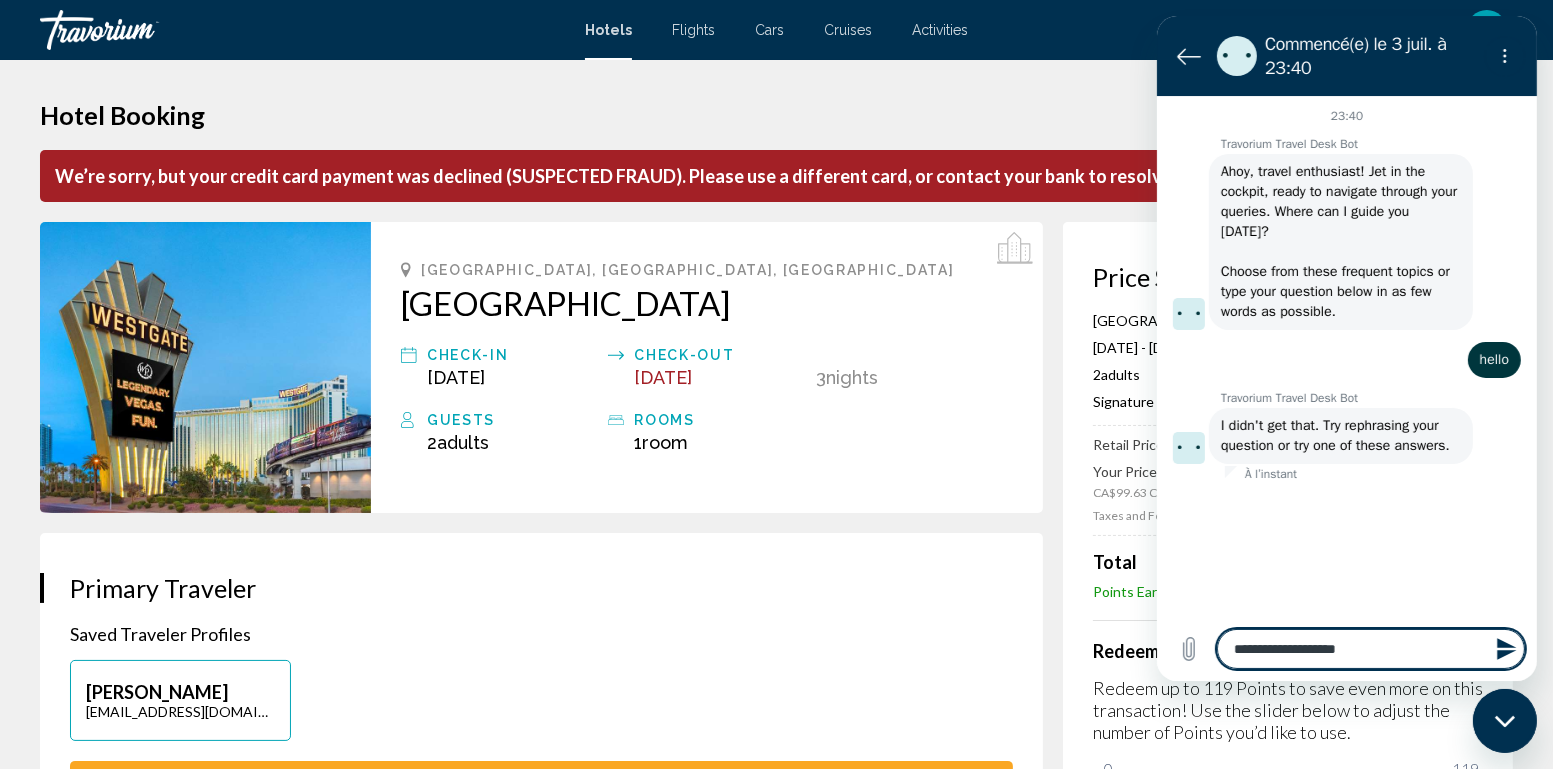 type on "**********" 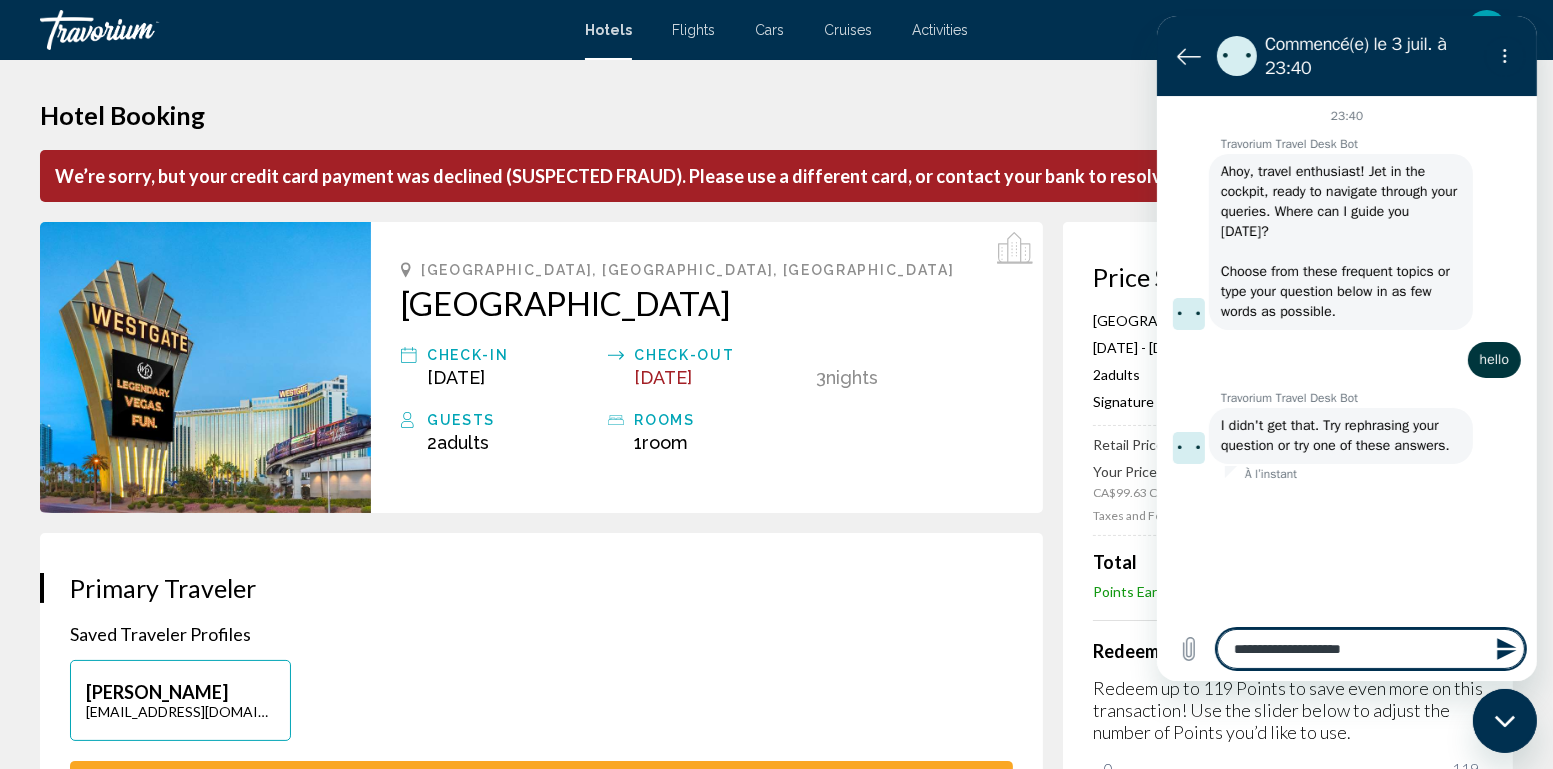 type on "**********" 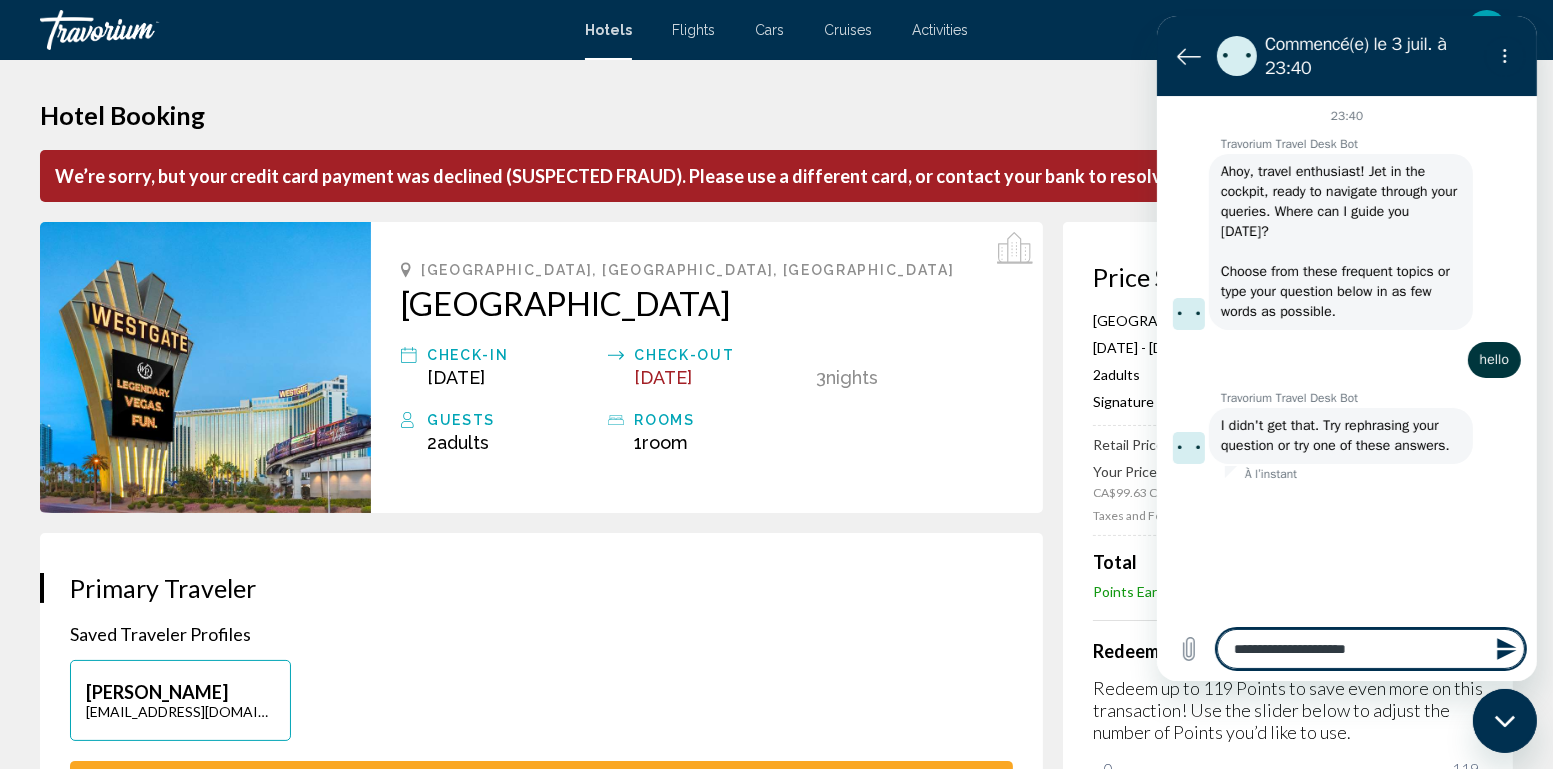 type on "**********" 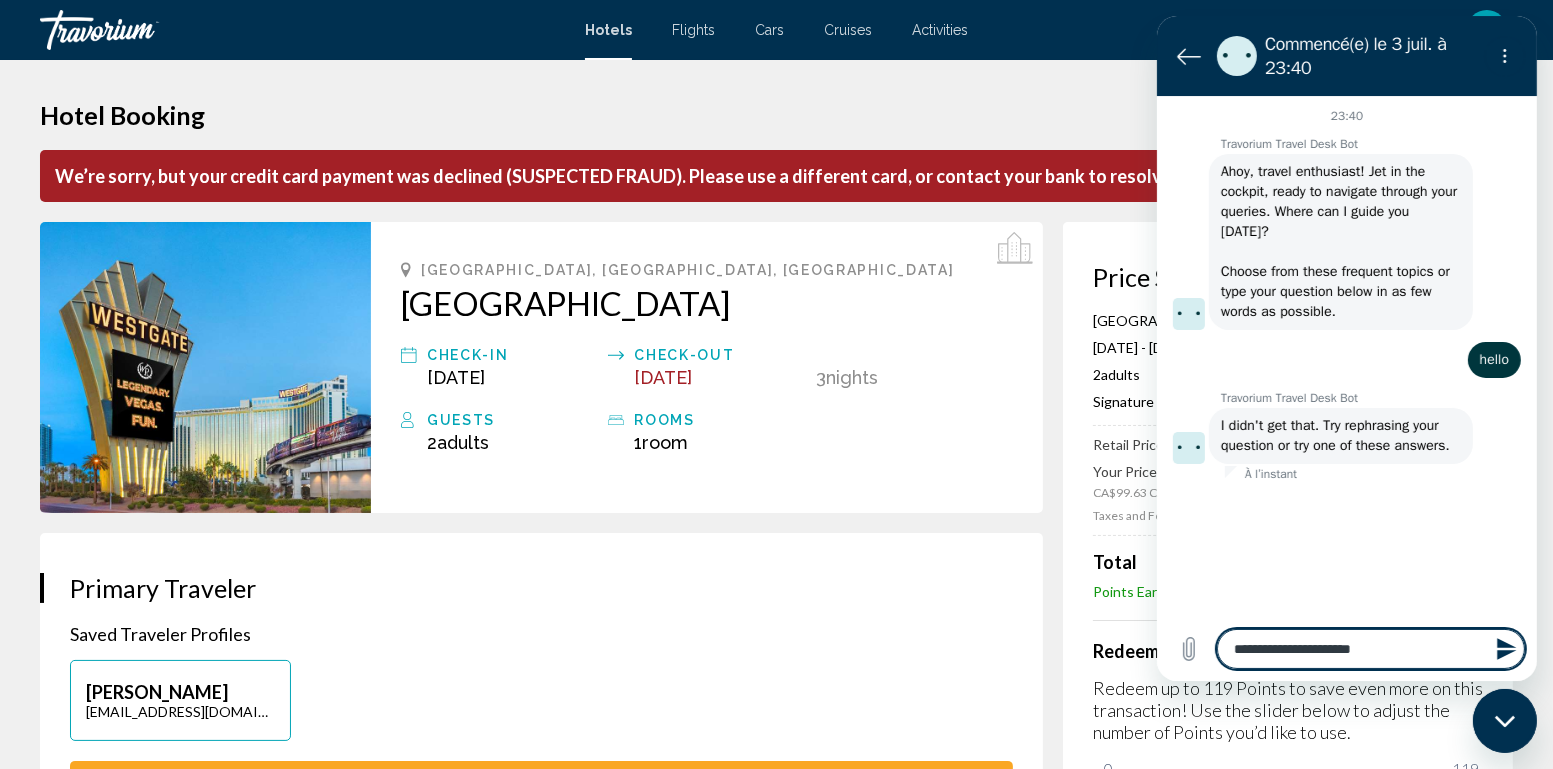 type on "**********" 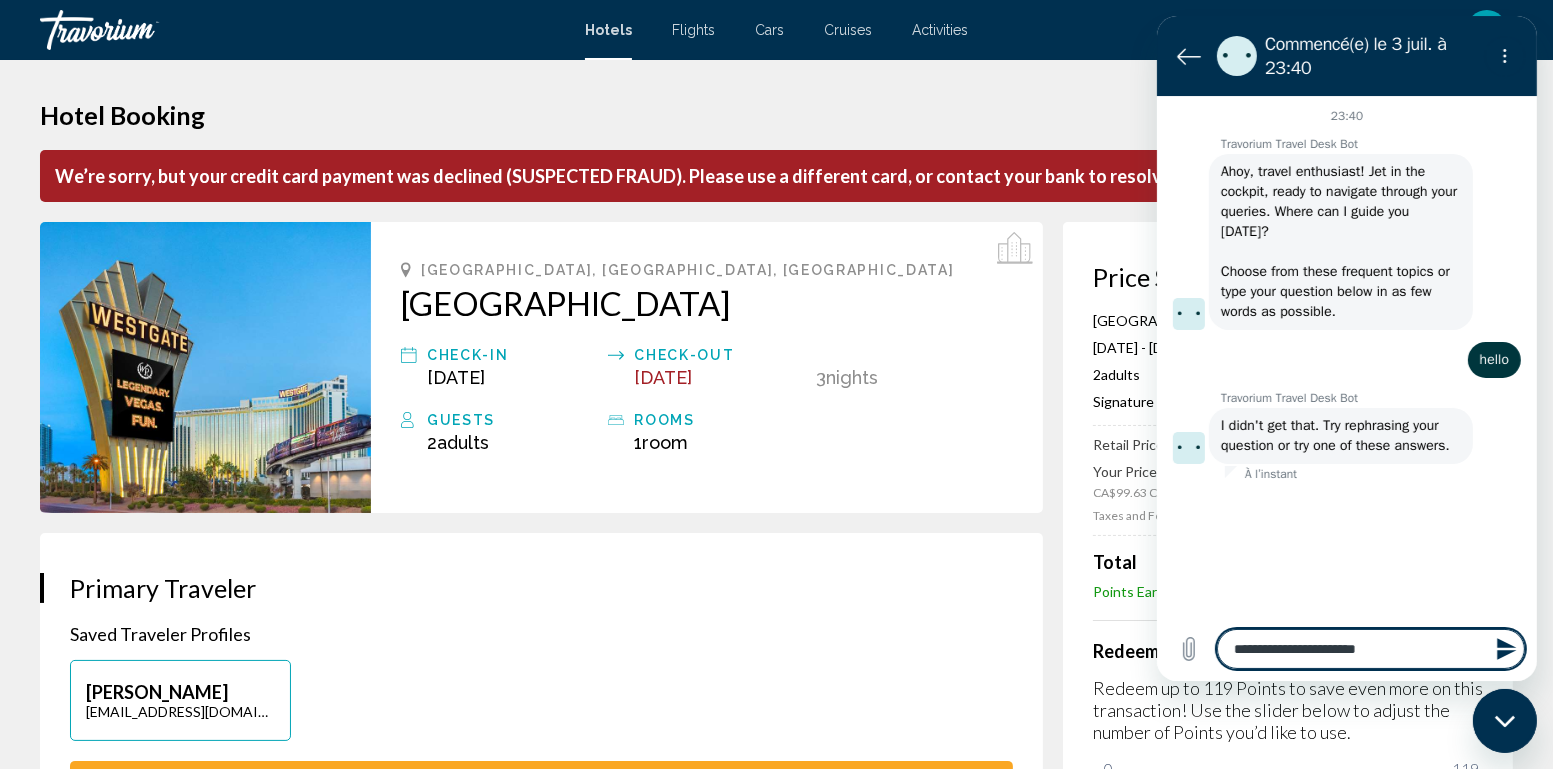 type on "**********" 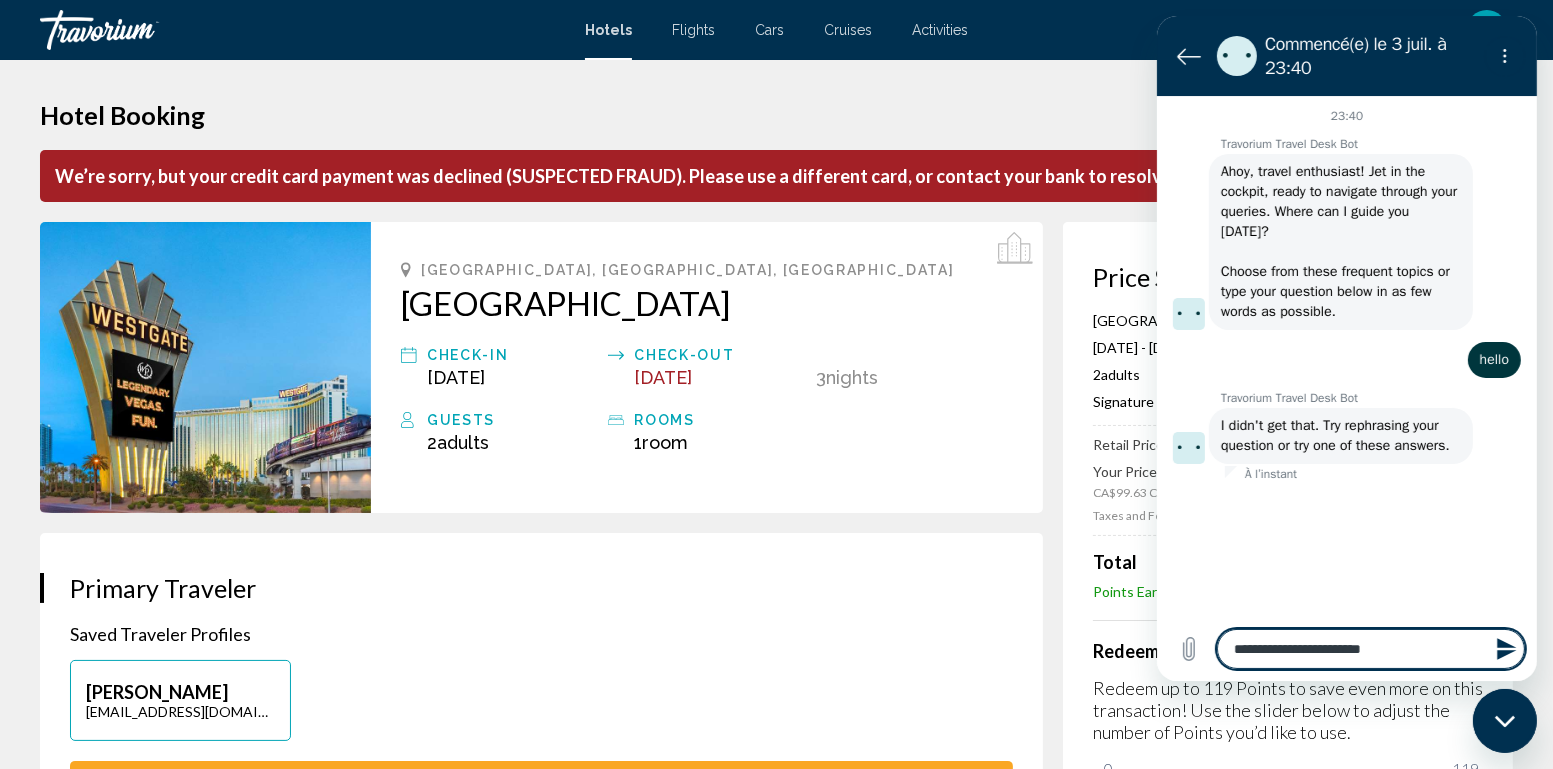 type on "**********" 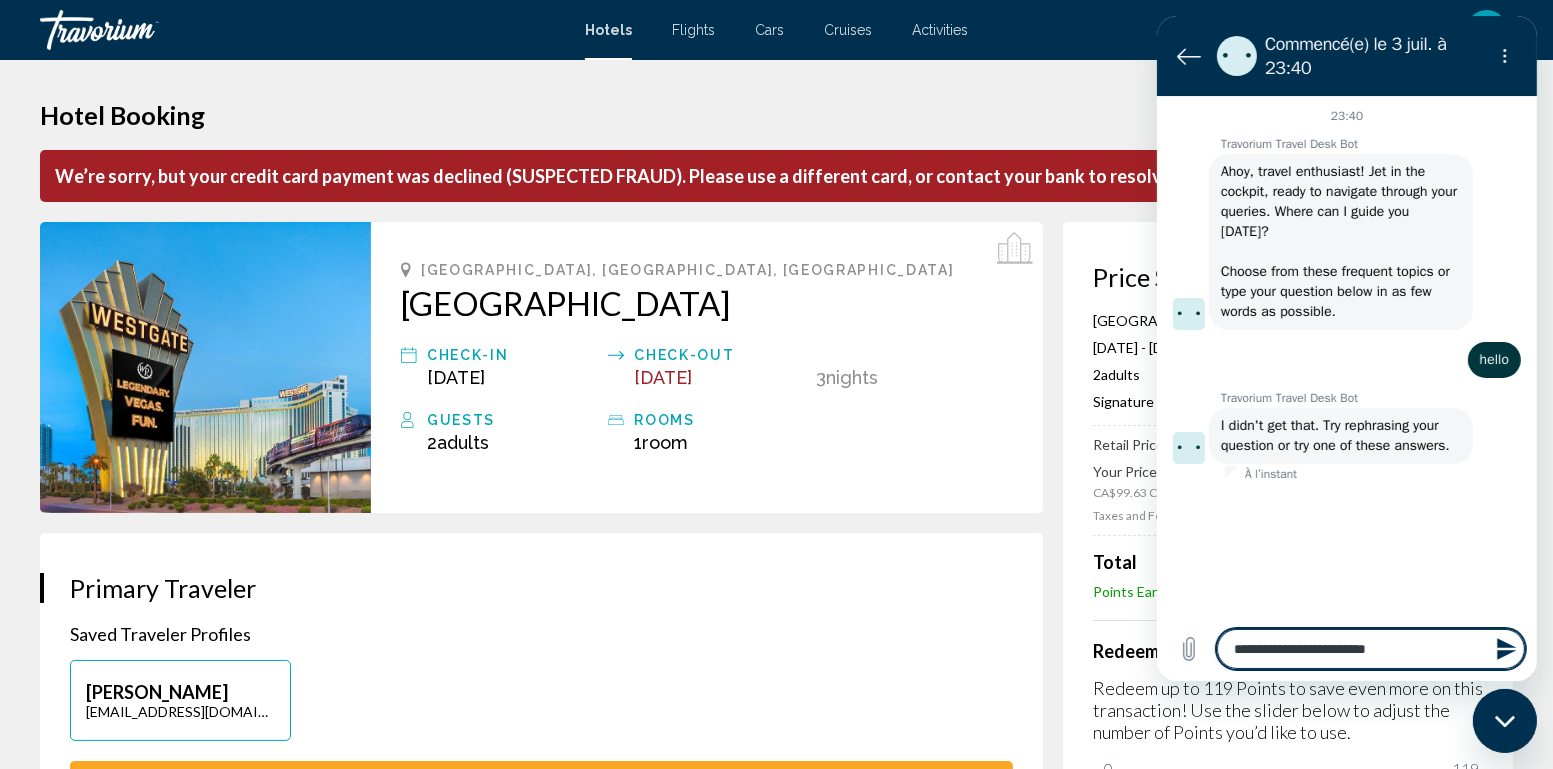 type on "**********" 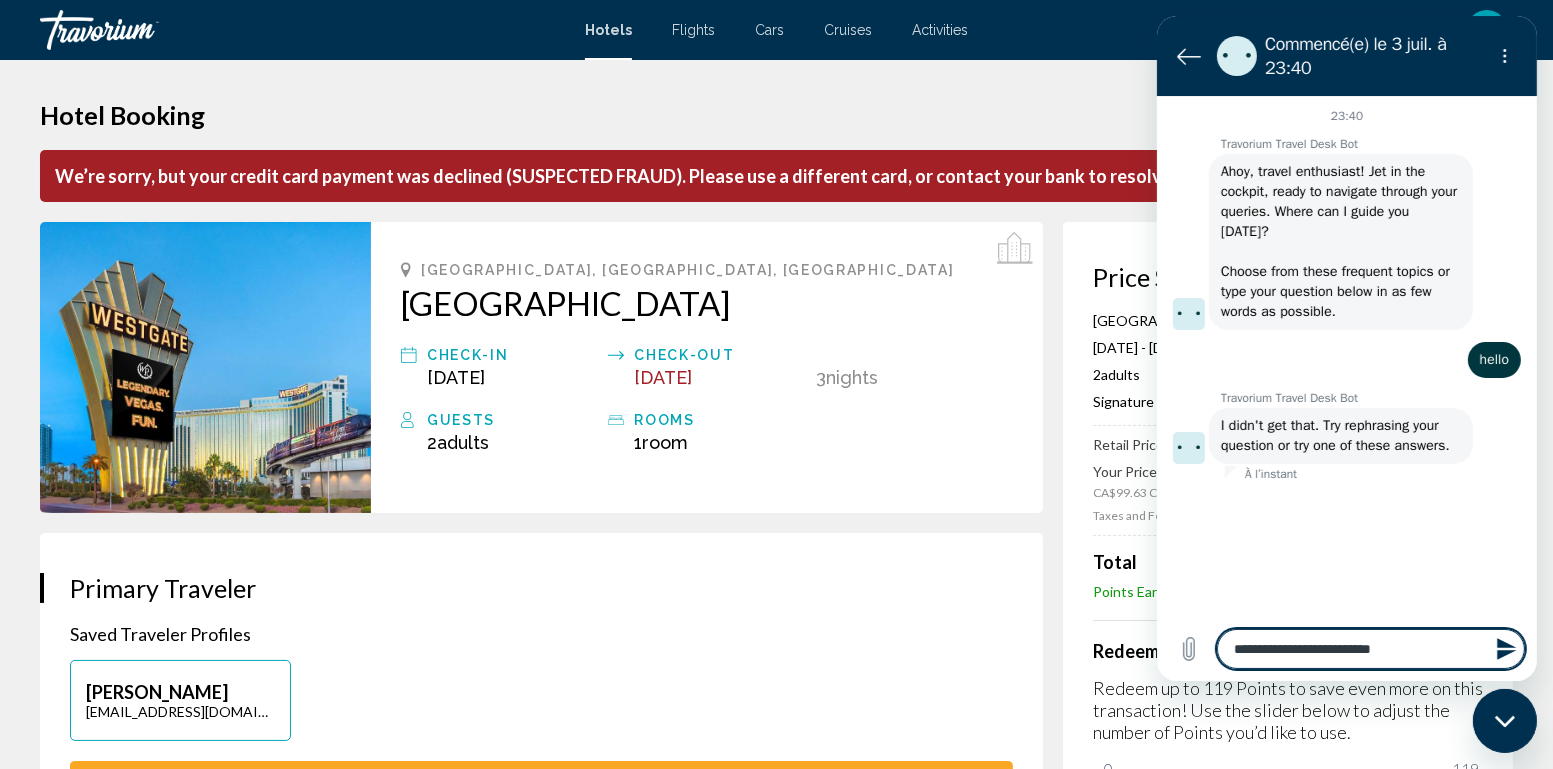 type on "**********" 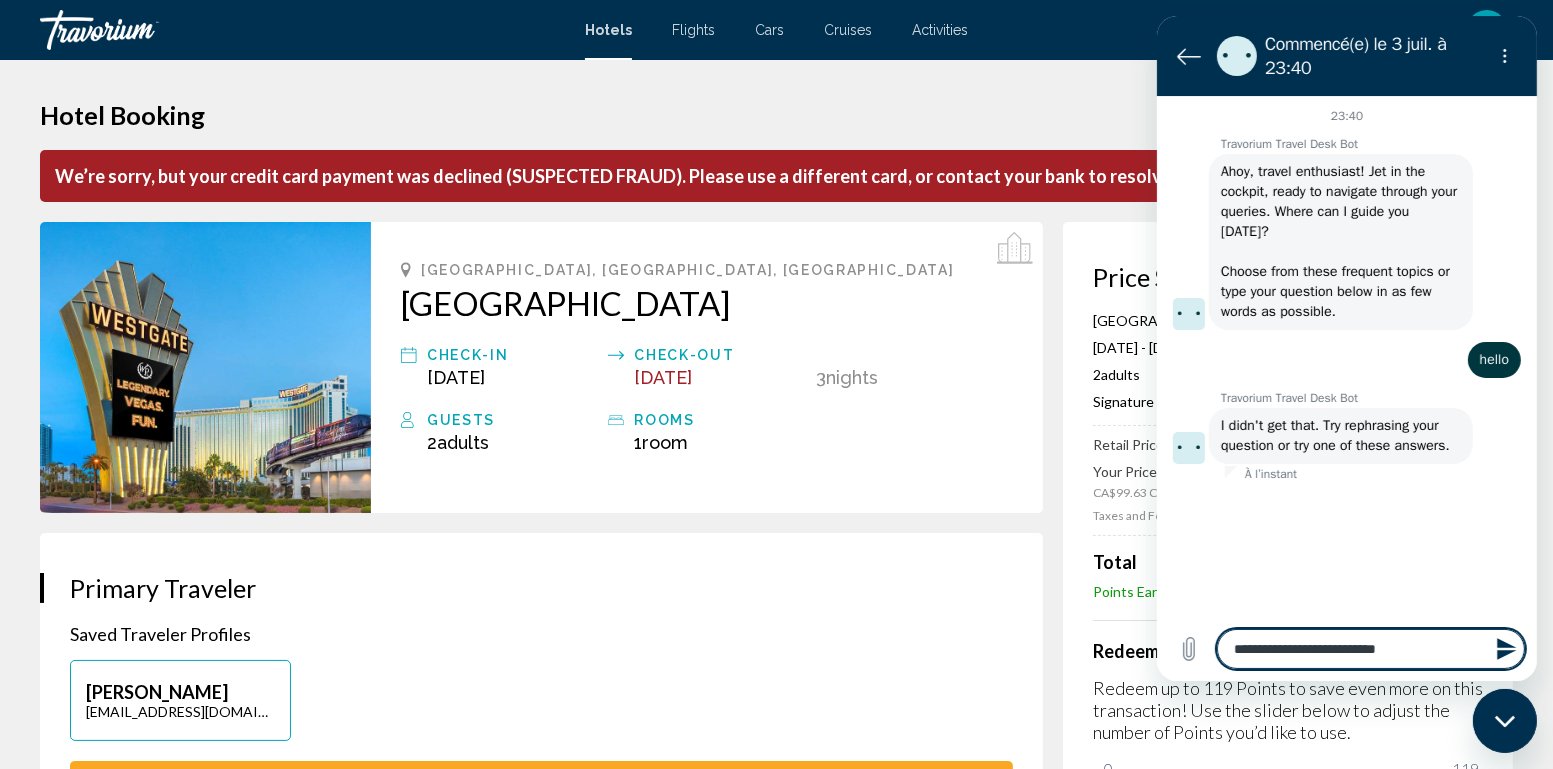 type on "**********" 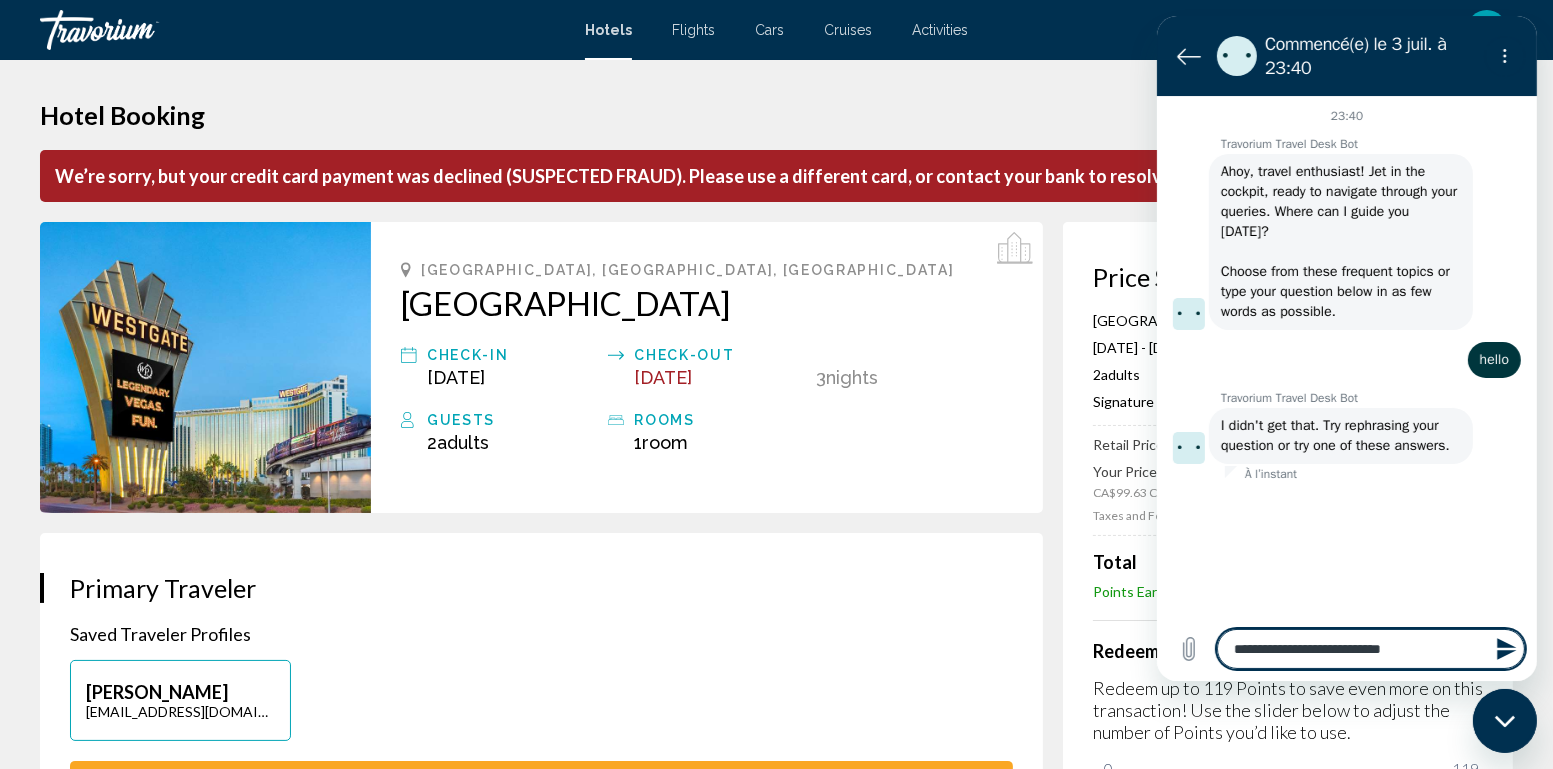 type on "**********" 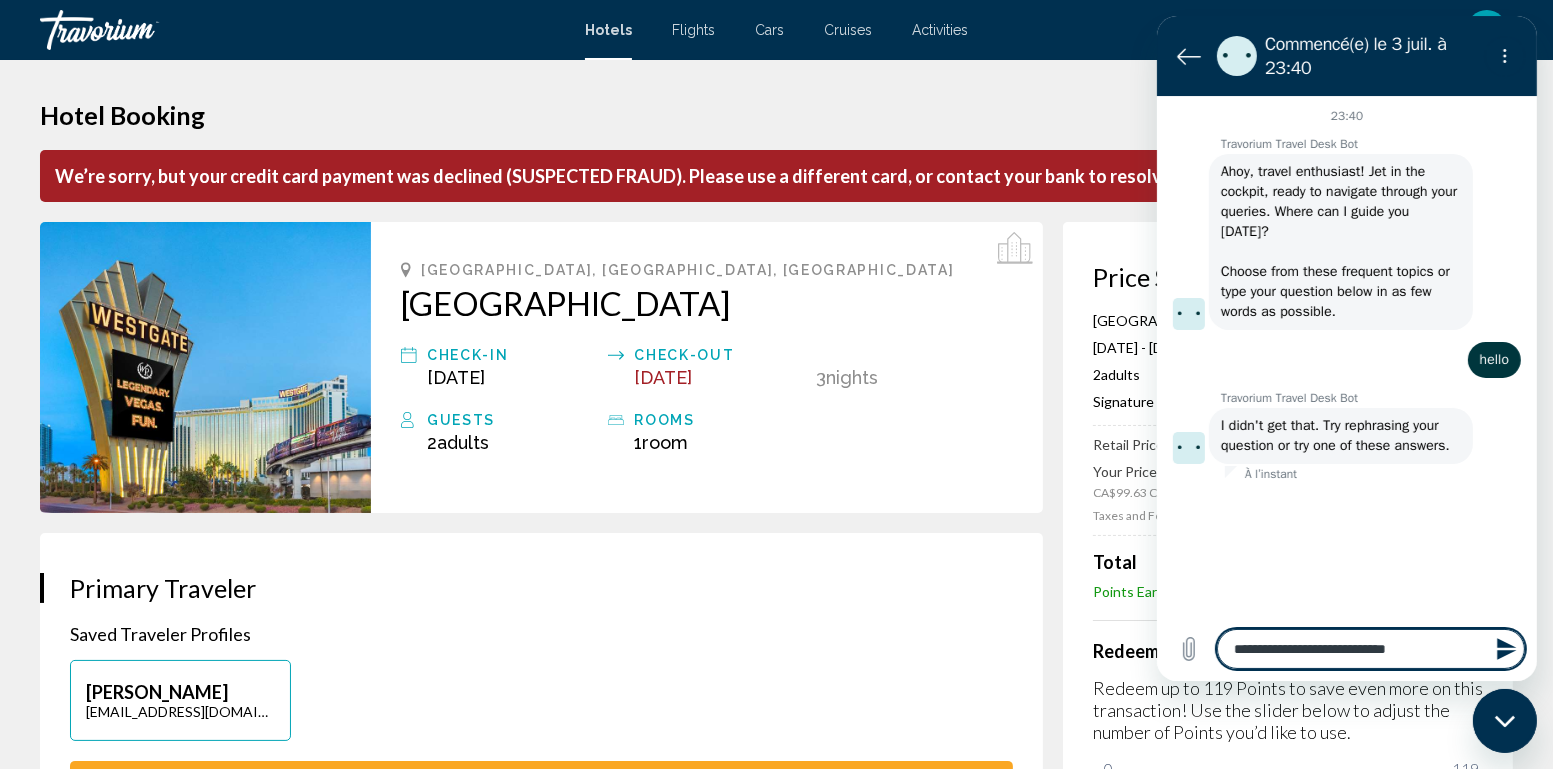type on "**********" 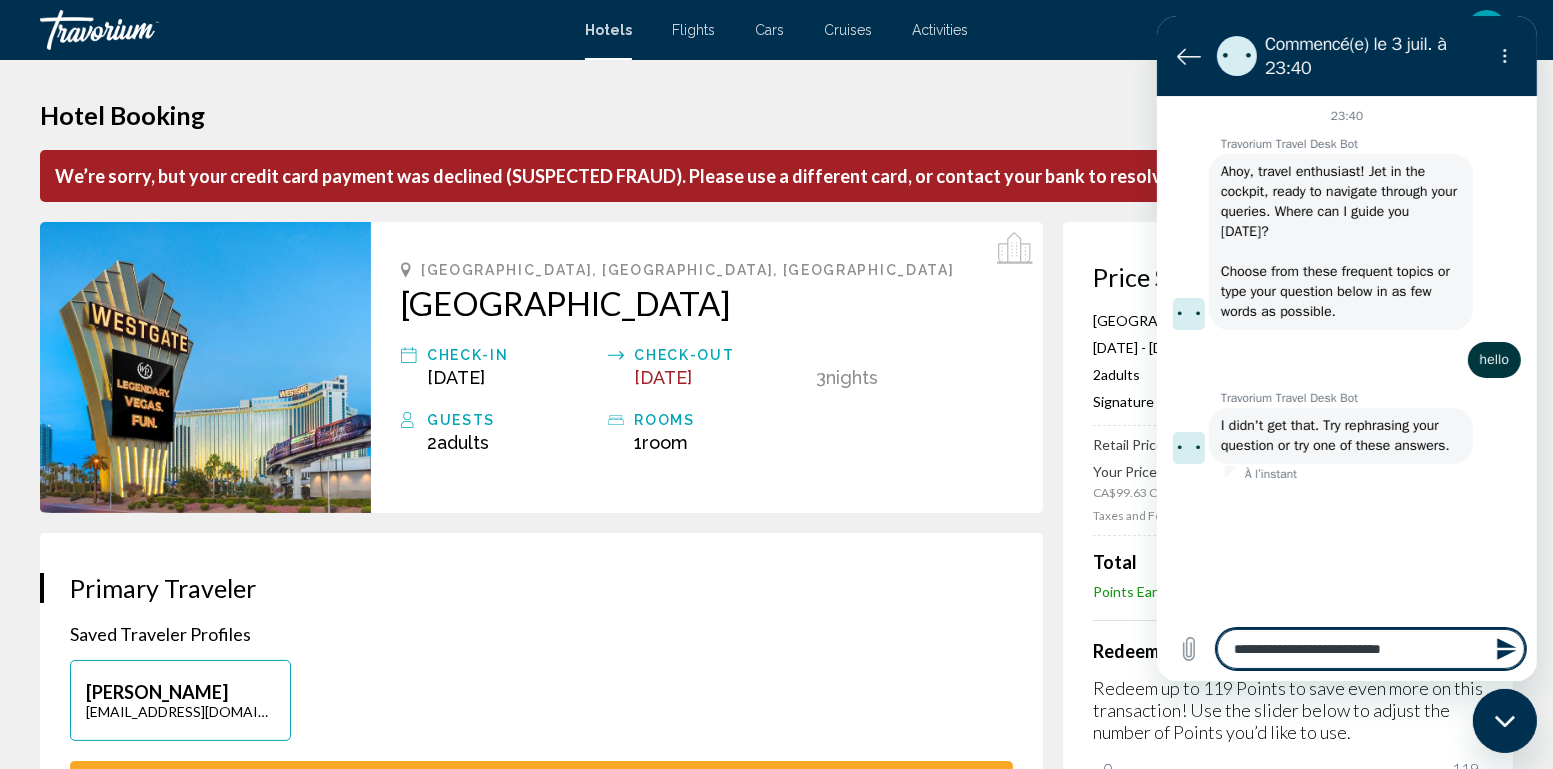 type 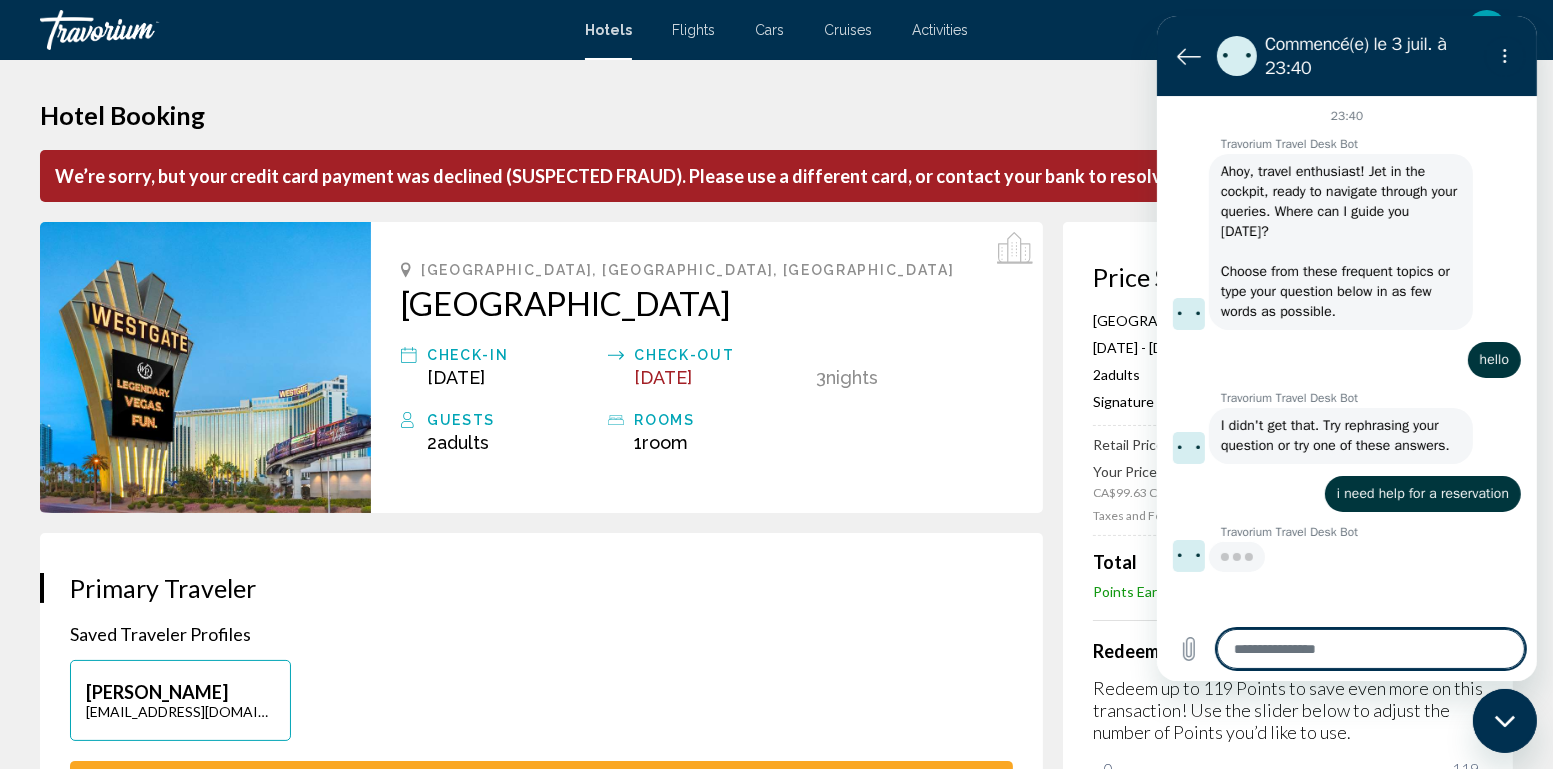 type on "*" 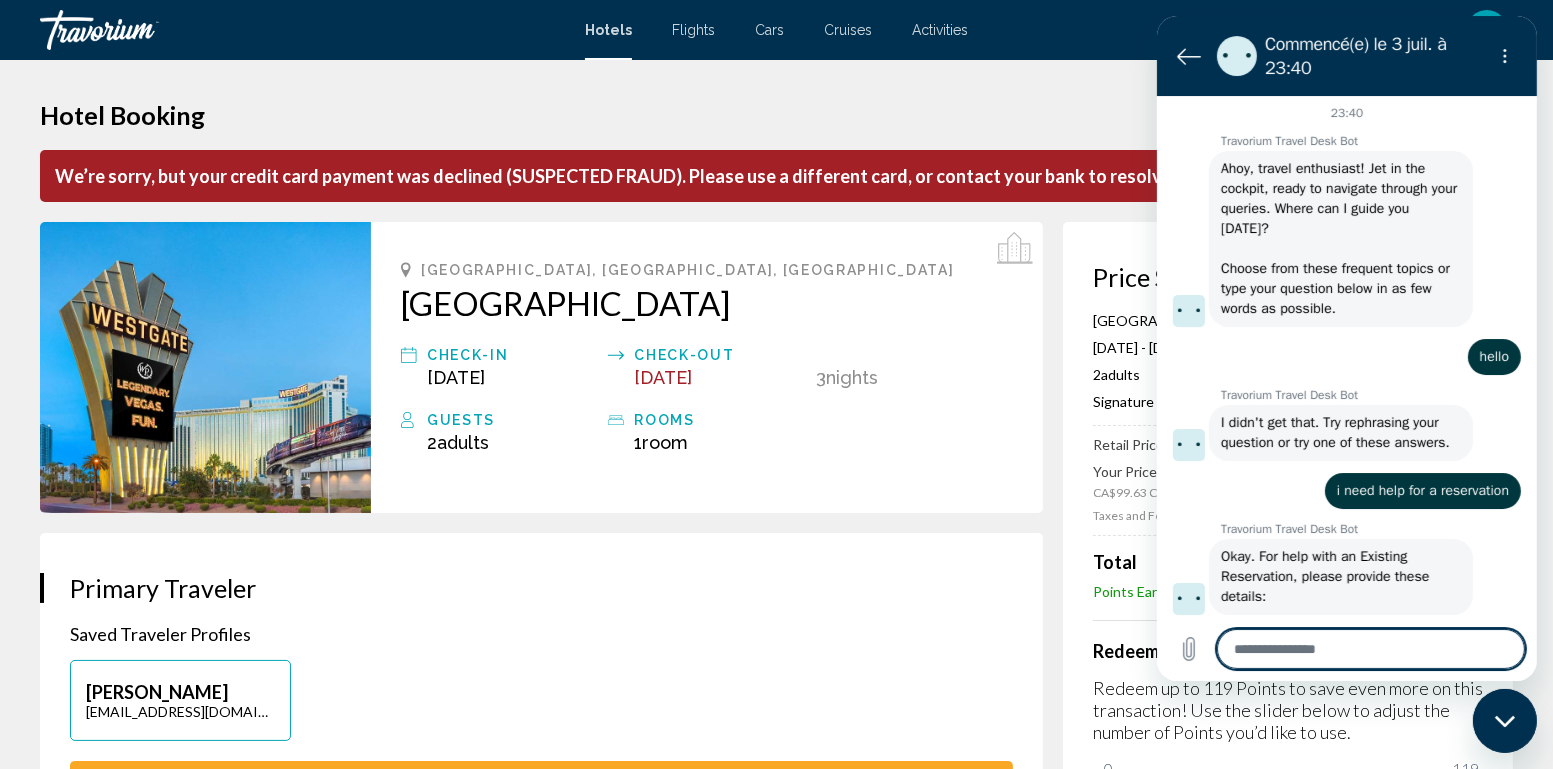 type 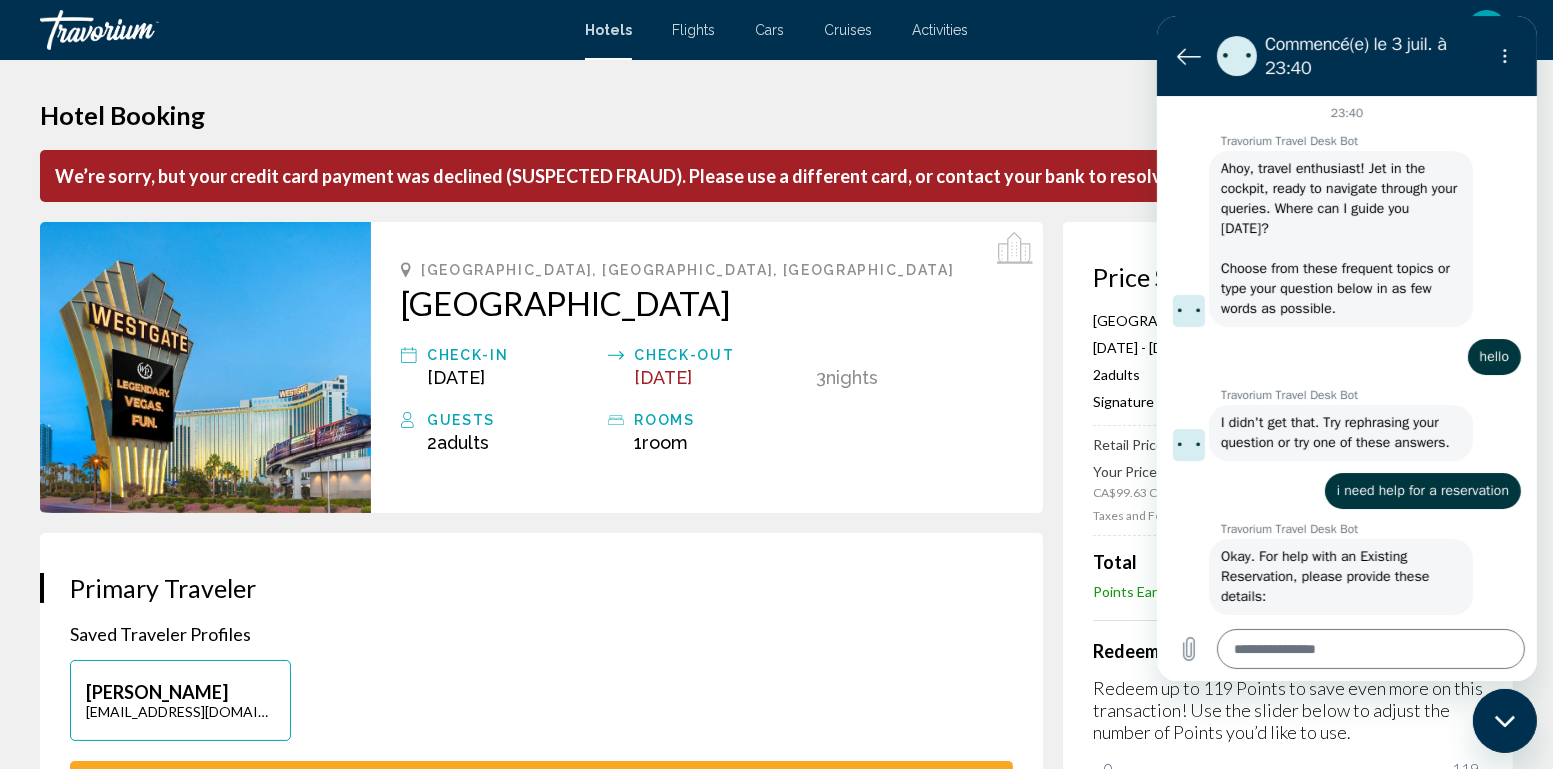 type on "*" 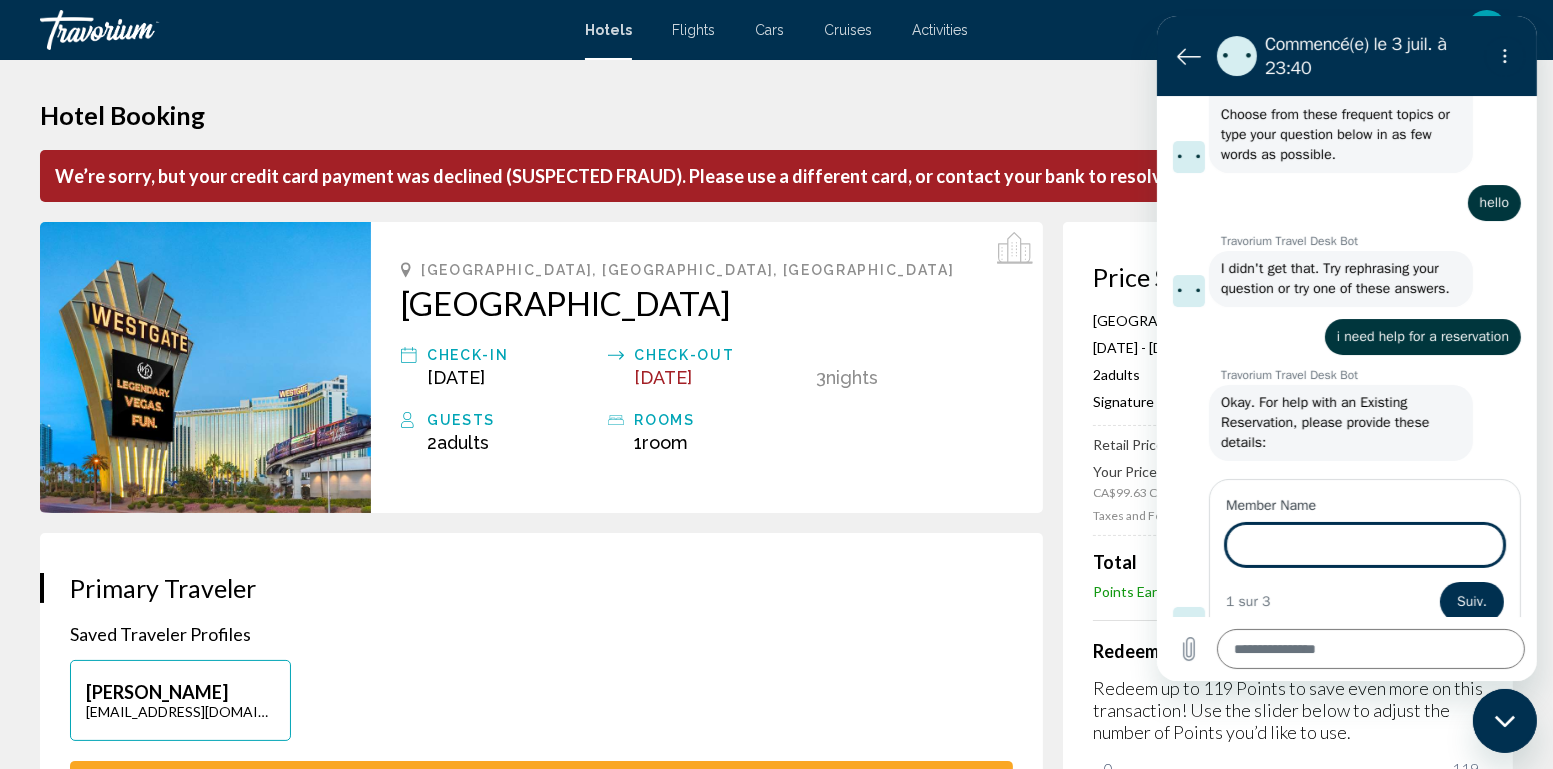 scroll, scrollTop: 156, scrollLeft: 0, axis: vertical 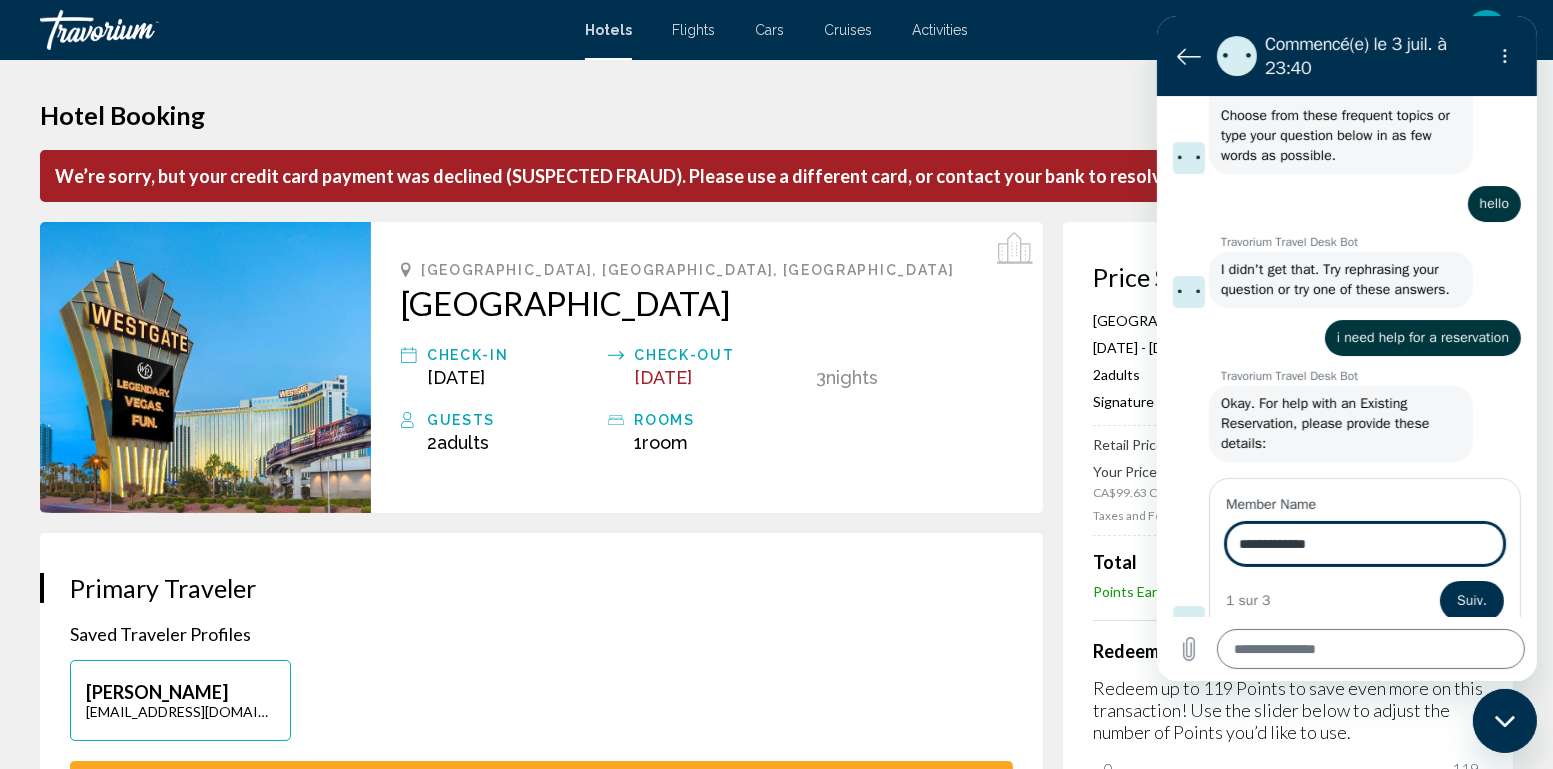 type on "**********" 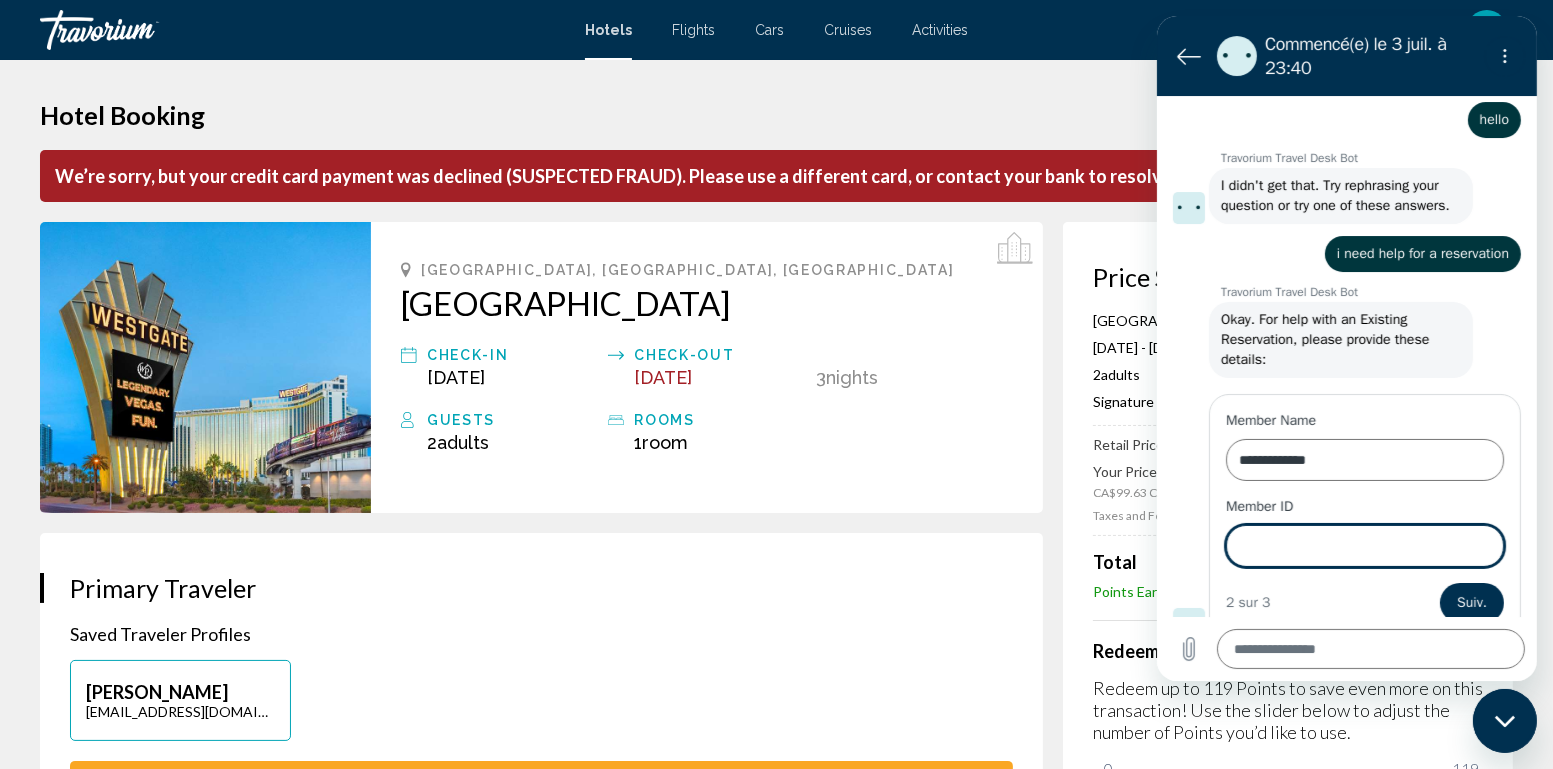 scroll, scrollTop: 240, scrollLeft: 0, axis: vertical 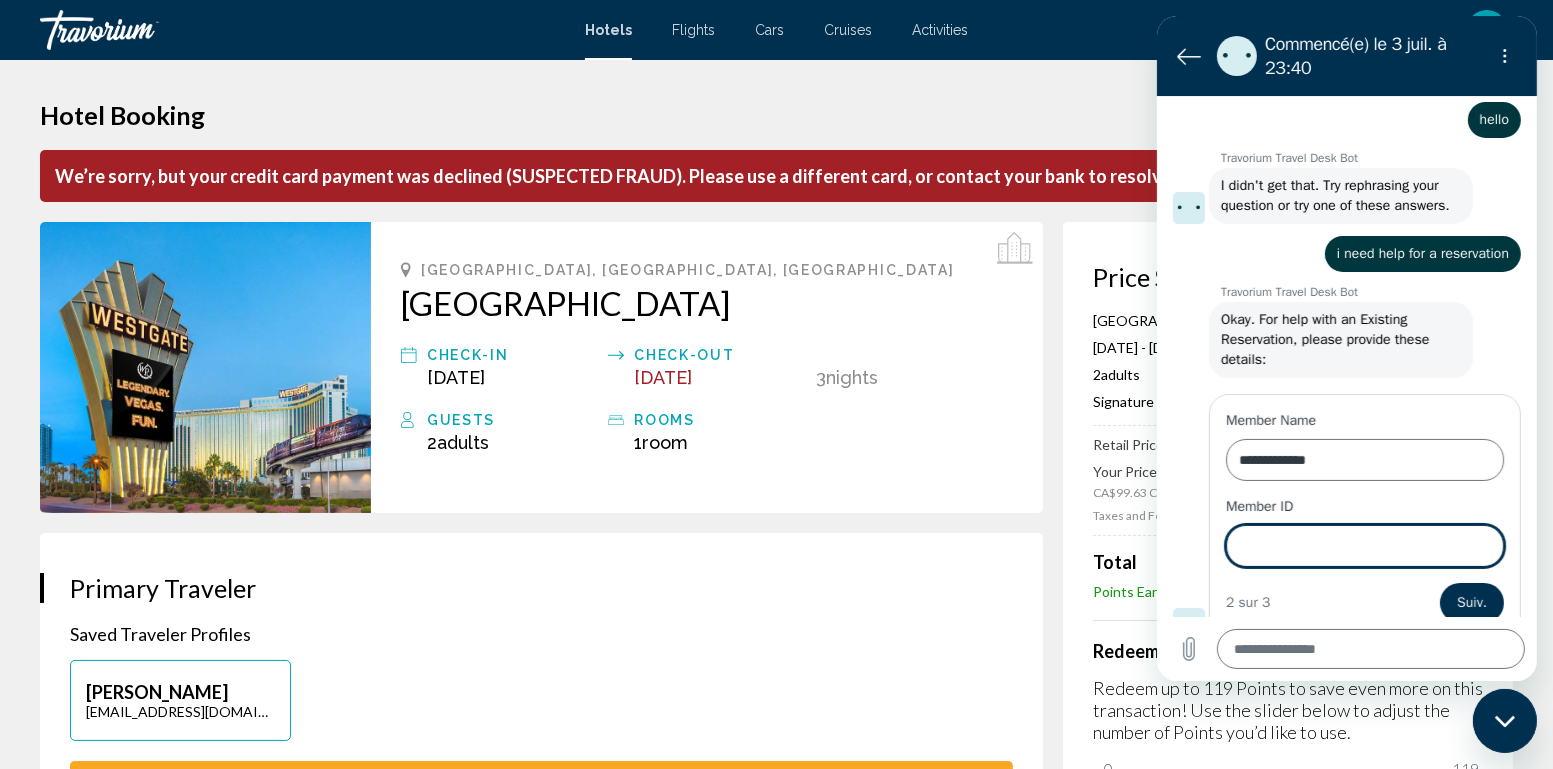 paste on "******" 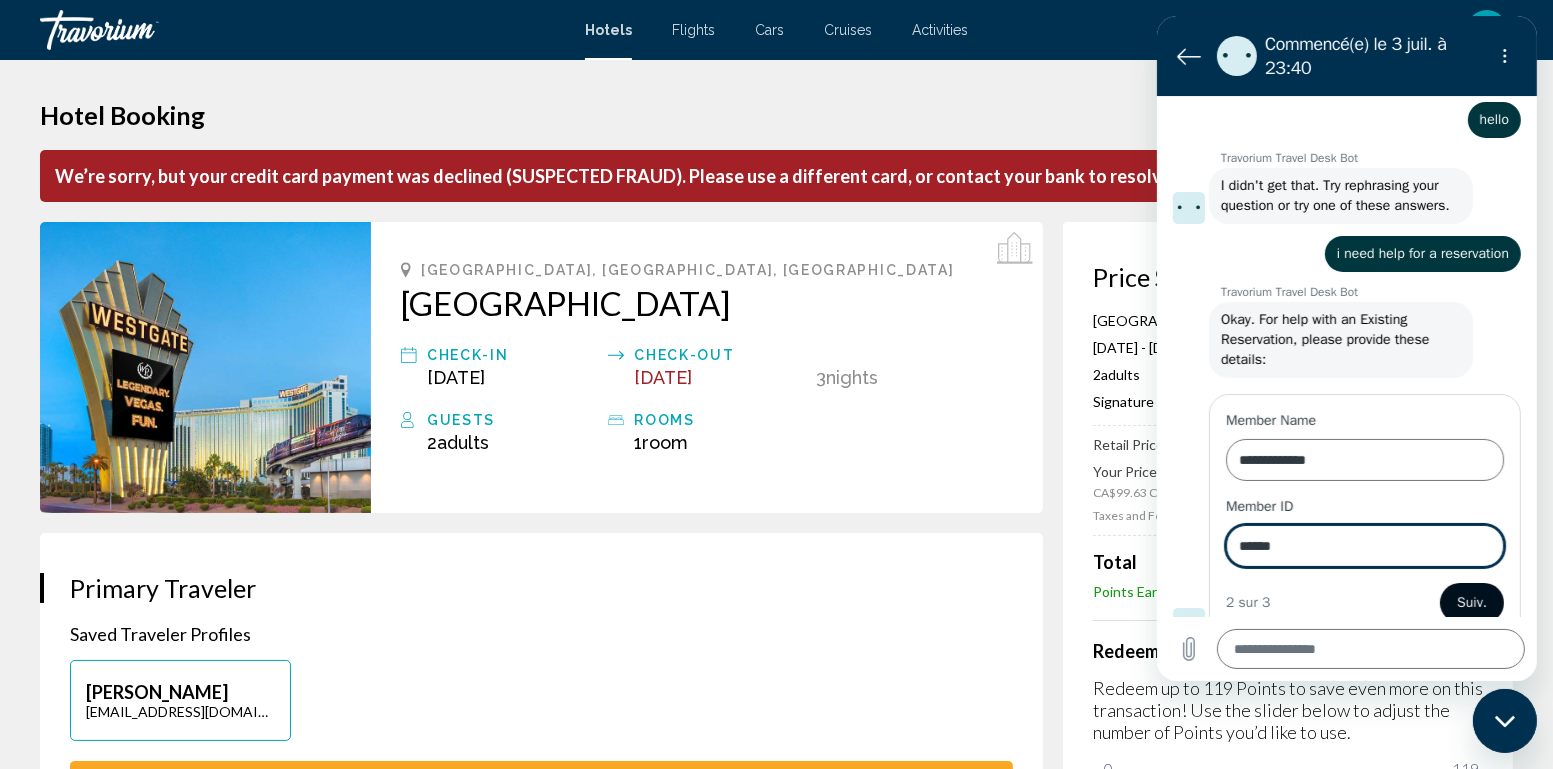 type on "******" 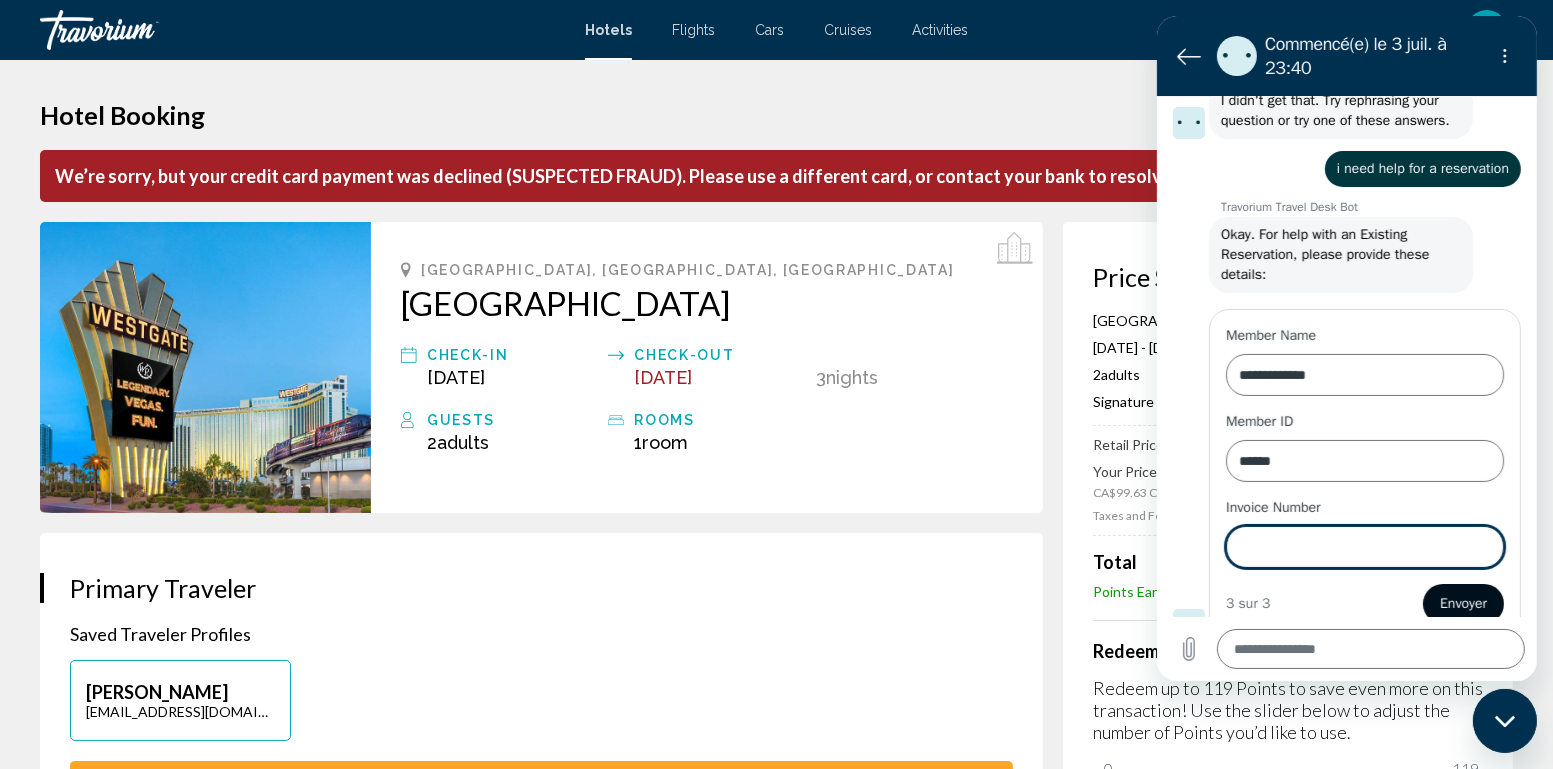 scroll, scrollTop: 326, scrollLeft: 0, axis: vertical 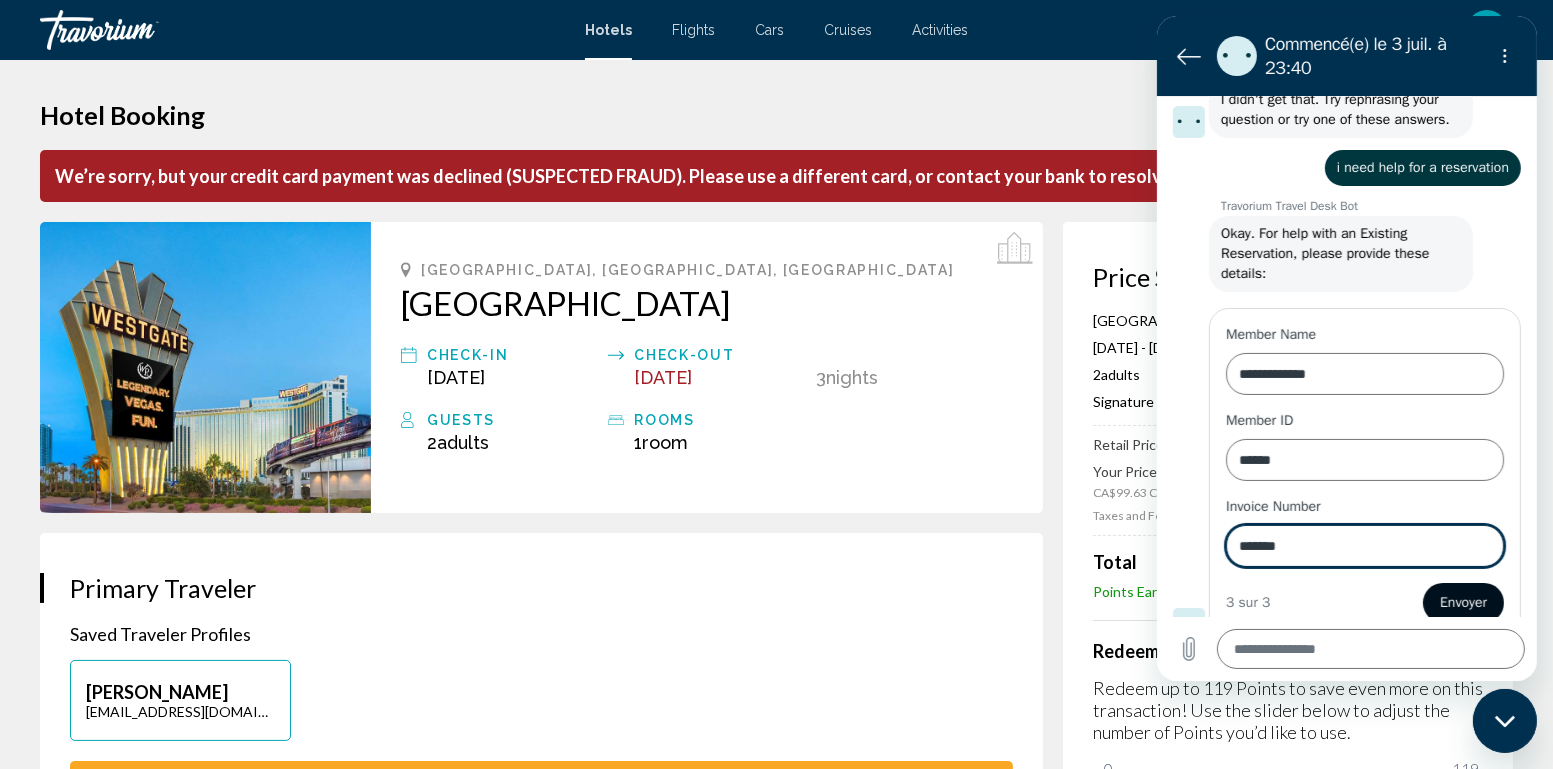 type on "*******" 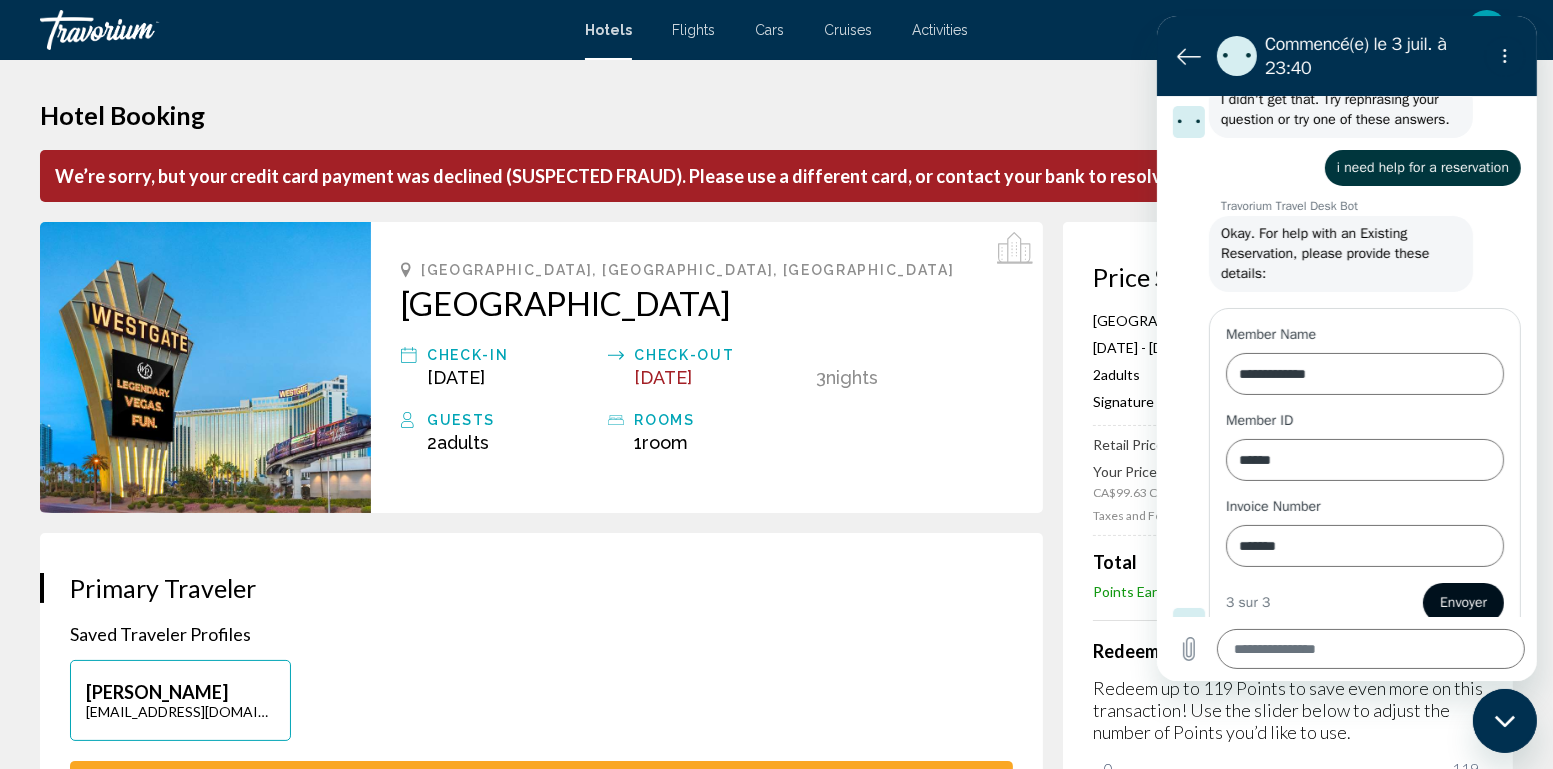 click on "Envoyer" at bounding box center (1462, 603) 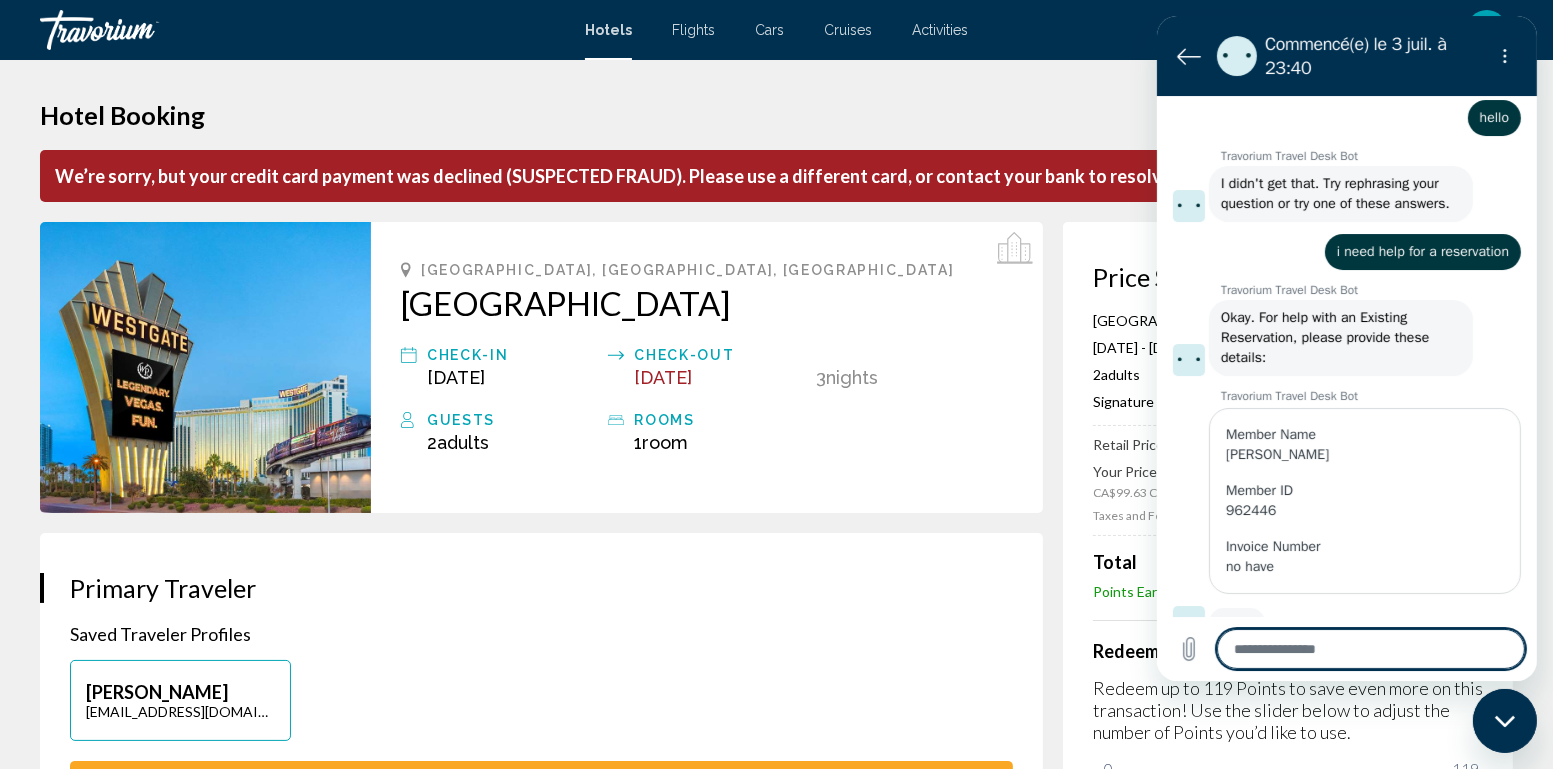 scroll, scrollTop: 243, scrollLeft: 0, axis: vertical 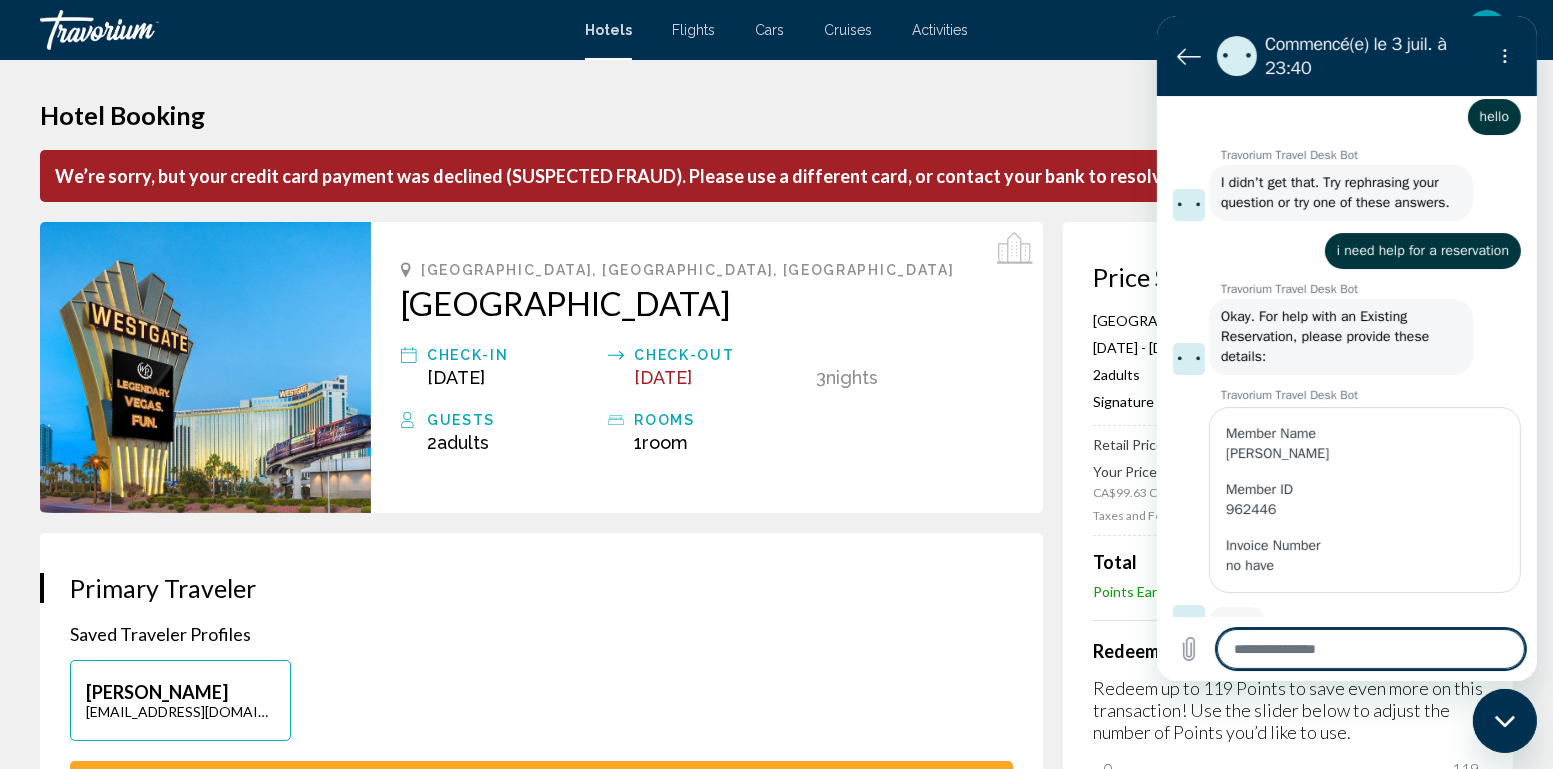 type on "*" 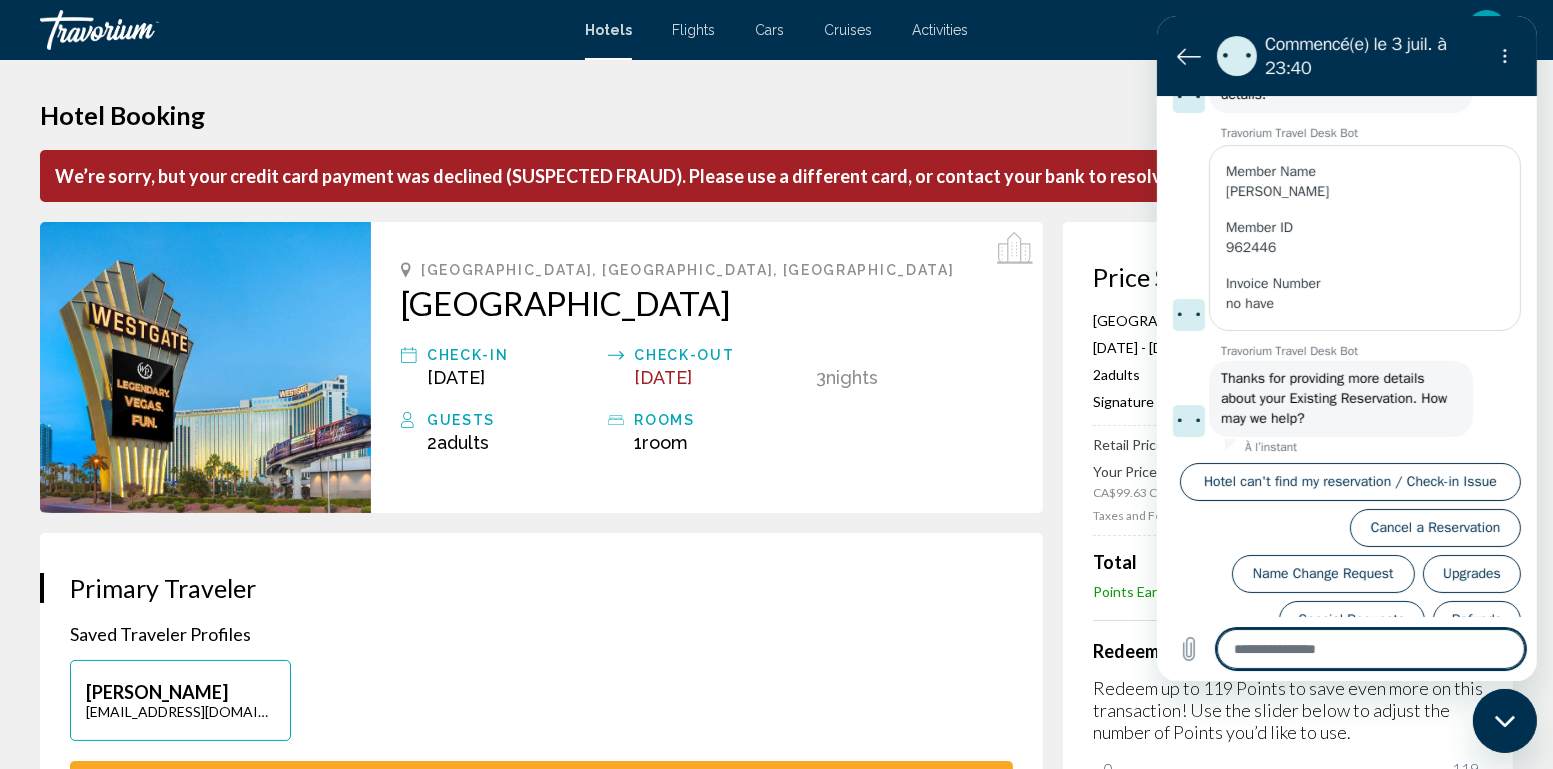 scroll, scrollTop: 507, scrollLeft: 0, axis: vertical 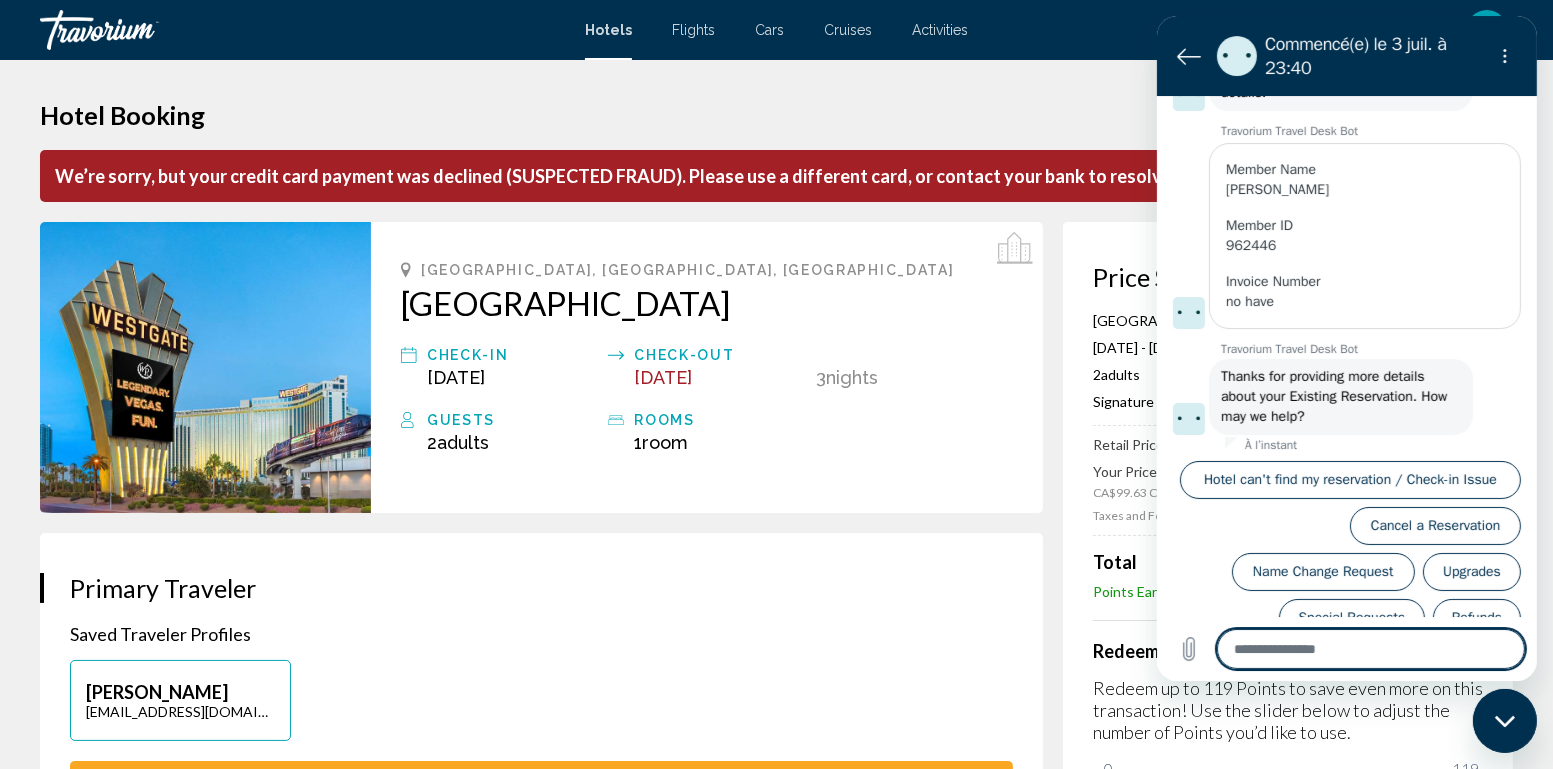 type on "*" 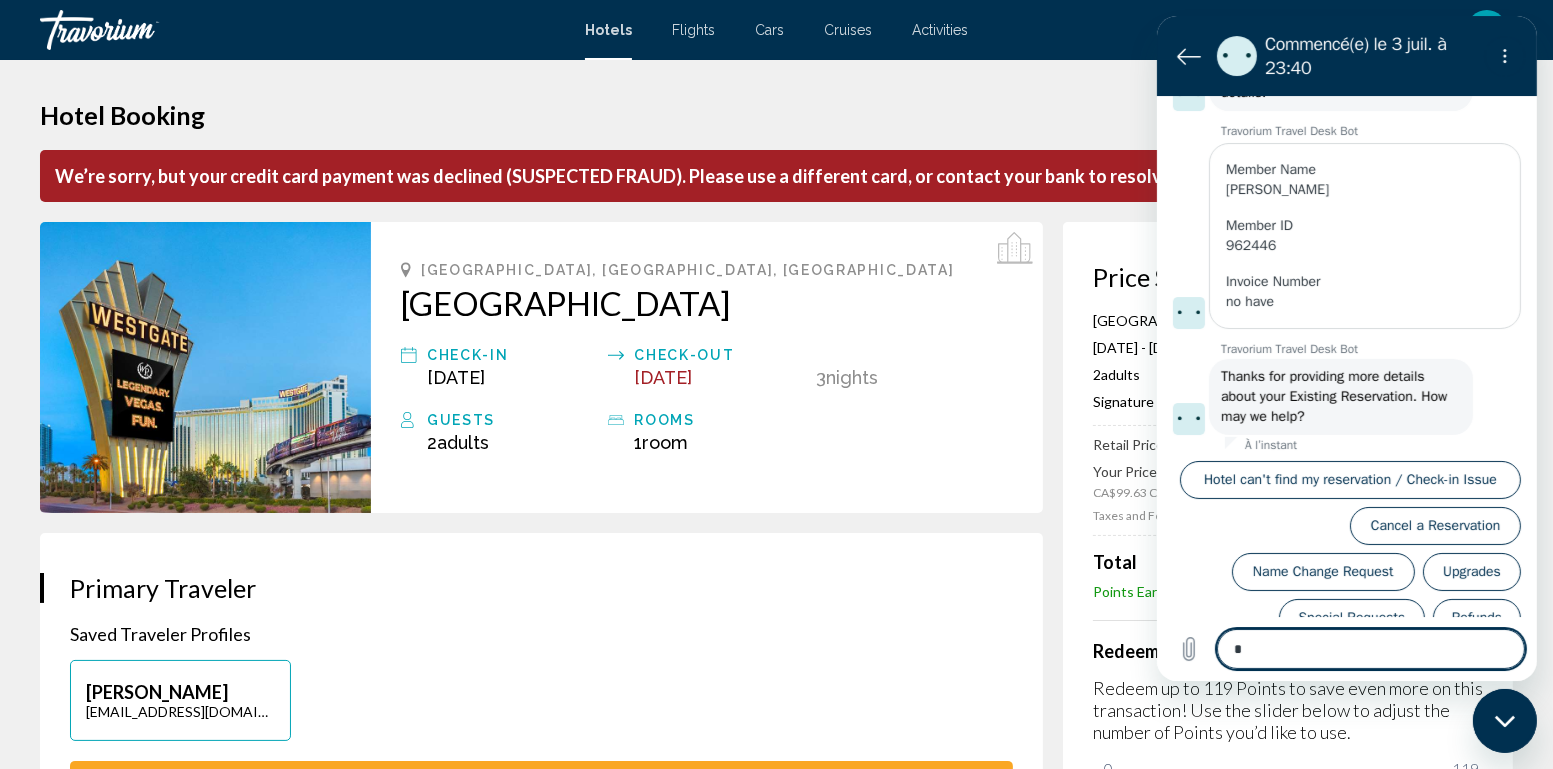 type on "**" 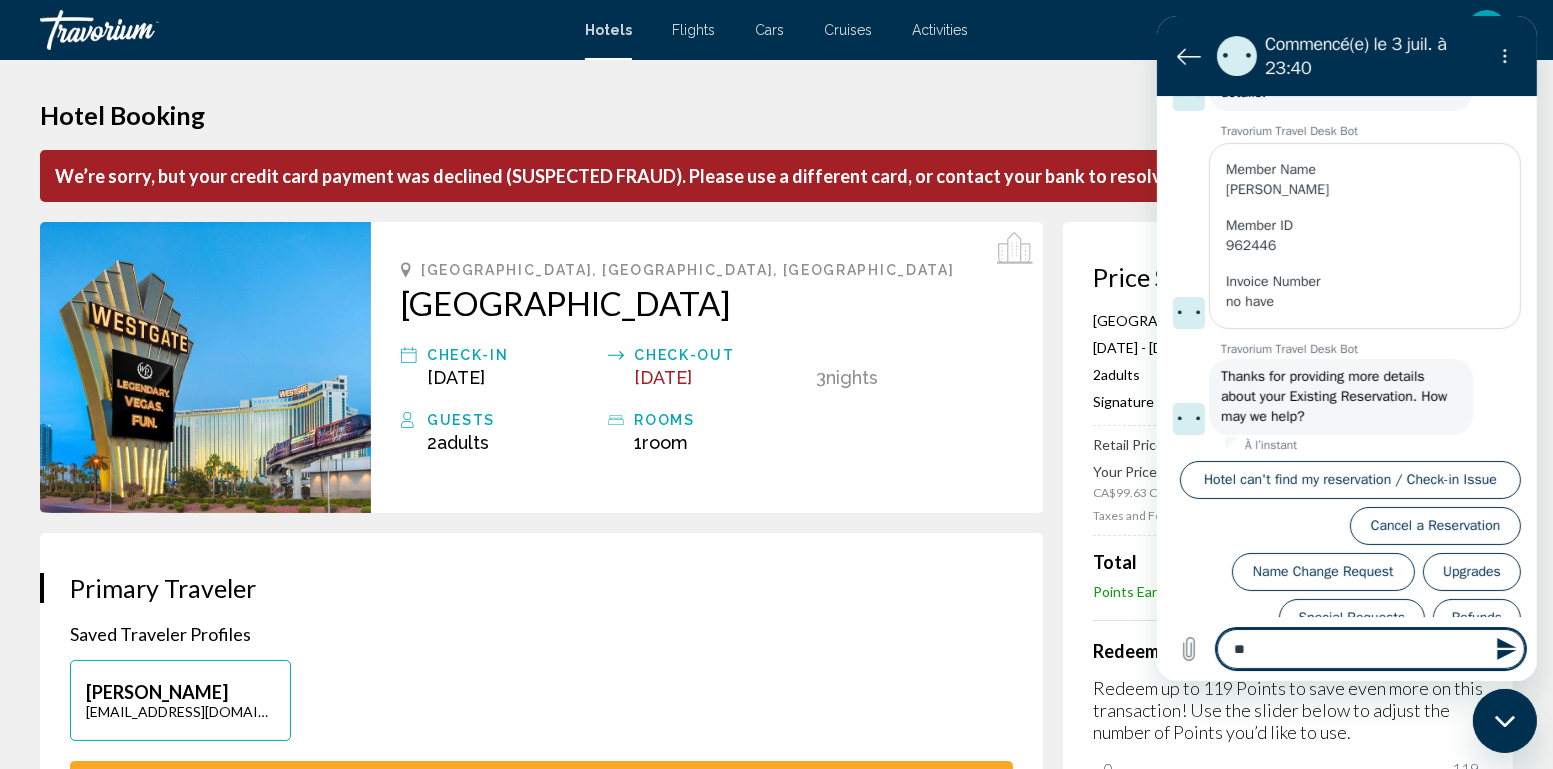 type on "***" 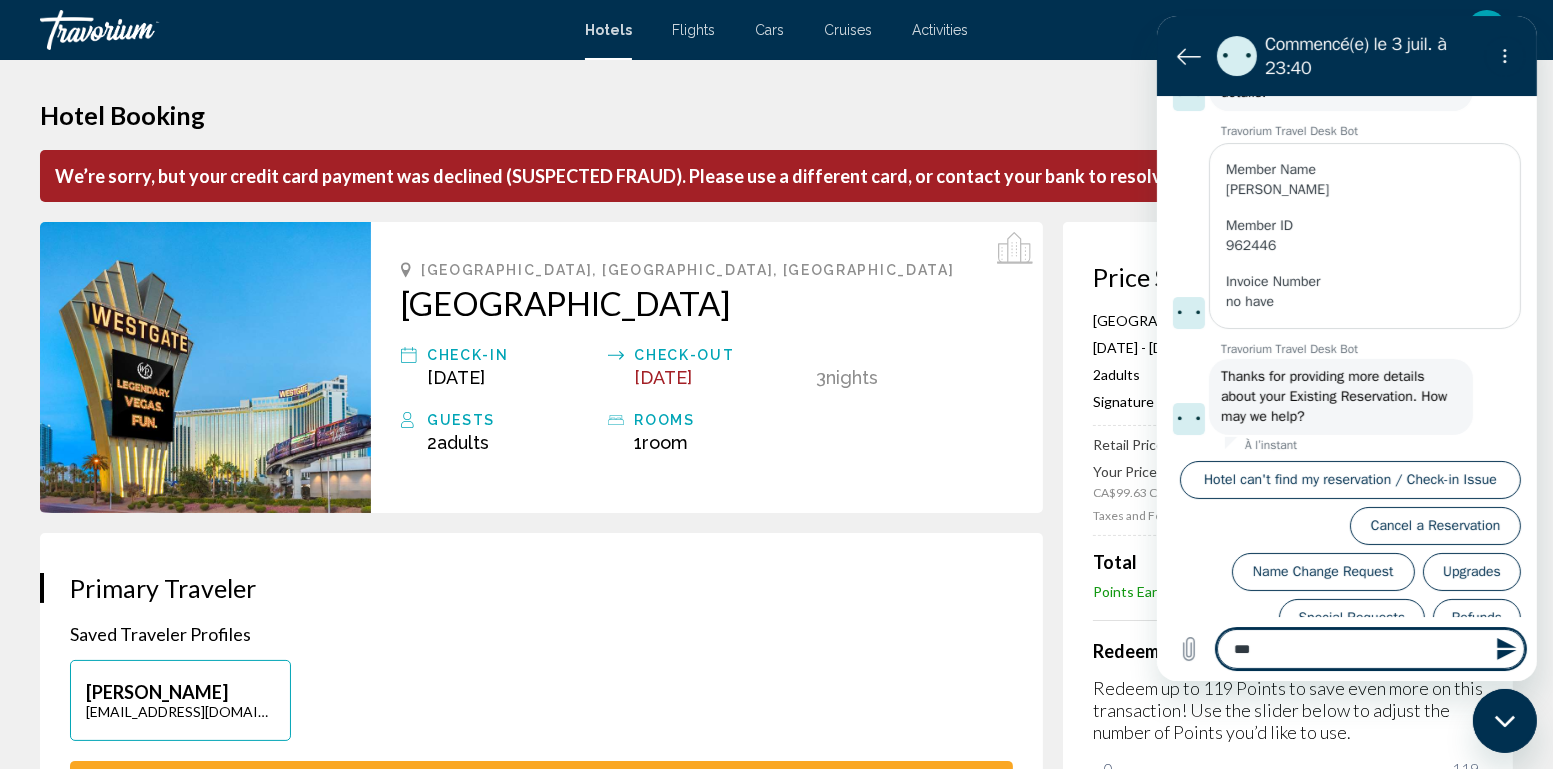 type on "****" 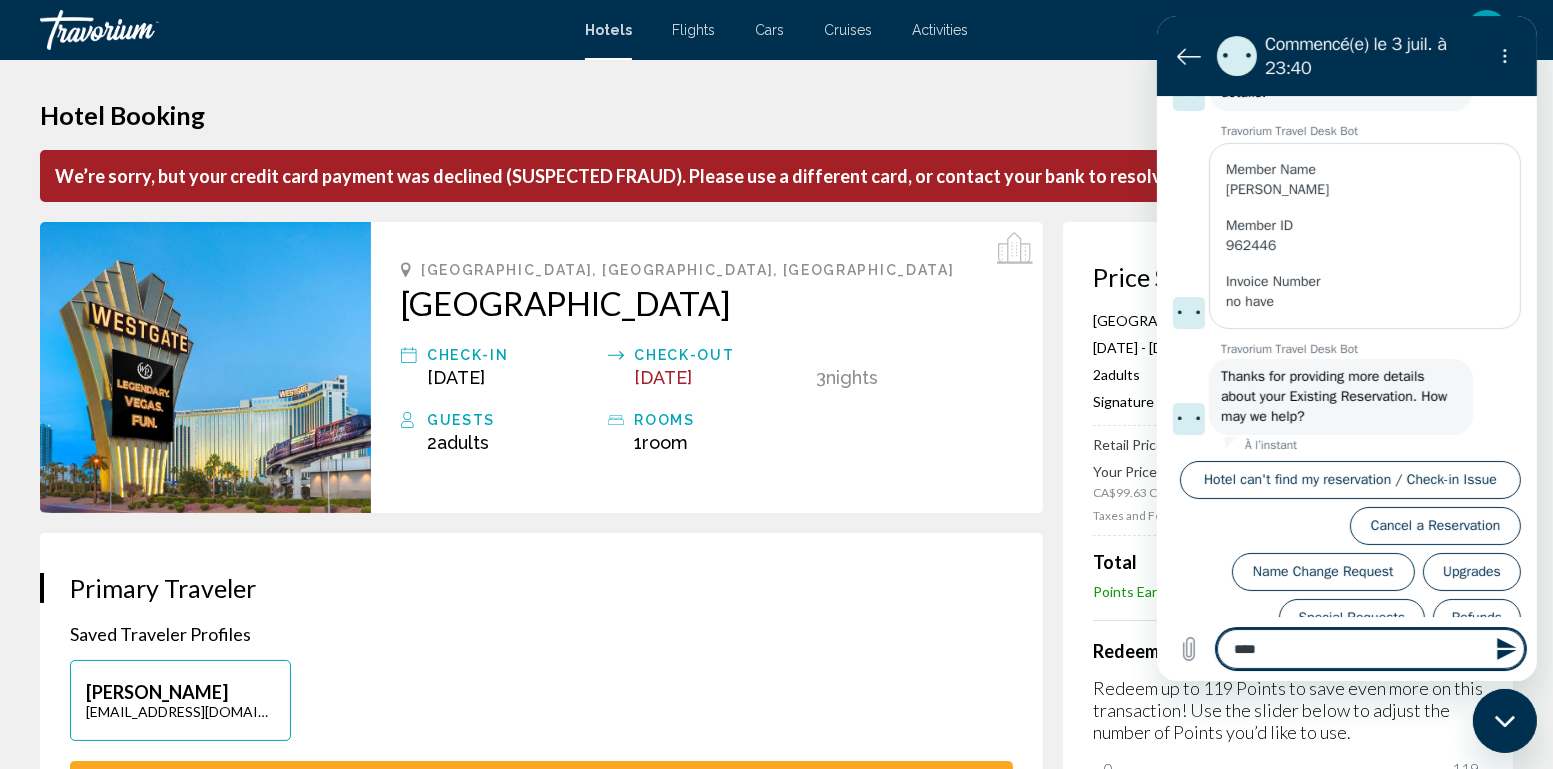 type on "****" 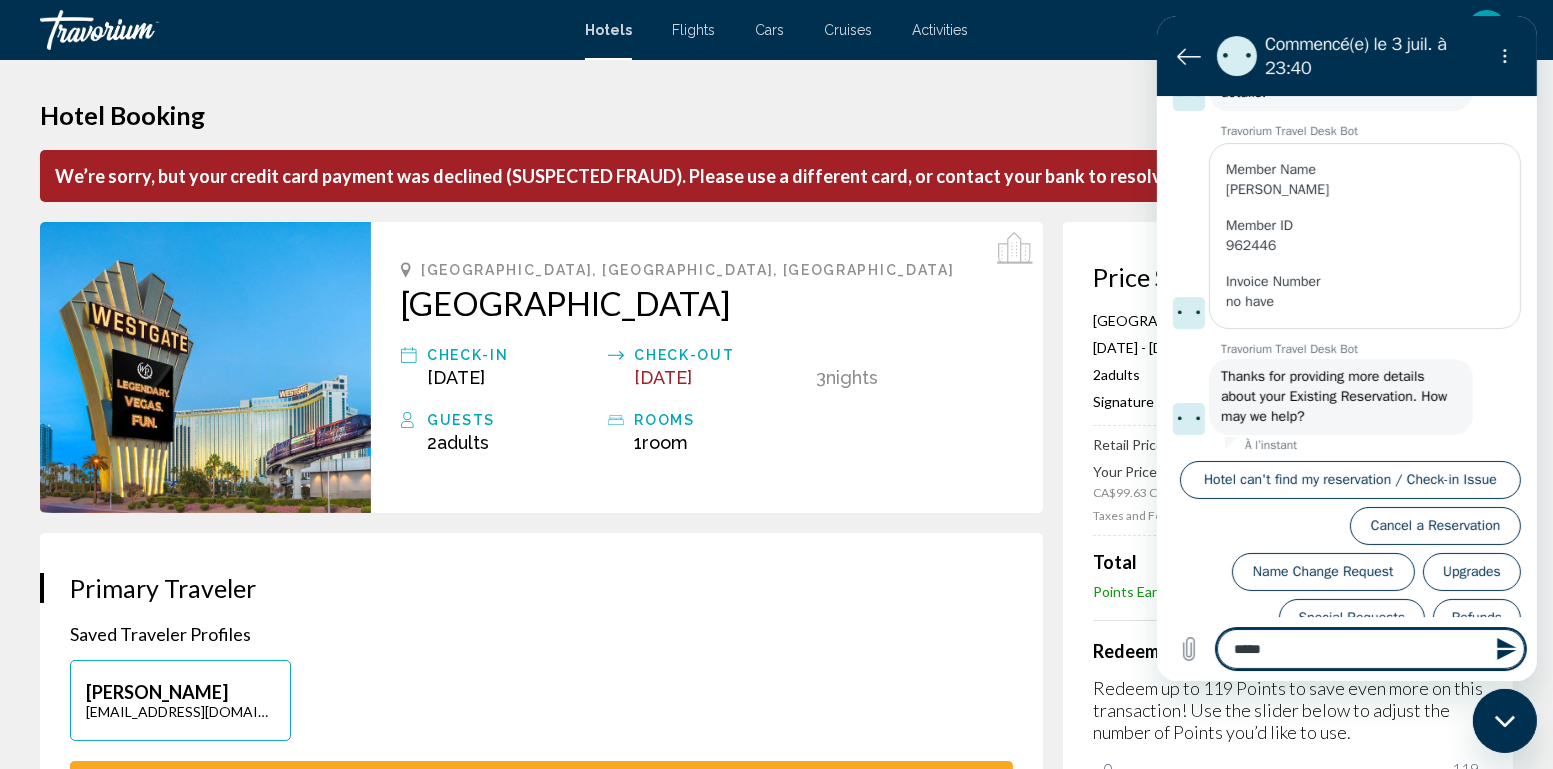 type on "******" 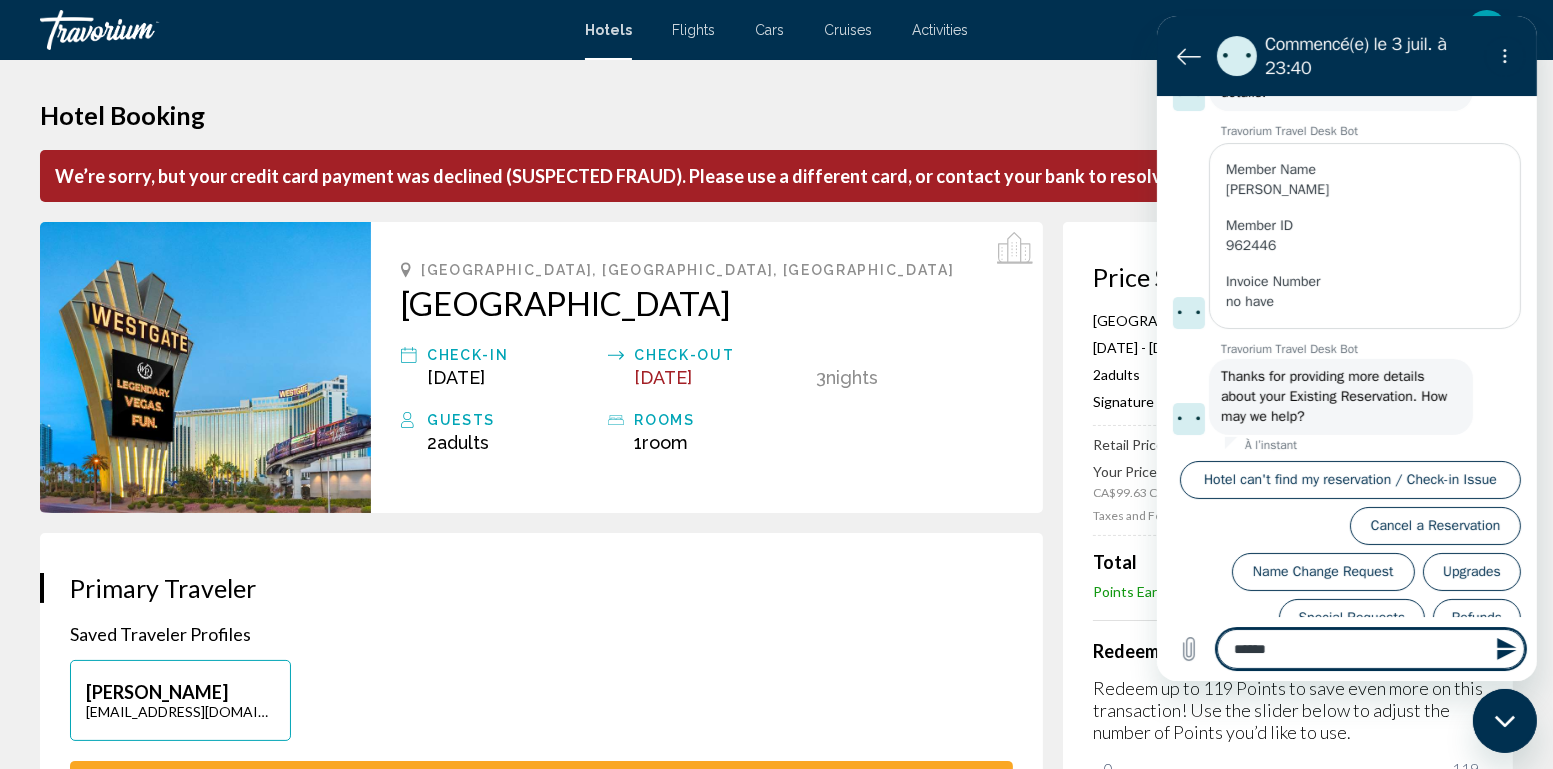 type on "******" 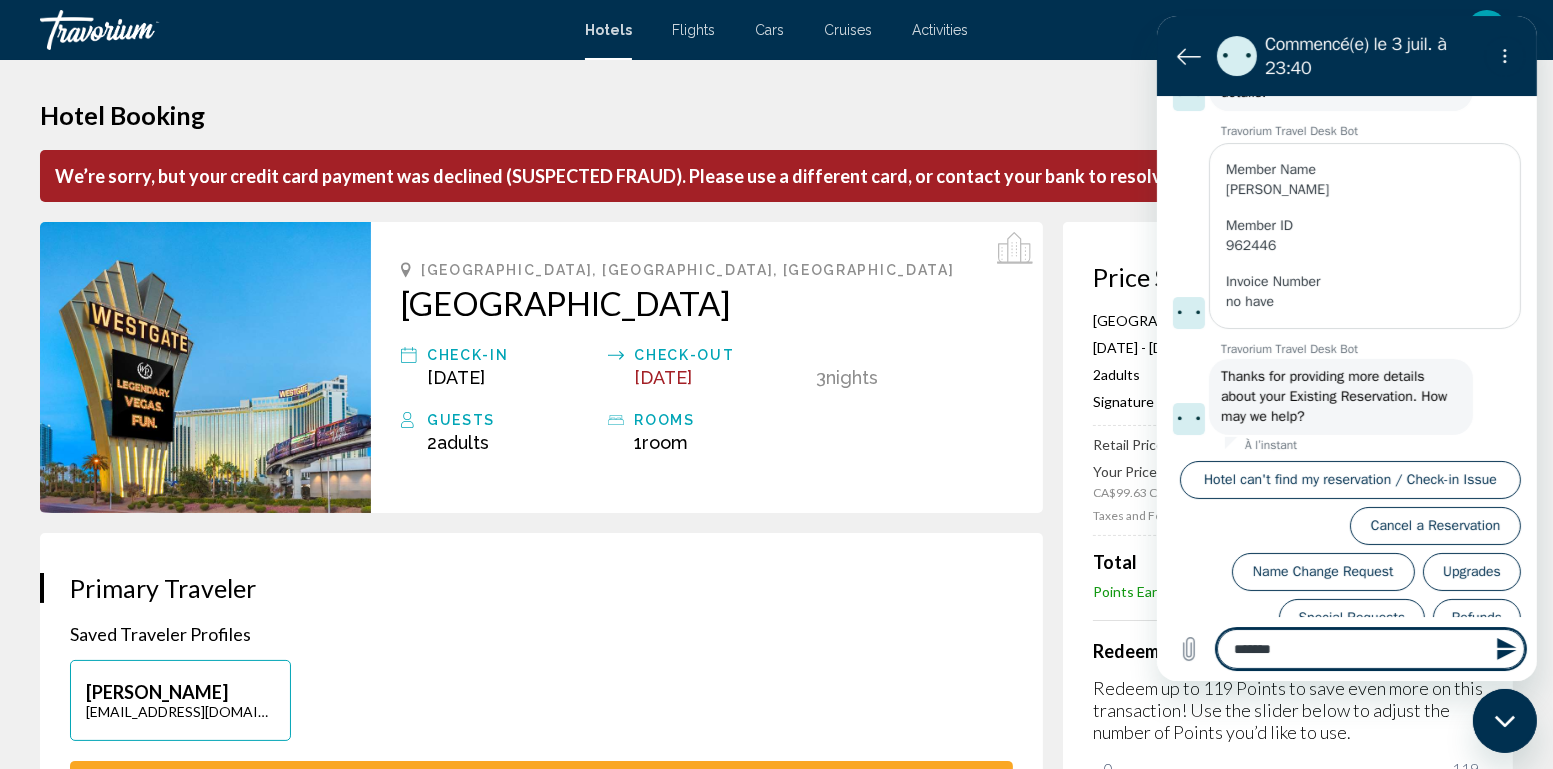 type on "********" 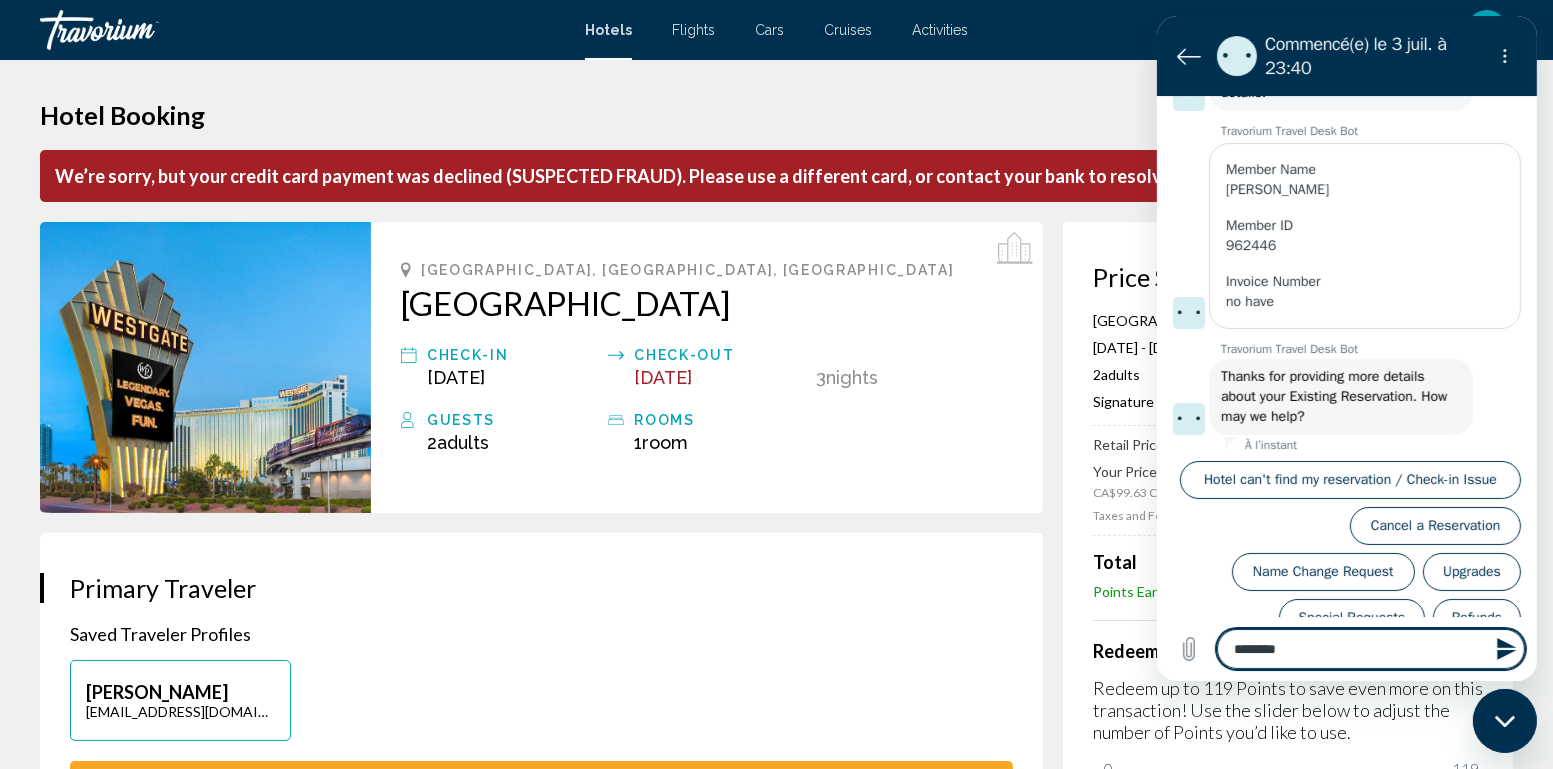 type on "*********" 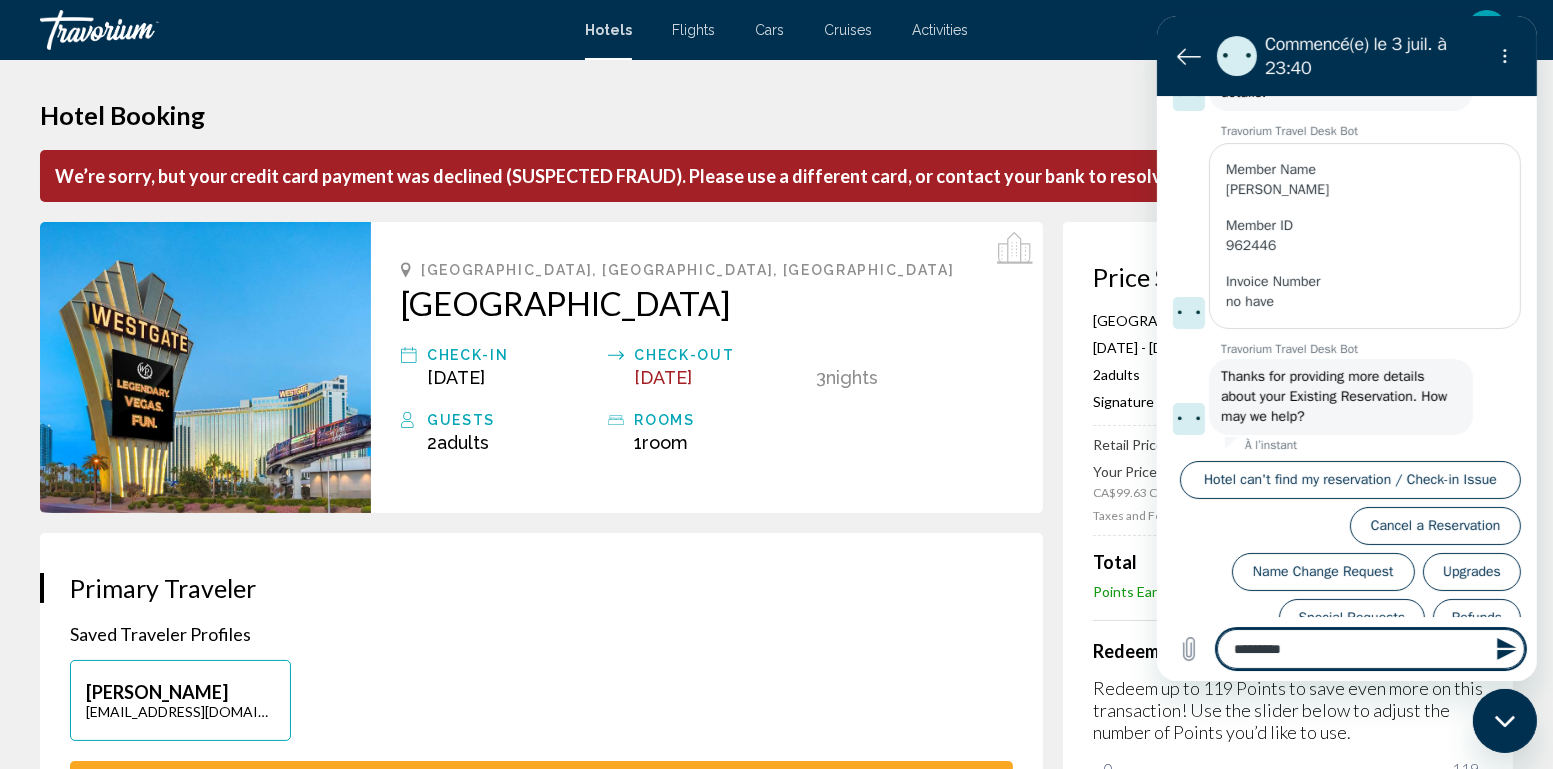 type on "**********" 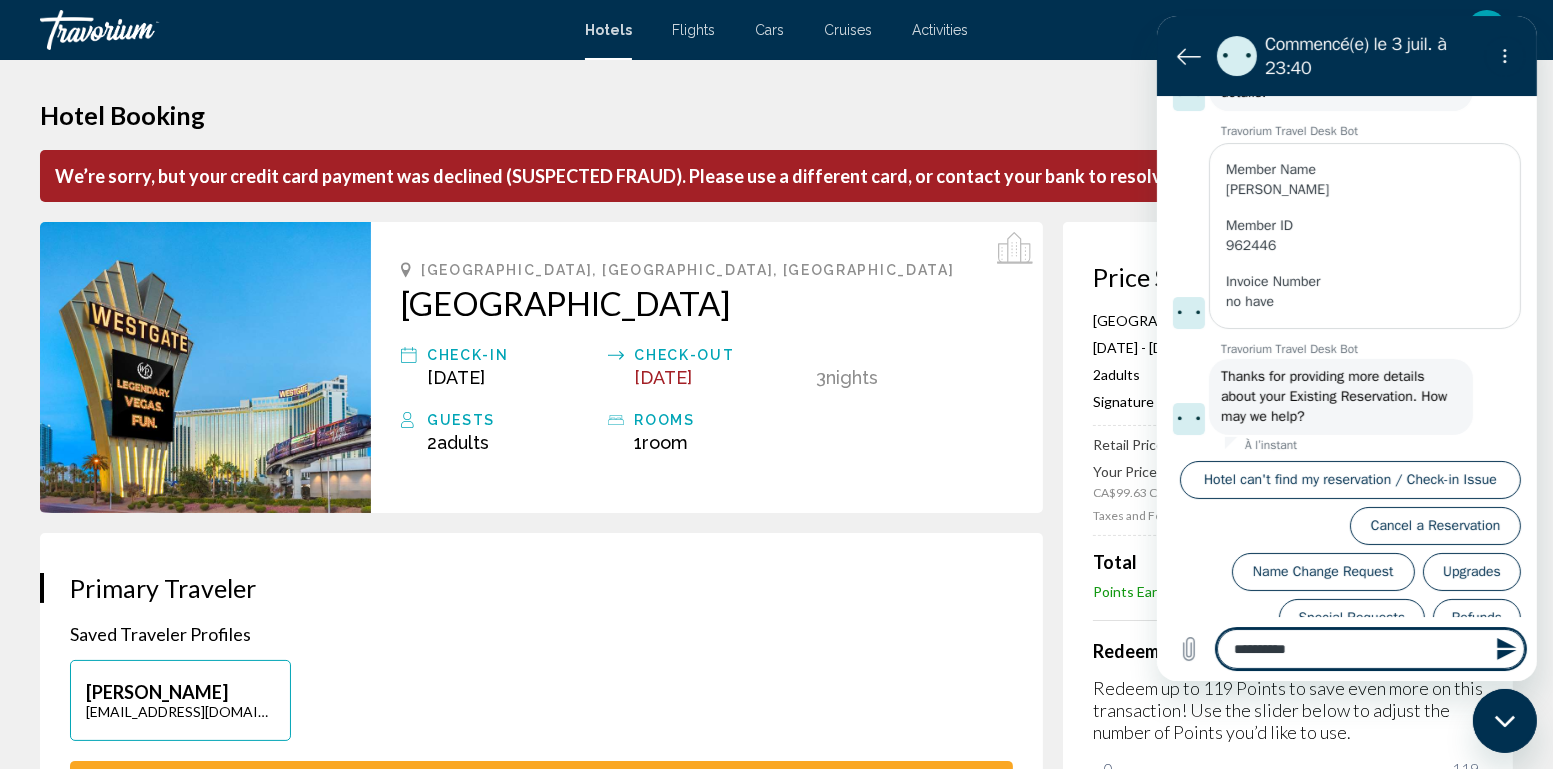 type on "**********" 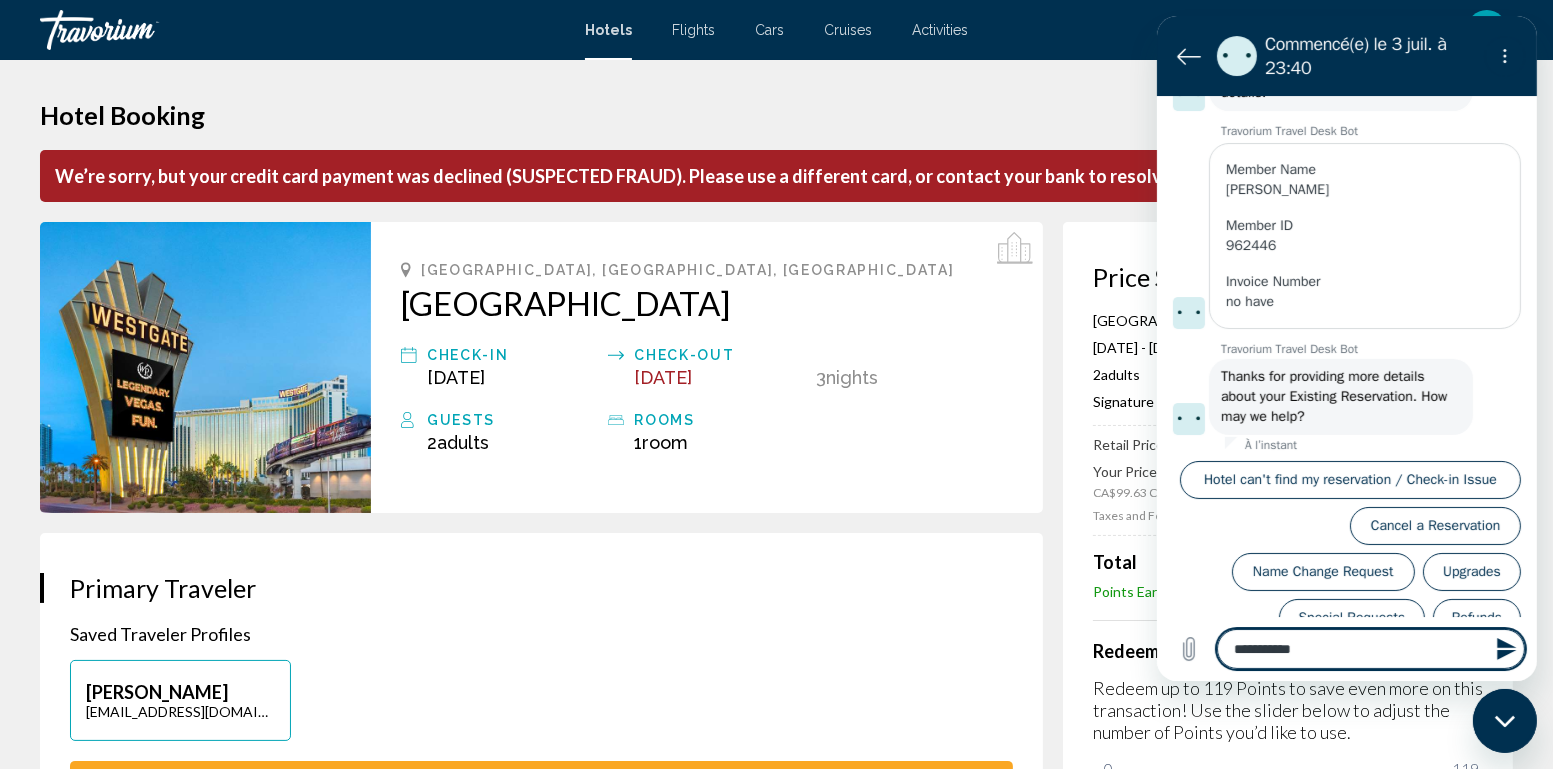 type on "**********" 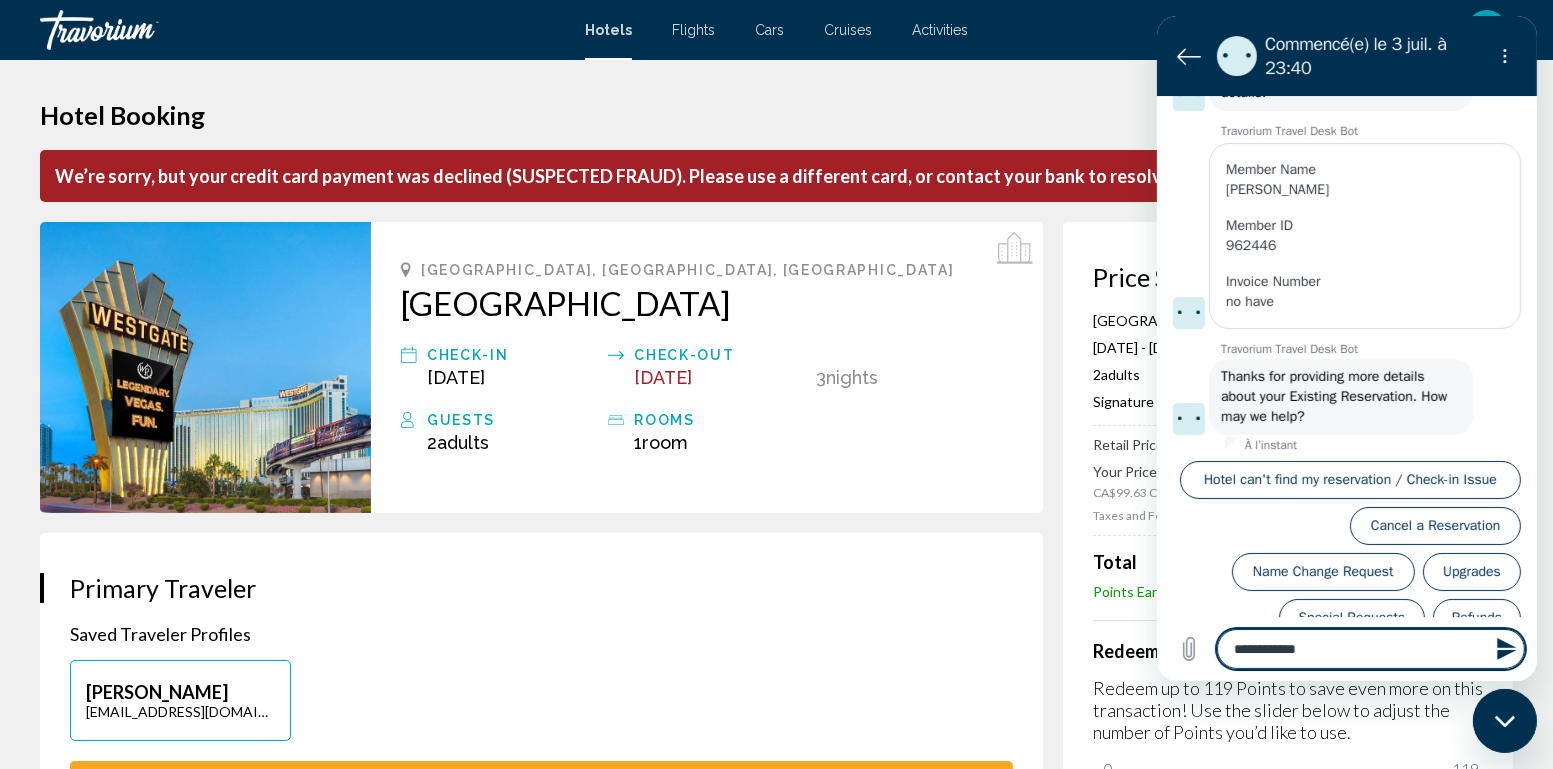 type on "**********" 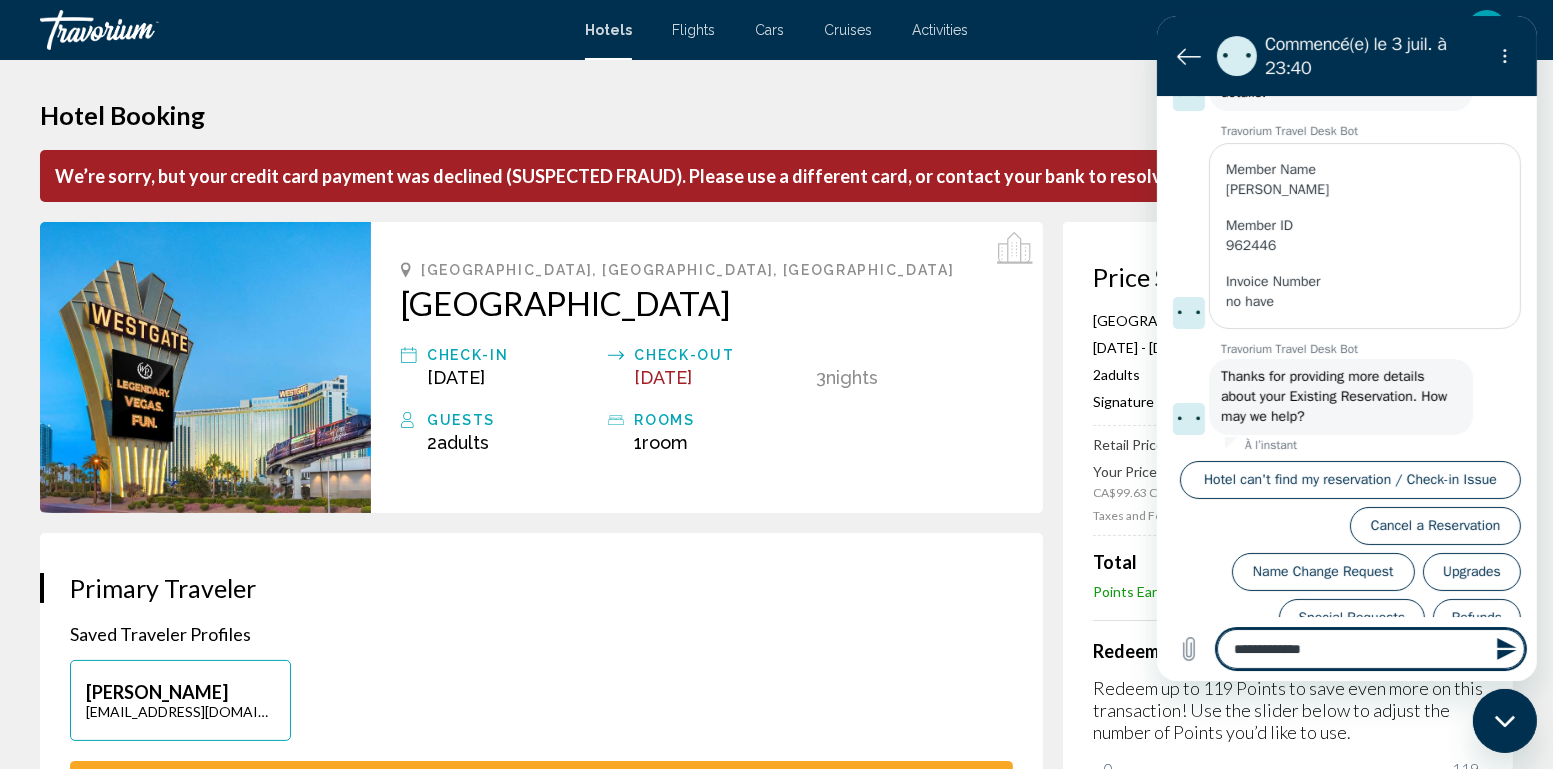type on "**********" 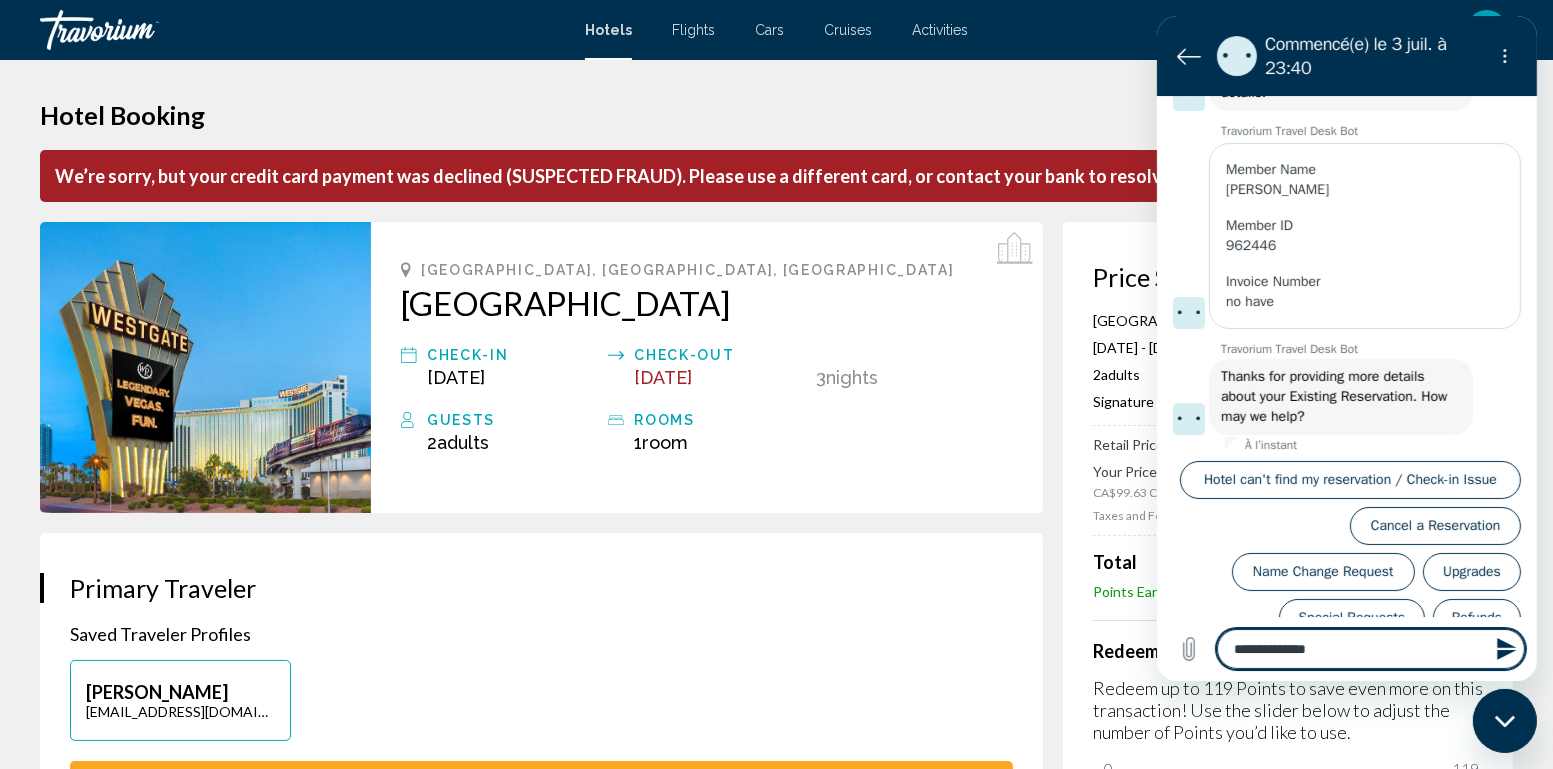type on "**********" 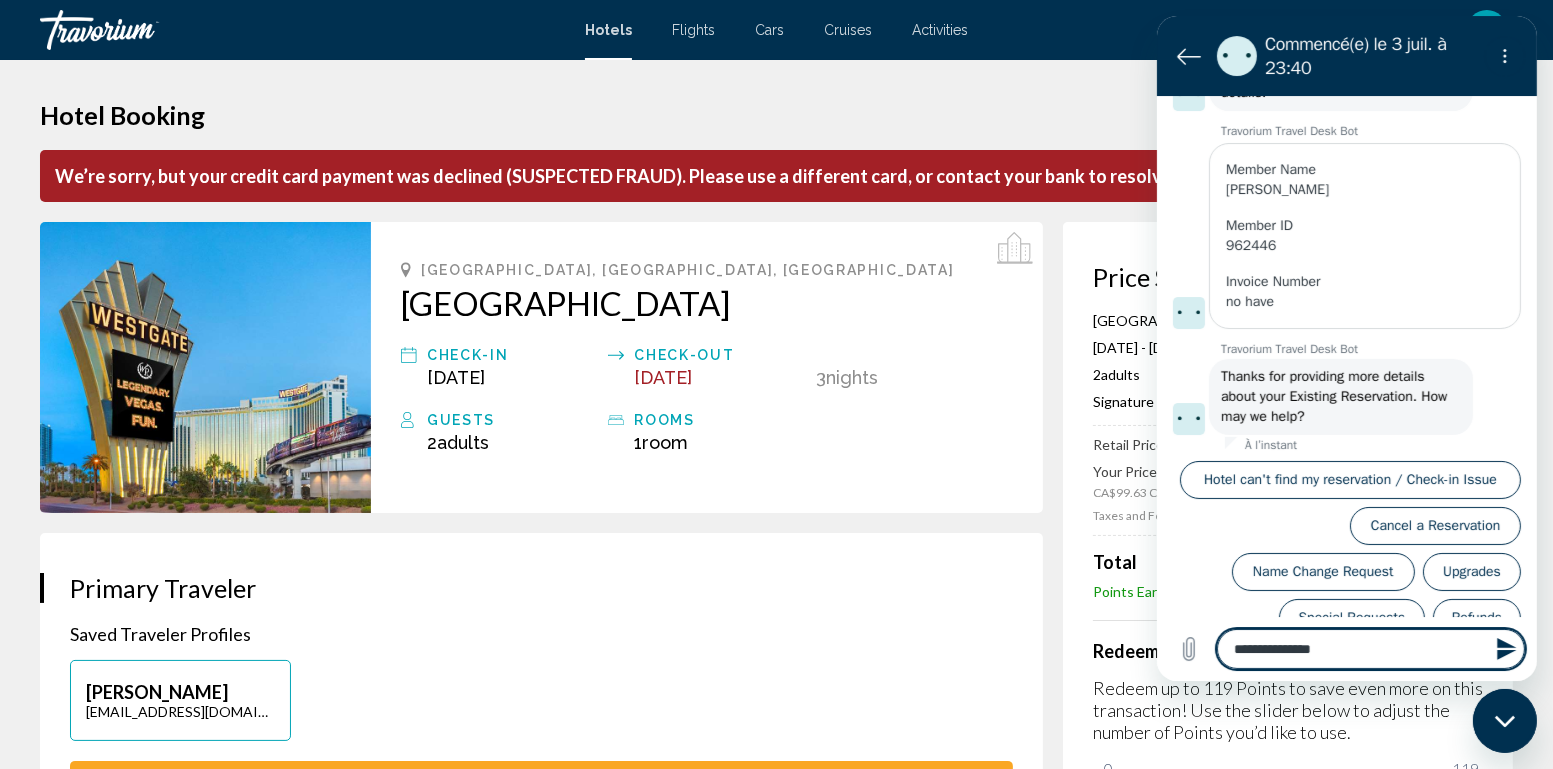 type on "**********" 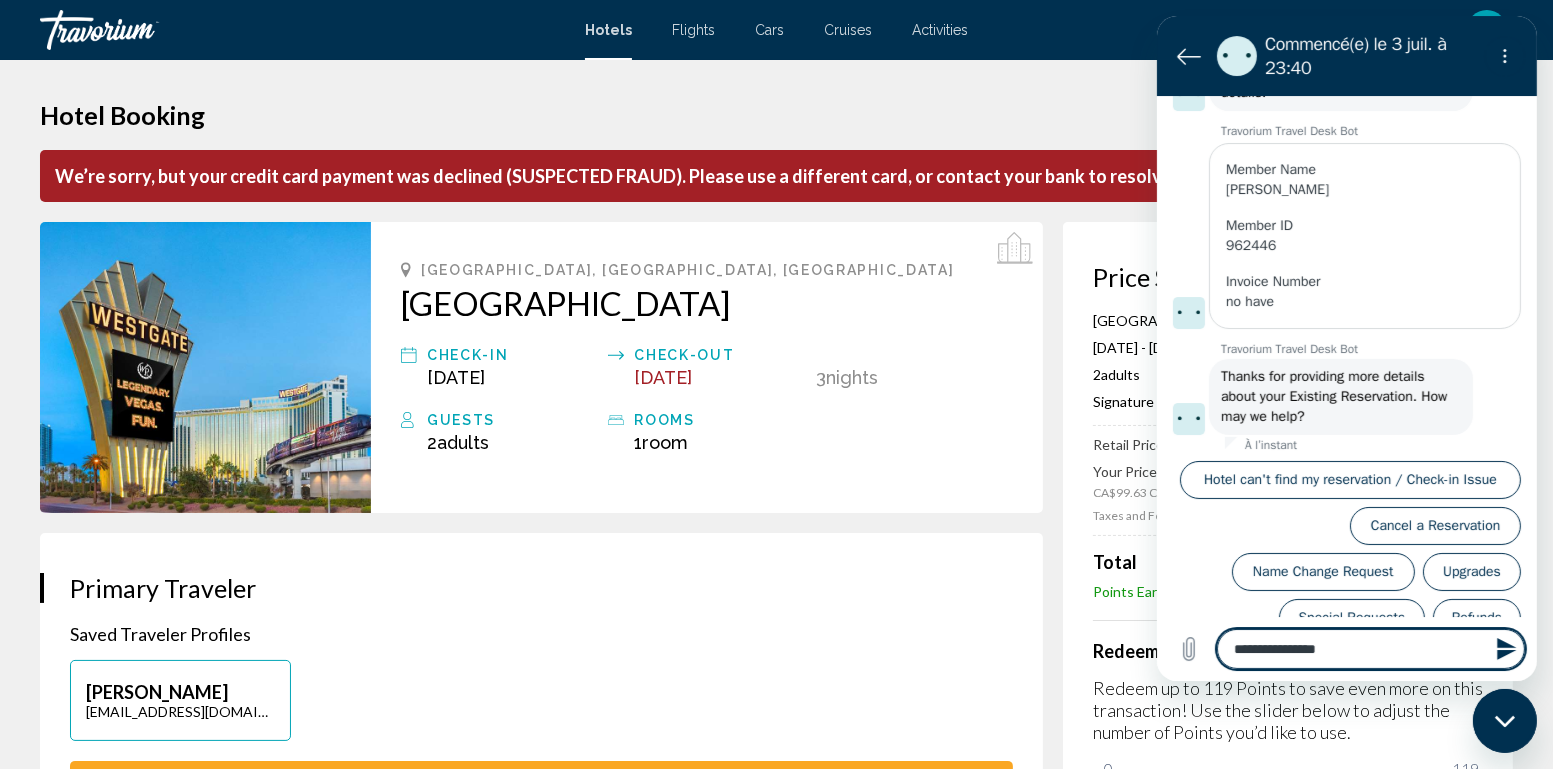 type on "**********" 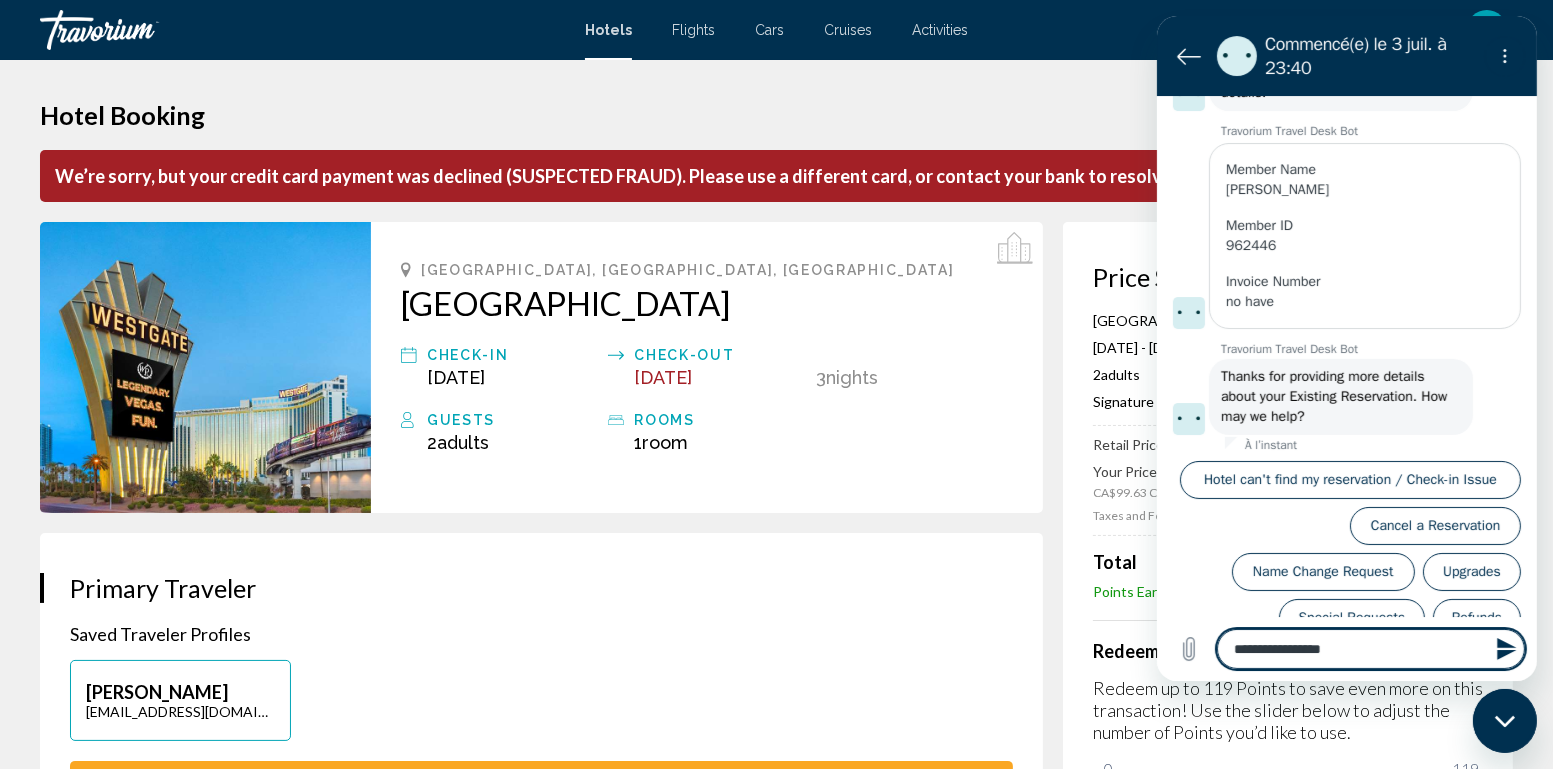 type on "**********" 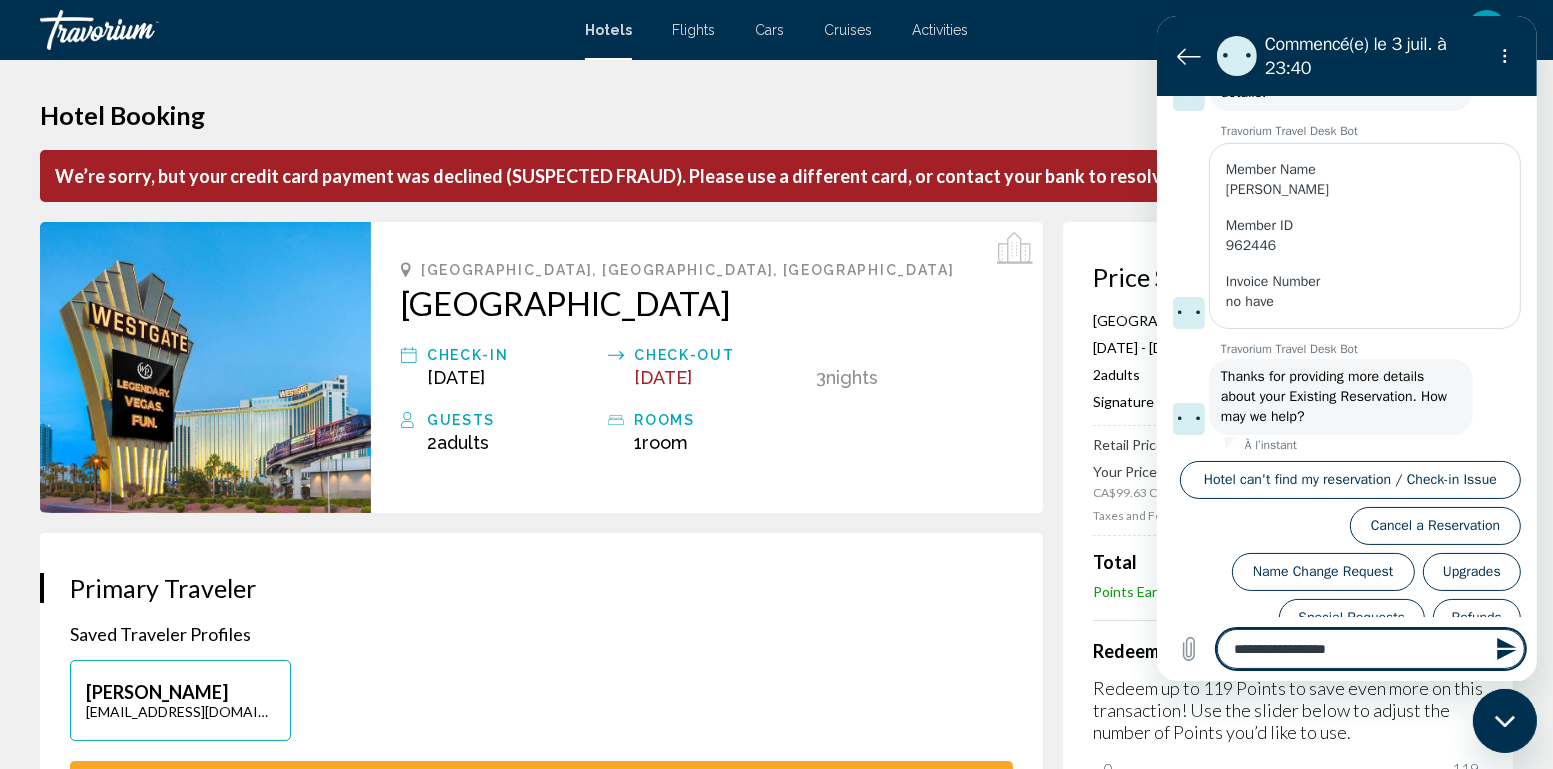 type 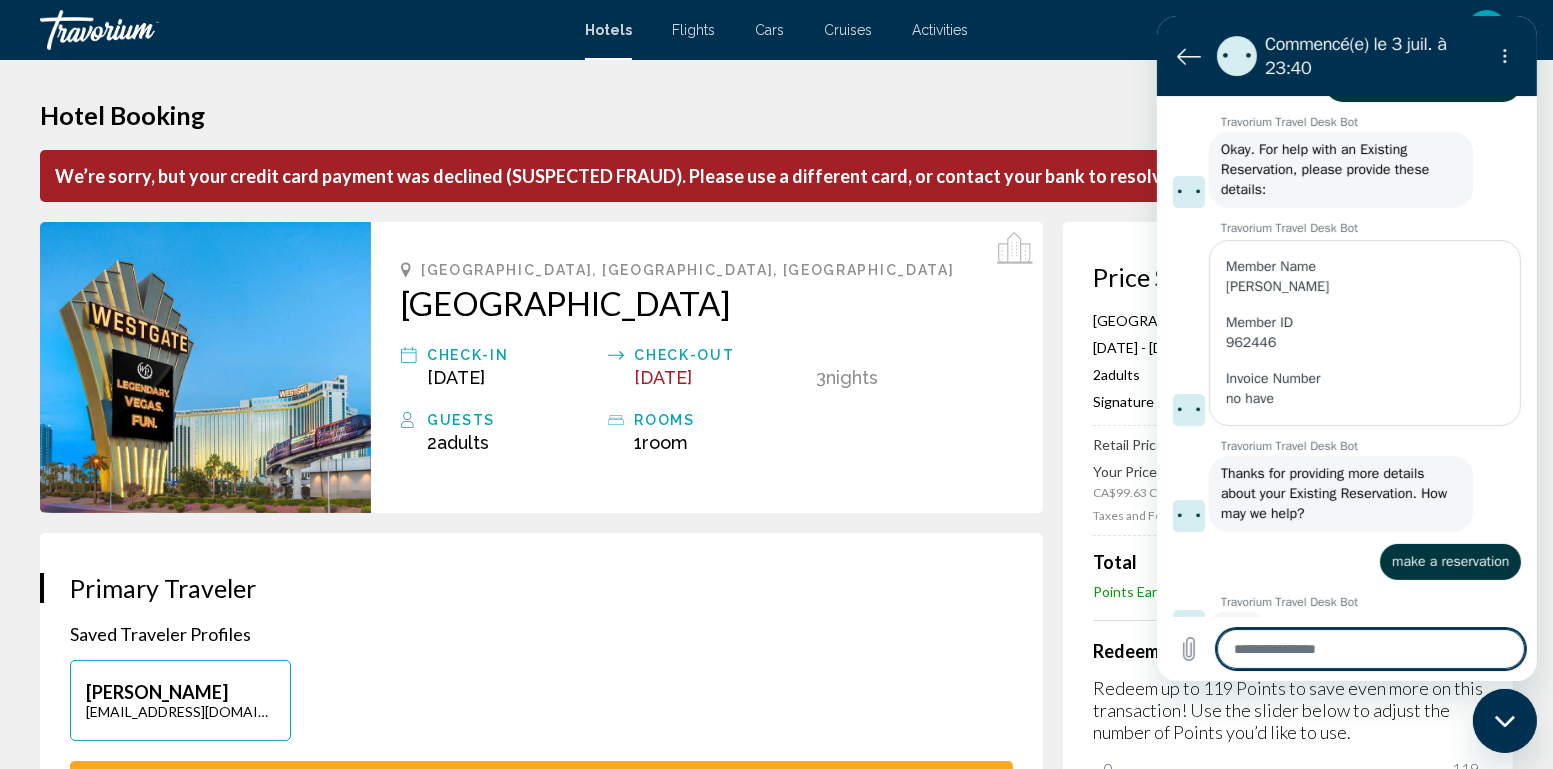 scroll, scrollTop: 413, scrollLeft: 0, axis: vertical 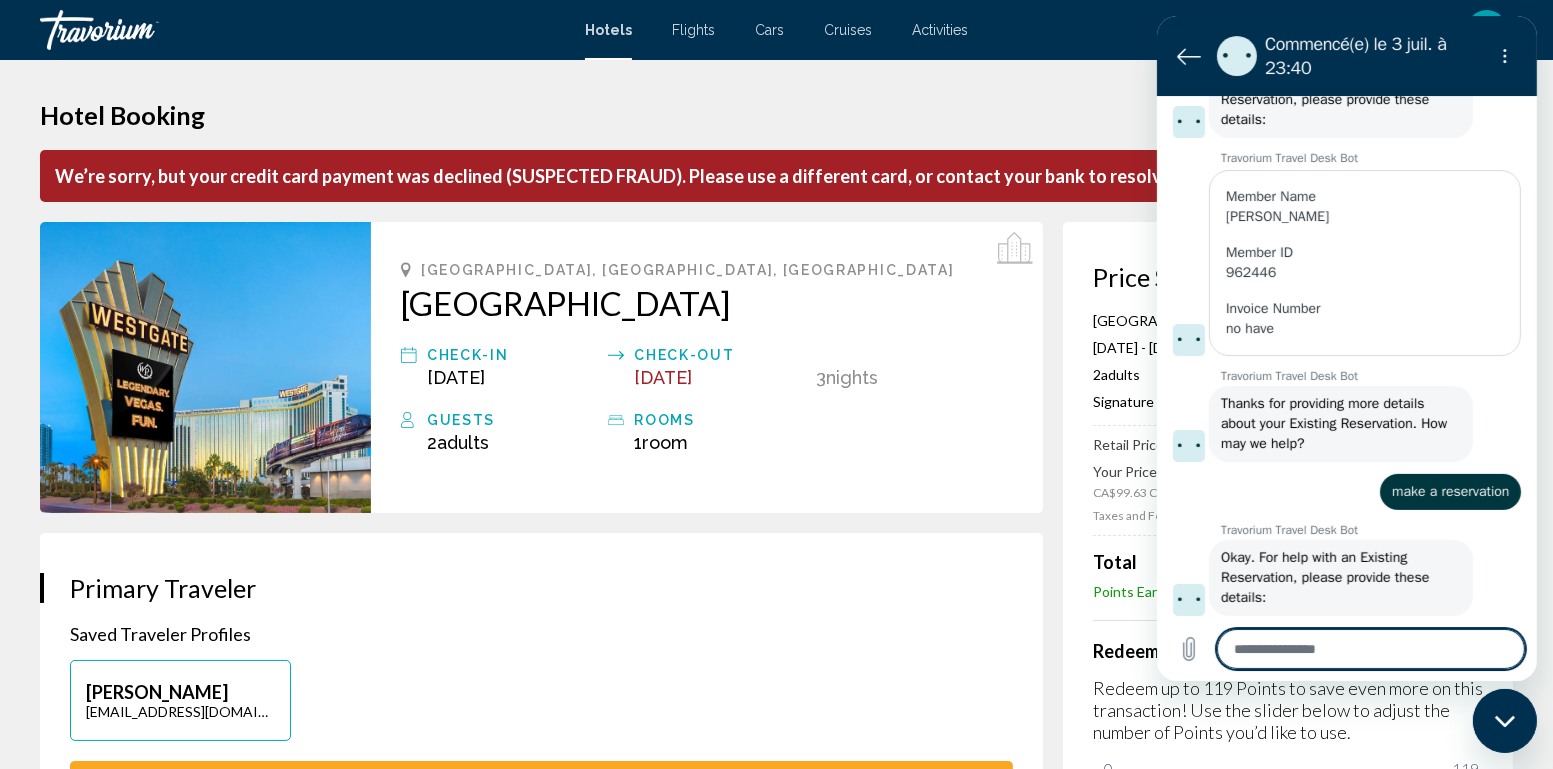 type on "*" 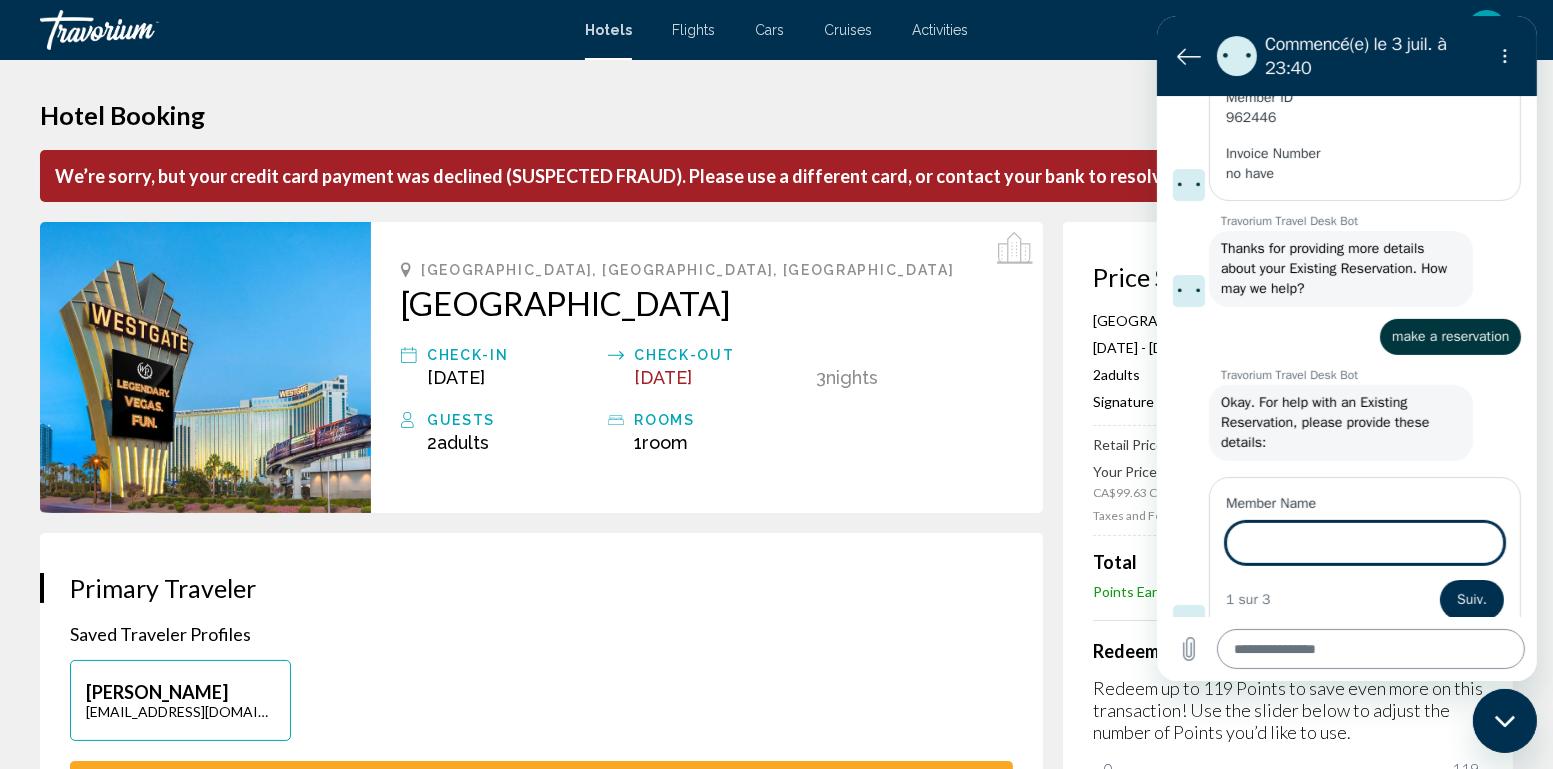 scroll, scrollTop: 633, scrollLeft: 0, axis: vertical 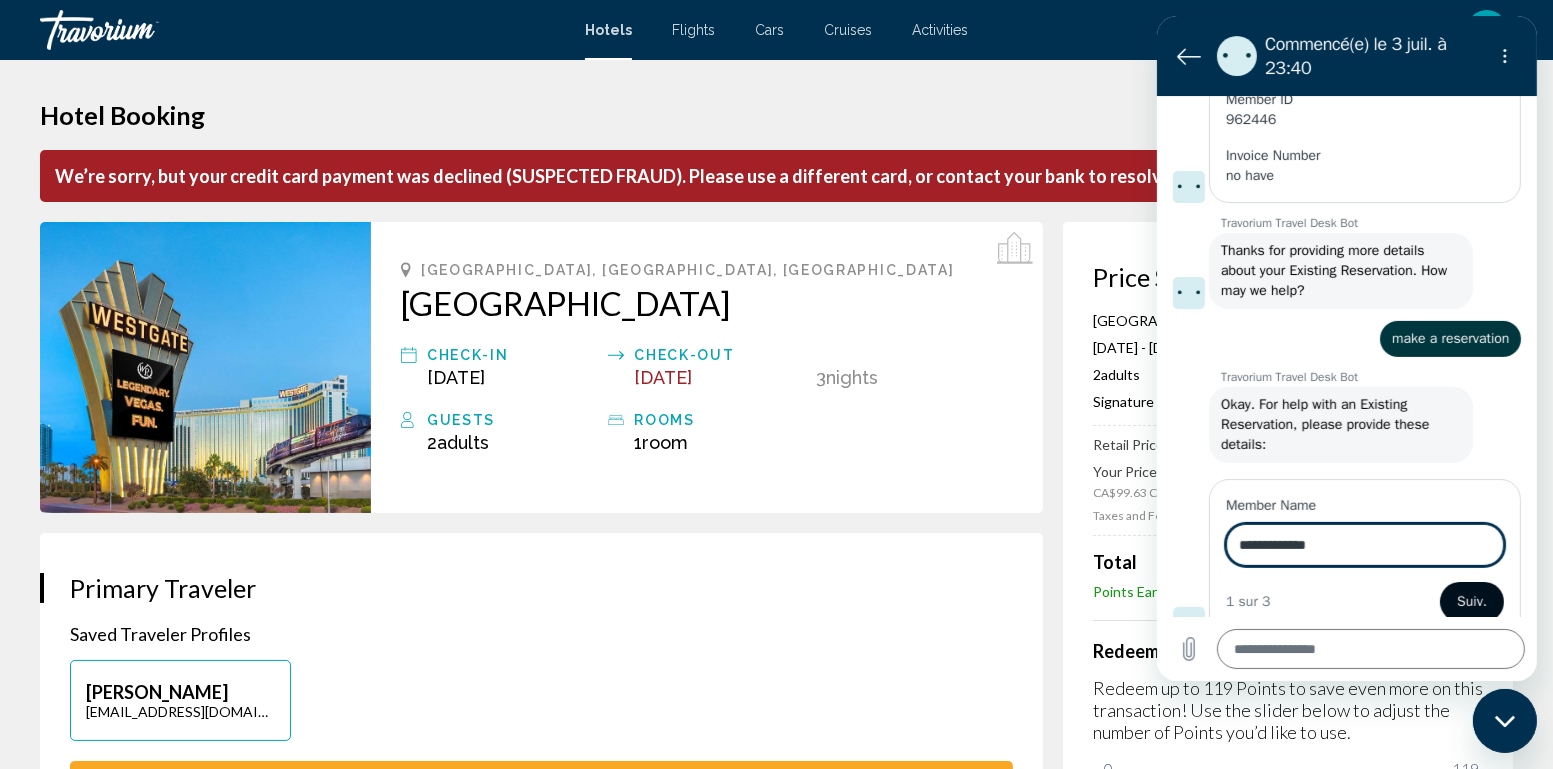 type on "**********" 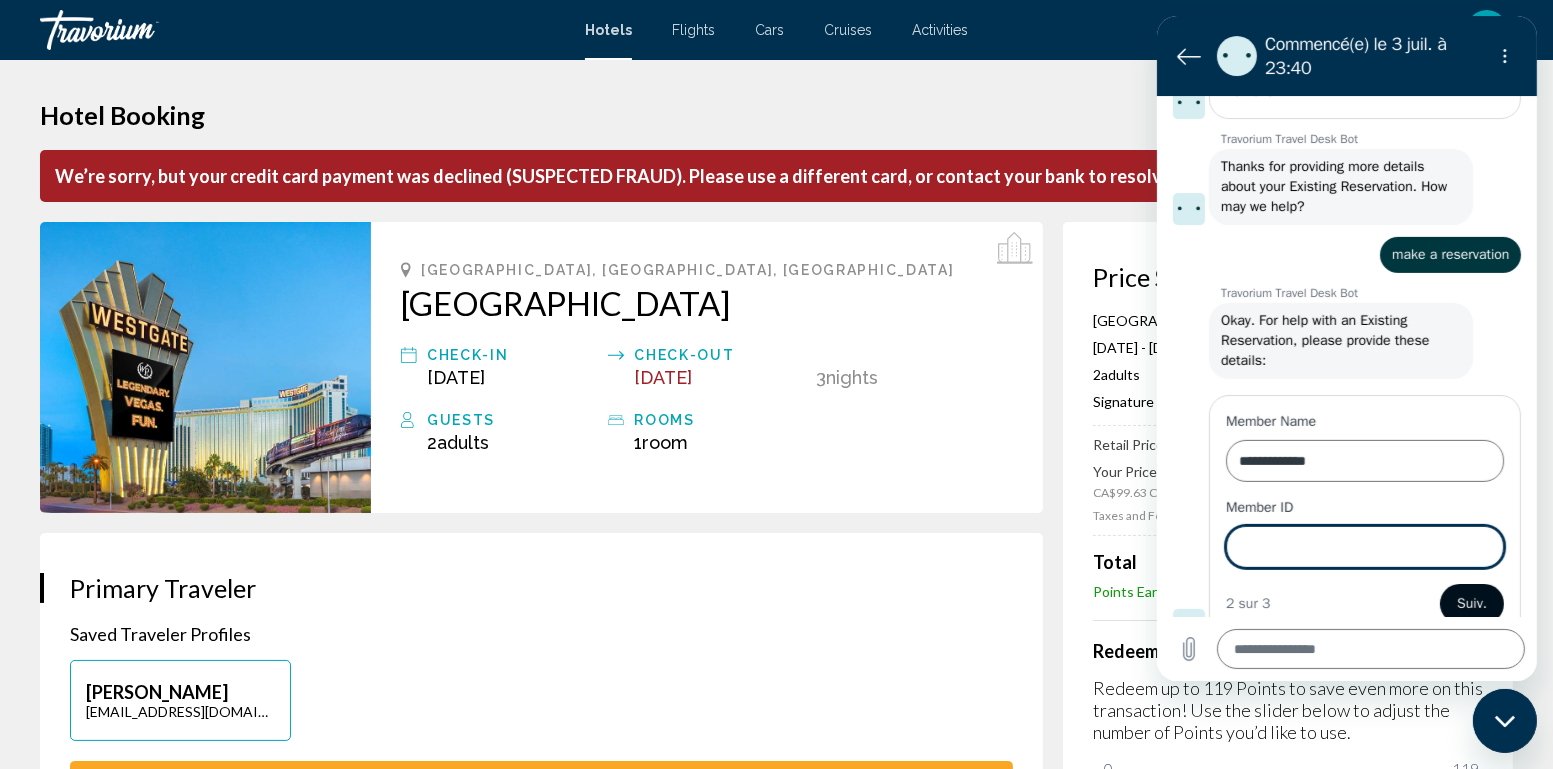 scroll, scrollTop: 718, scrollLeft: 0, axis: vertical 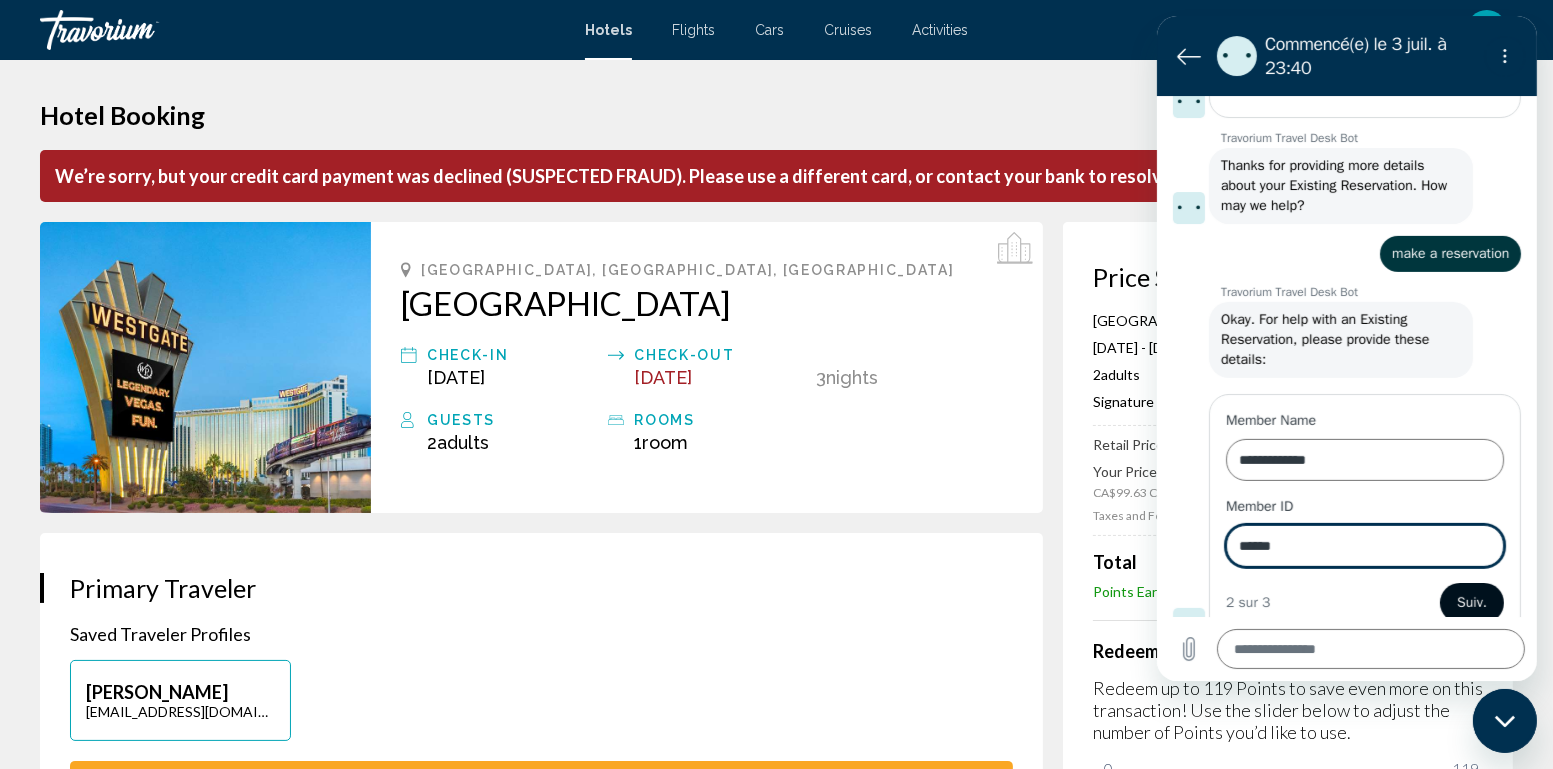 type on "******" 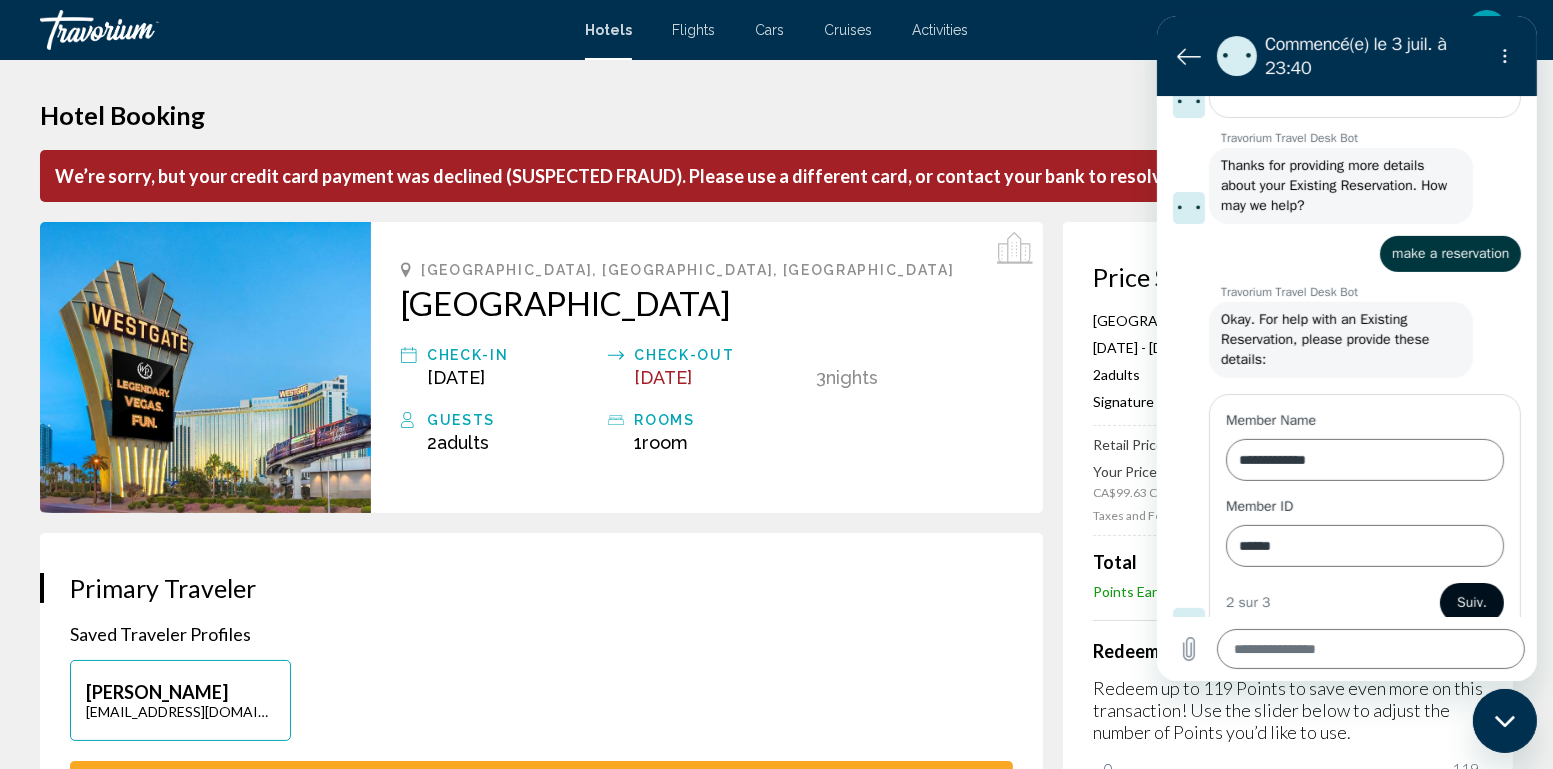 click on "Suiv." at bounding box center [1471, 603] 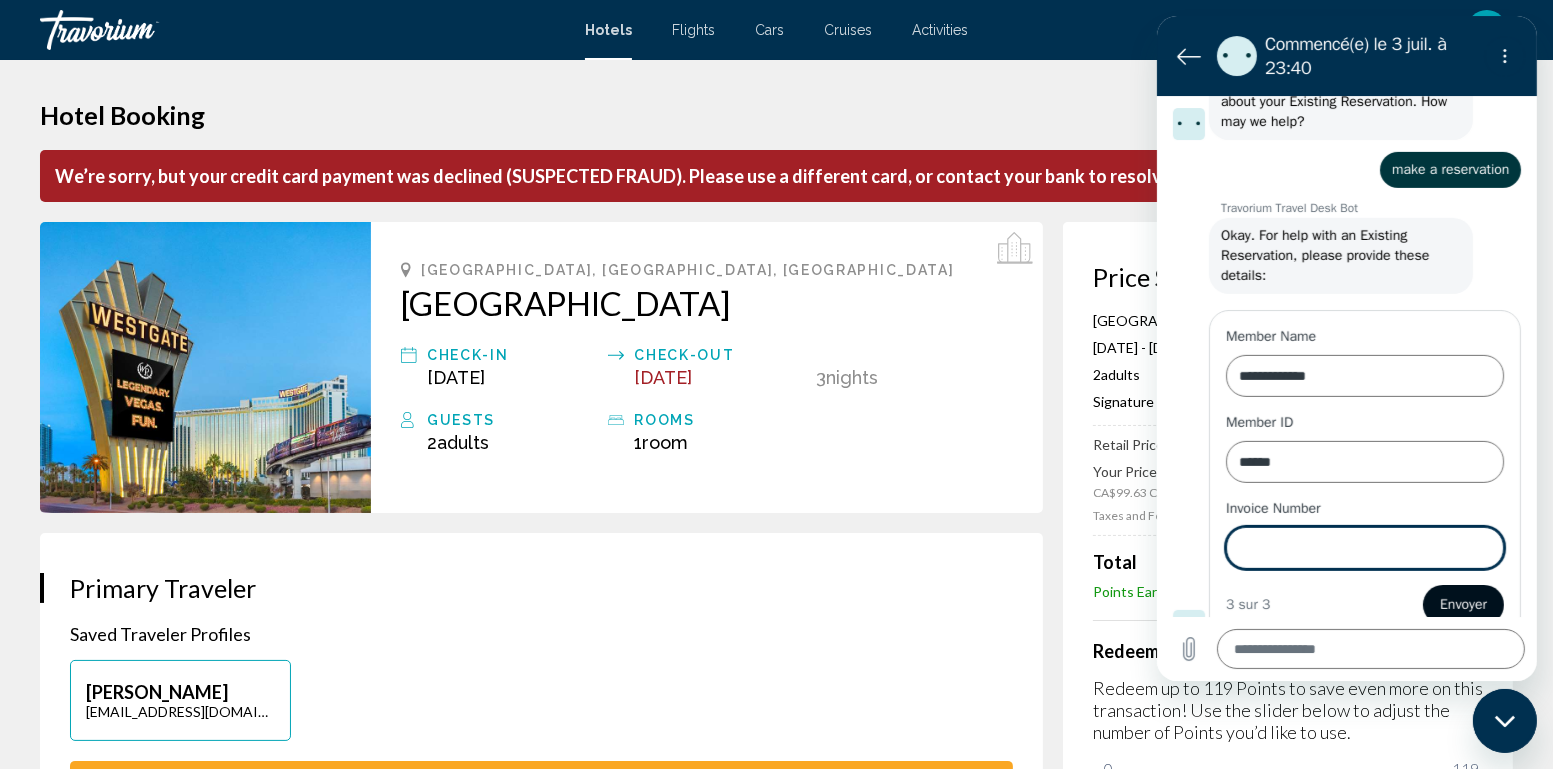scroll, scrollTop: 803, scrollLeft: 0, axis: vertical 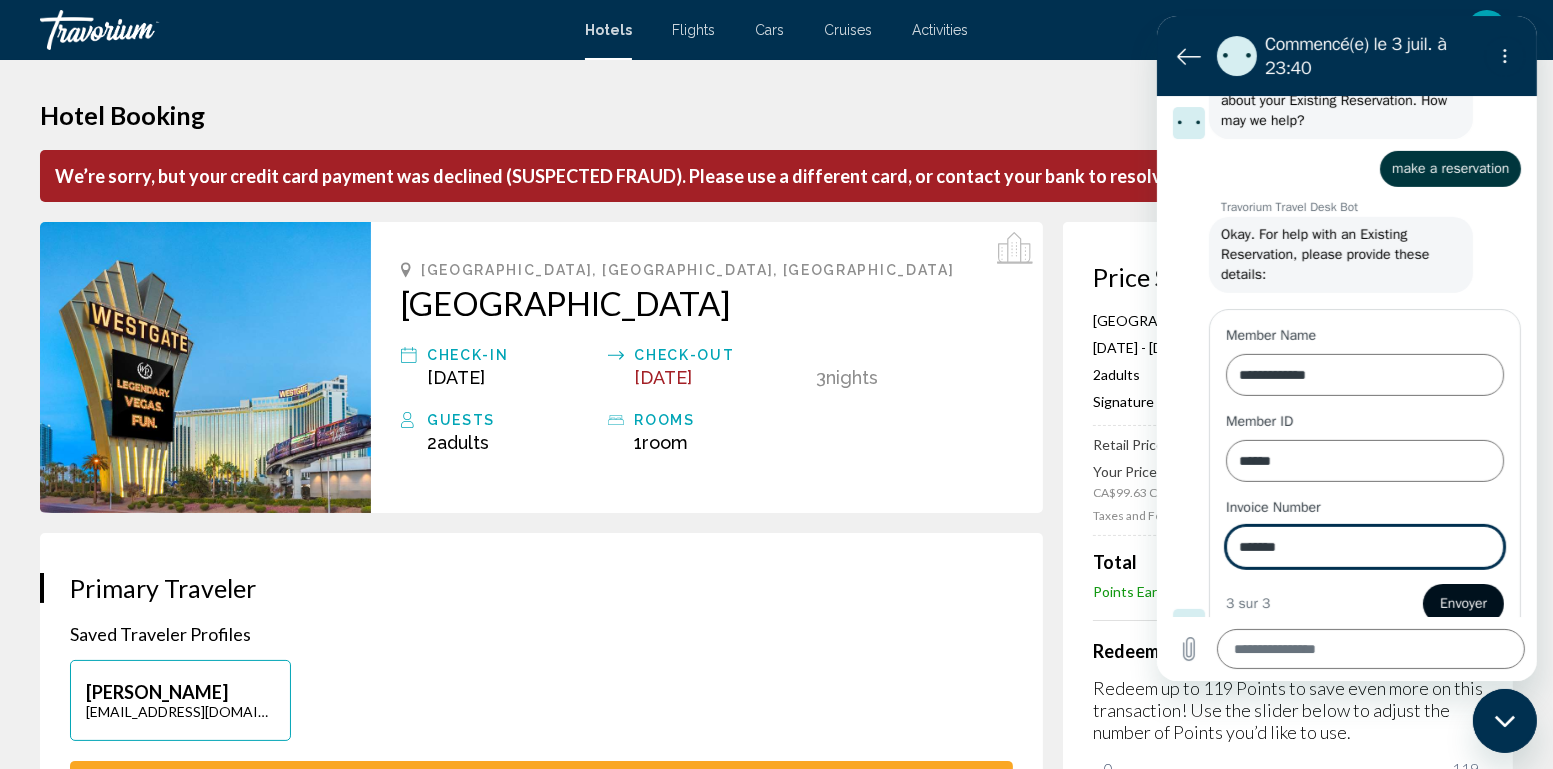 type on "*******" 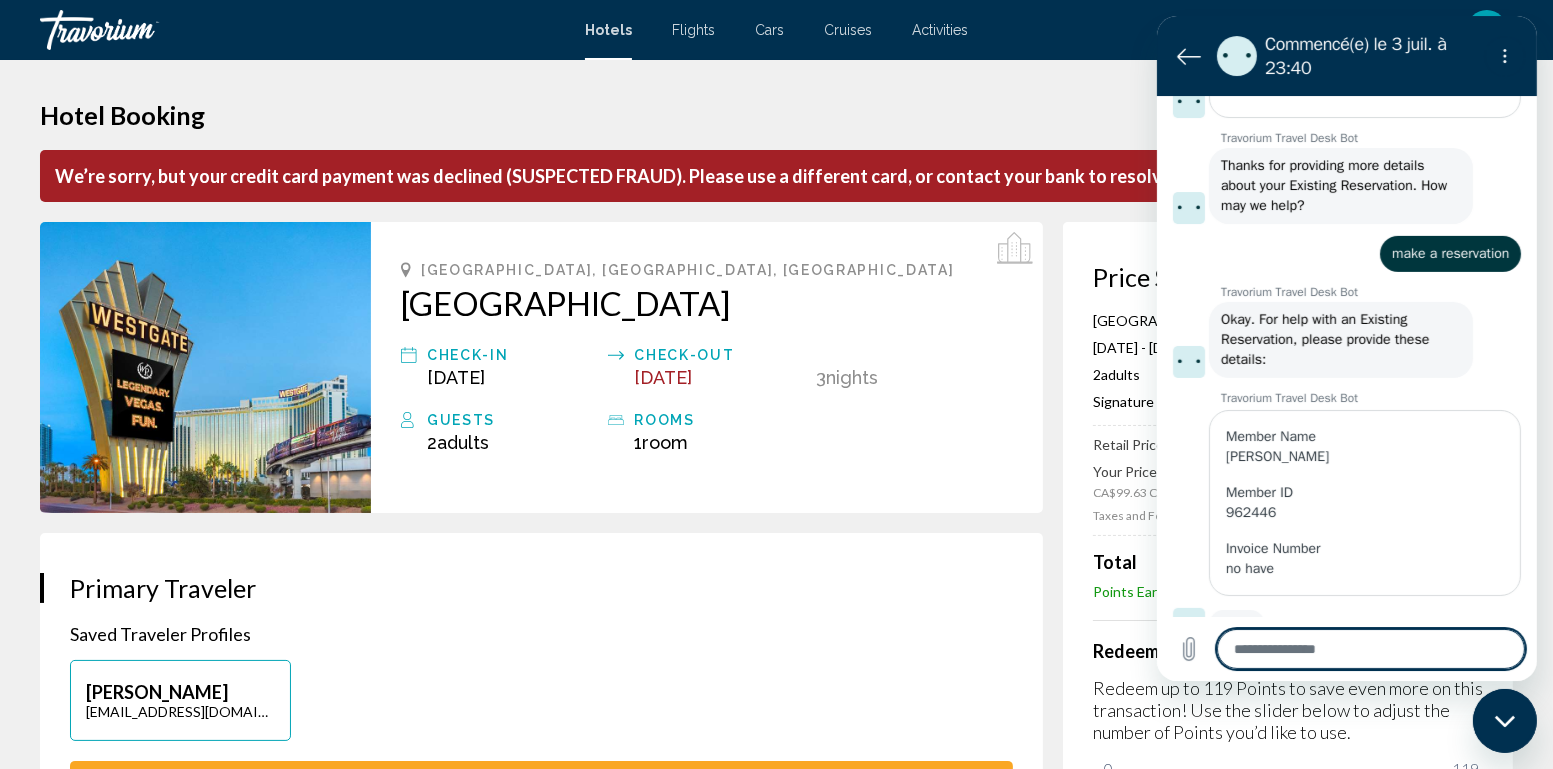 scroll, scrollTop: 719, scrollLeft: 0, axis: vertical 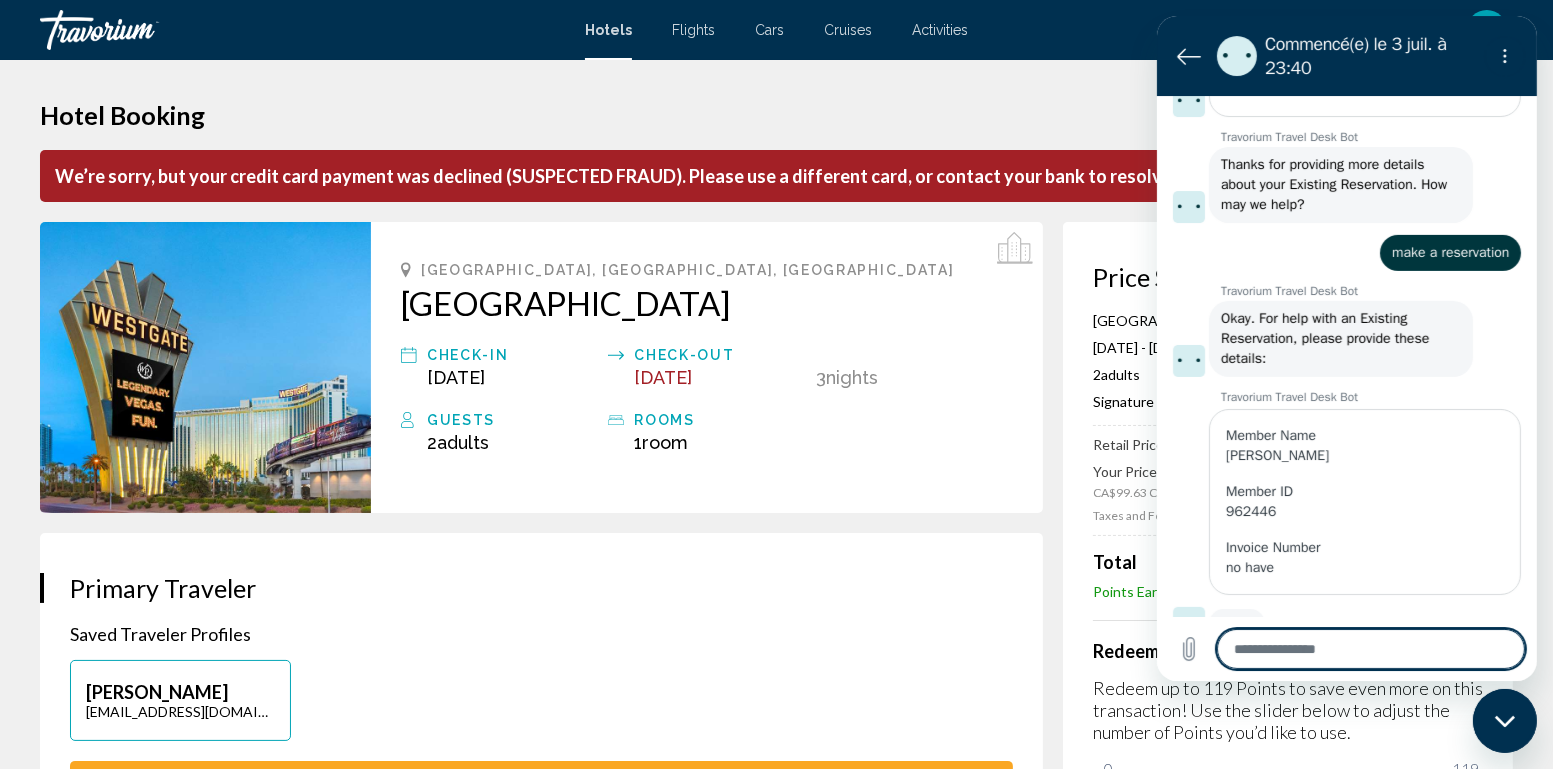 type on "*" 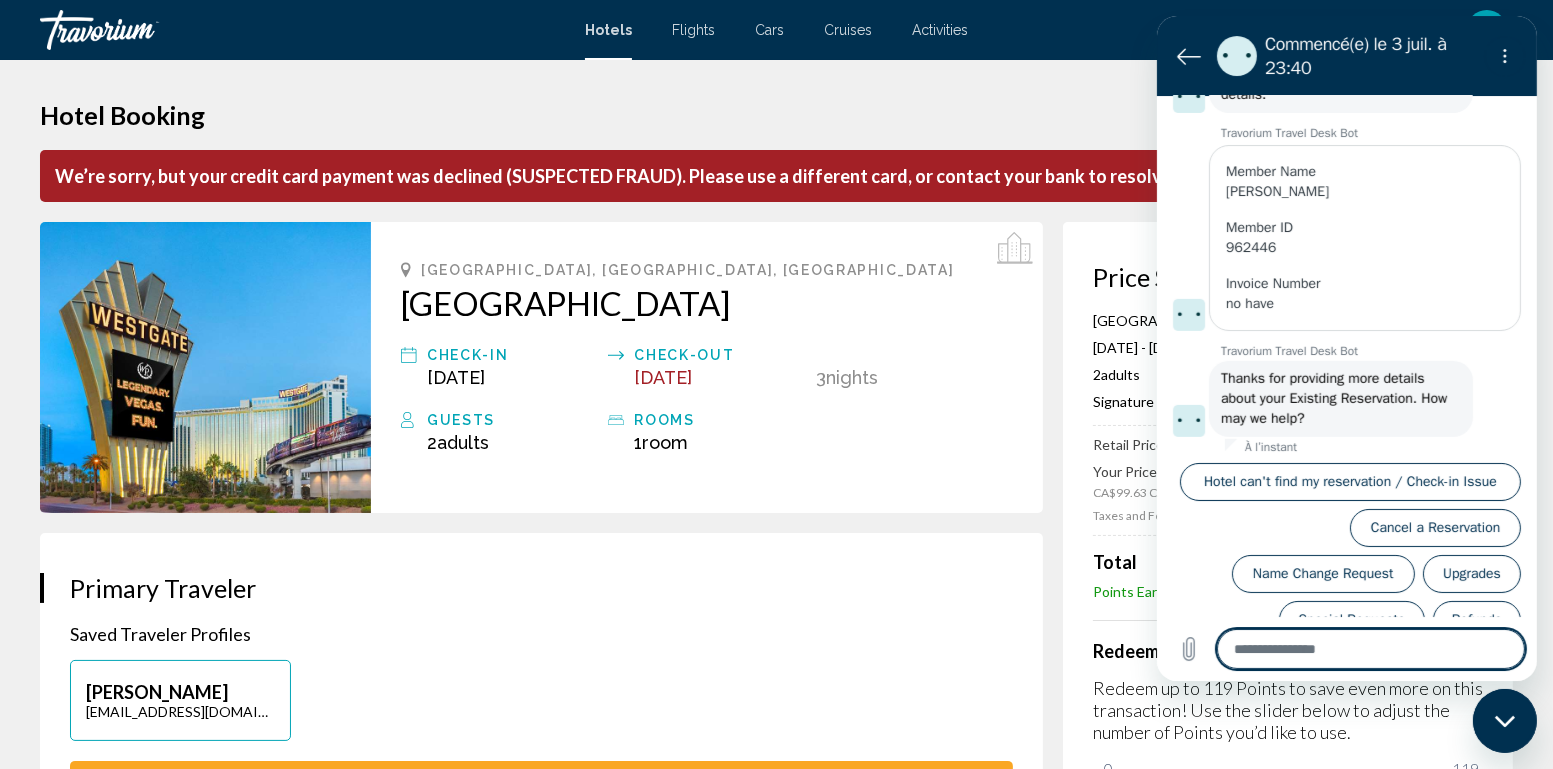 scroll, scrollTop: 984, scrollLeft: 0, axis: vertical 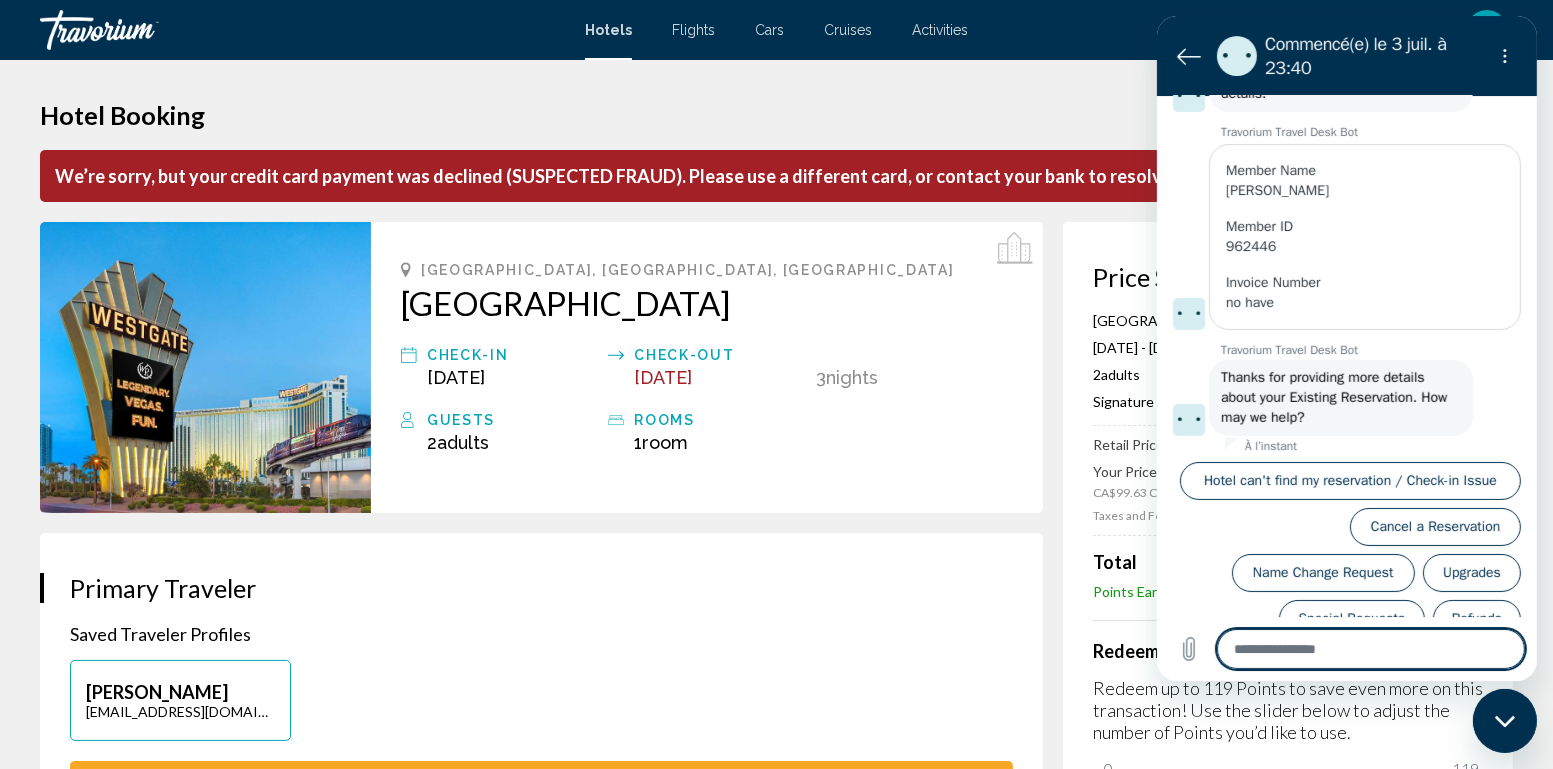 type on "*" 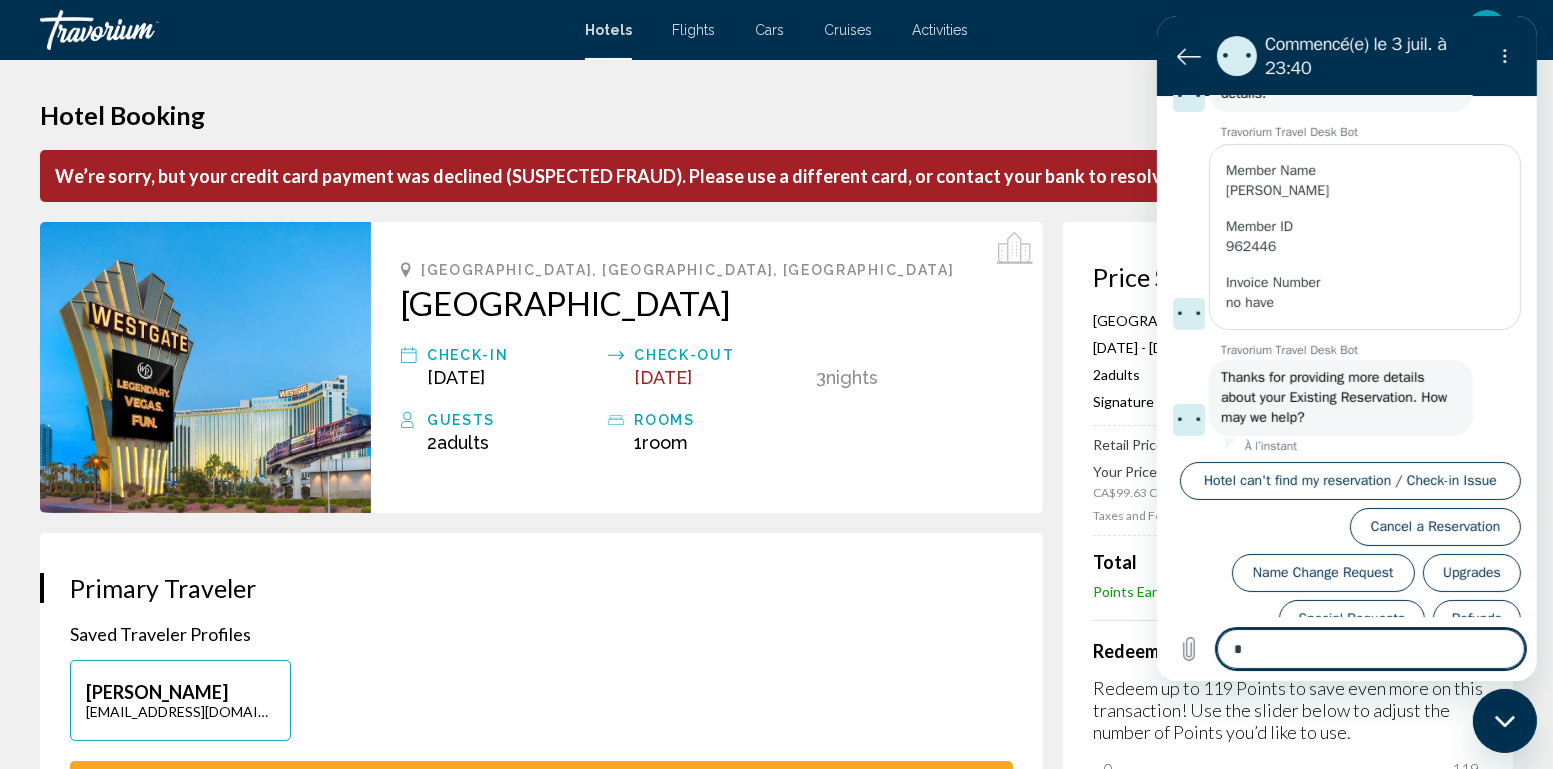 type on "**" 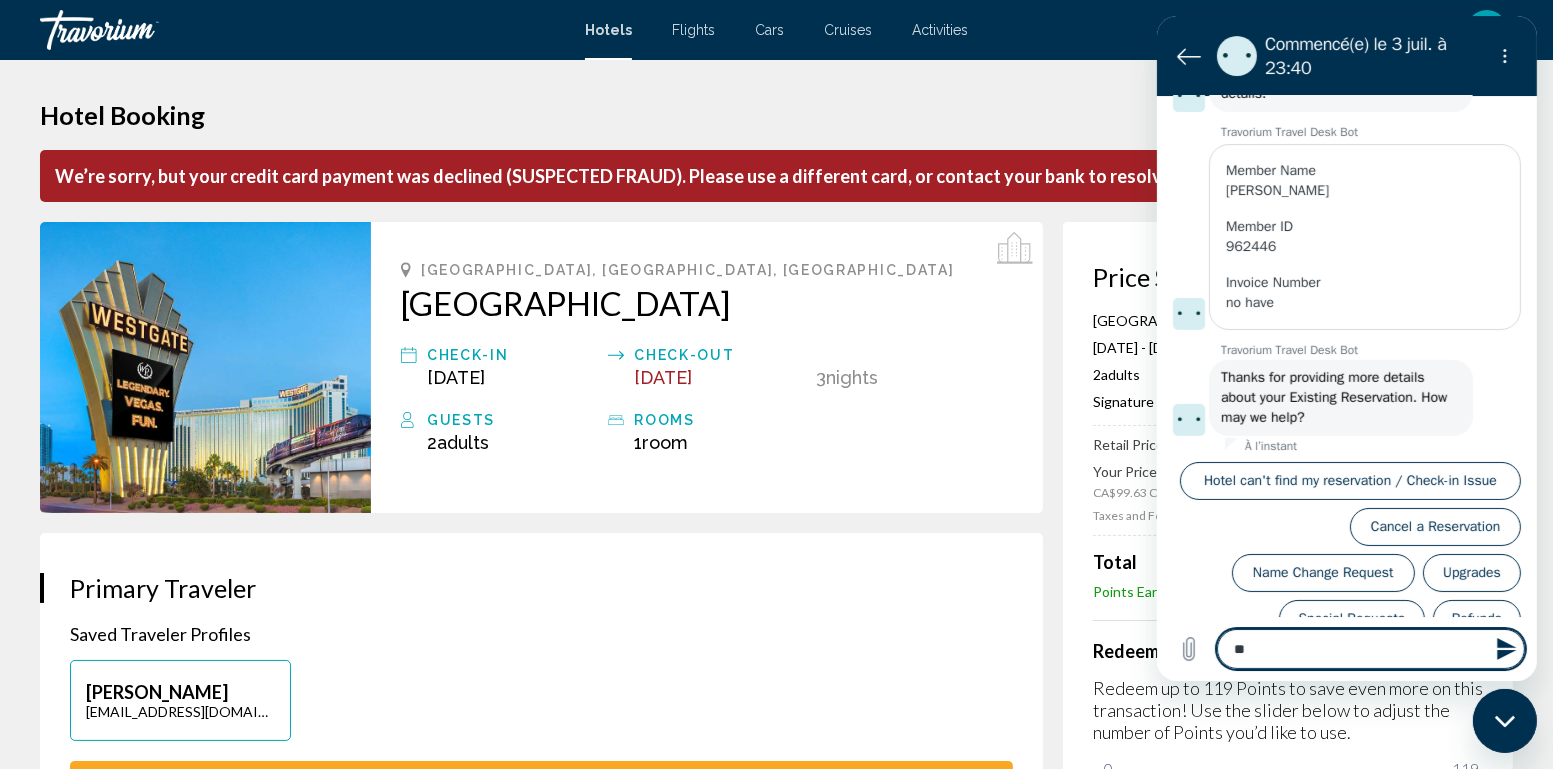 type on "***" 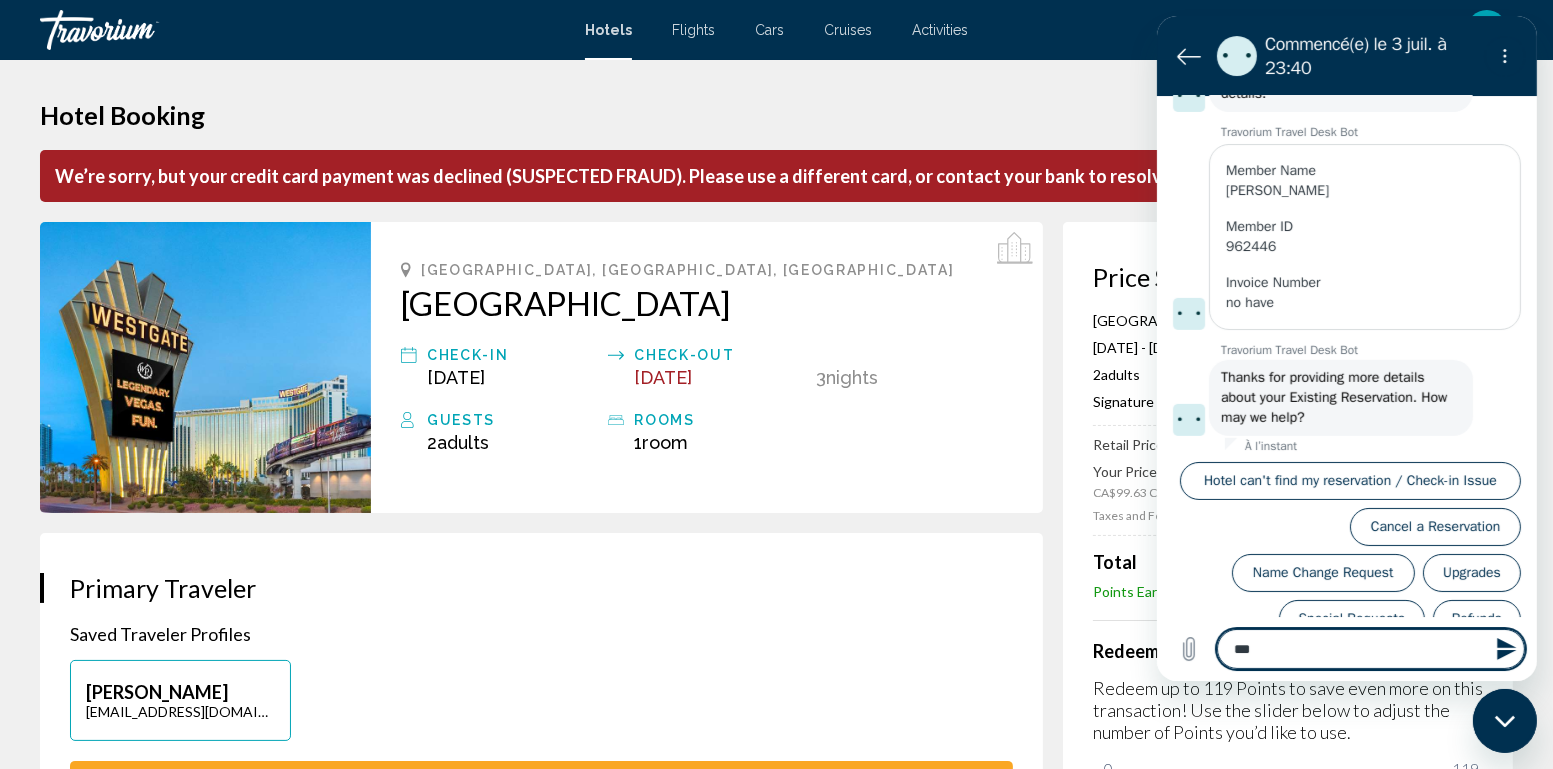 type on "****" 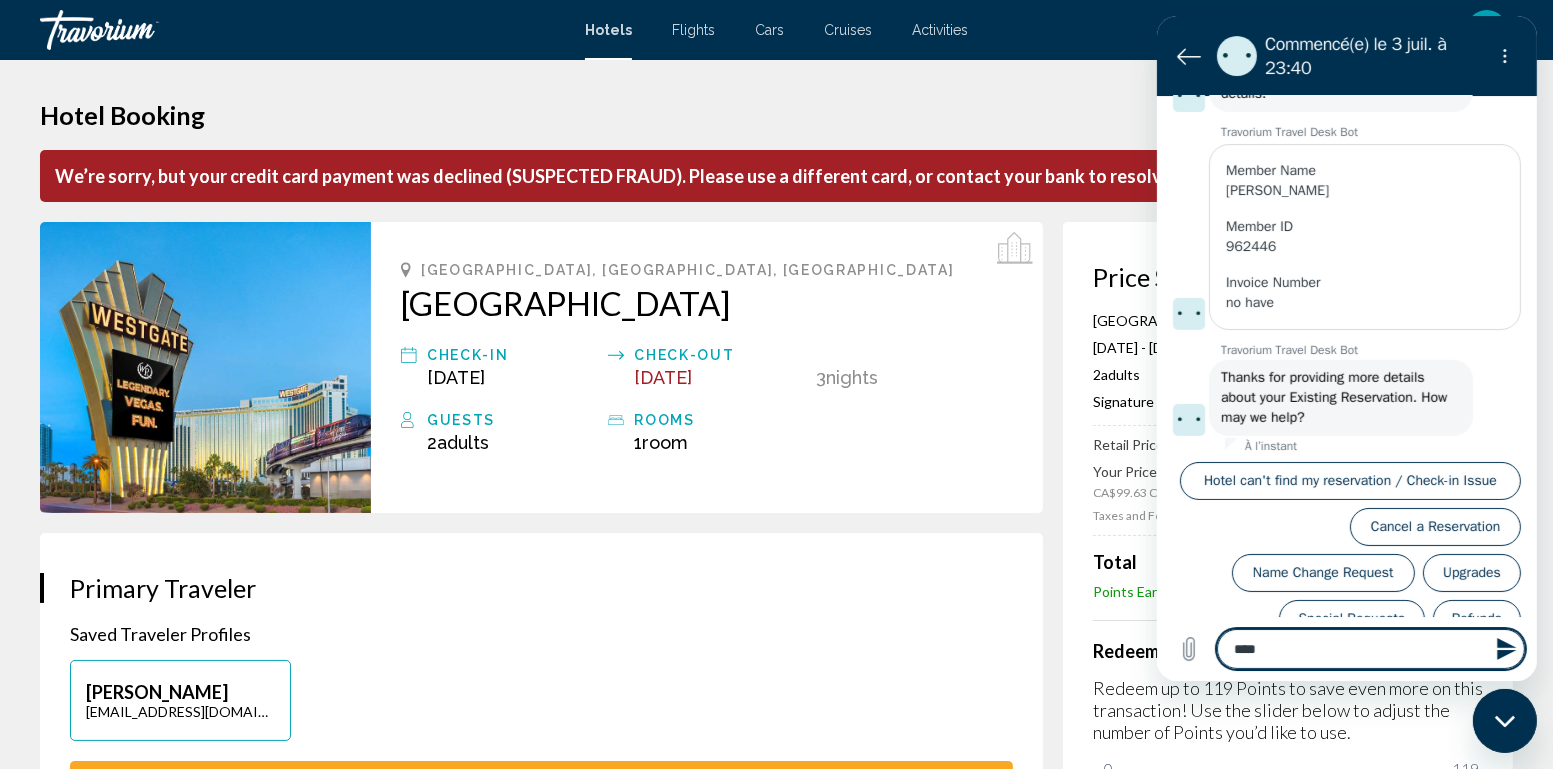 type on "****" 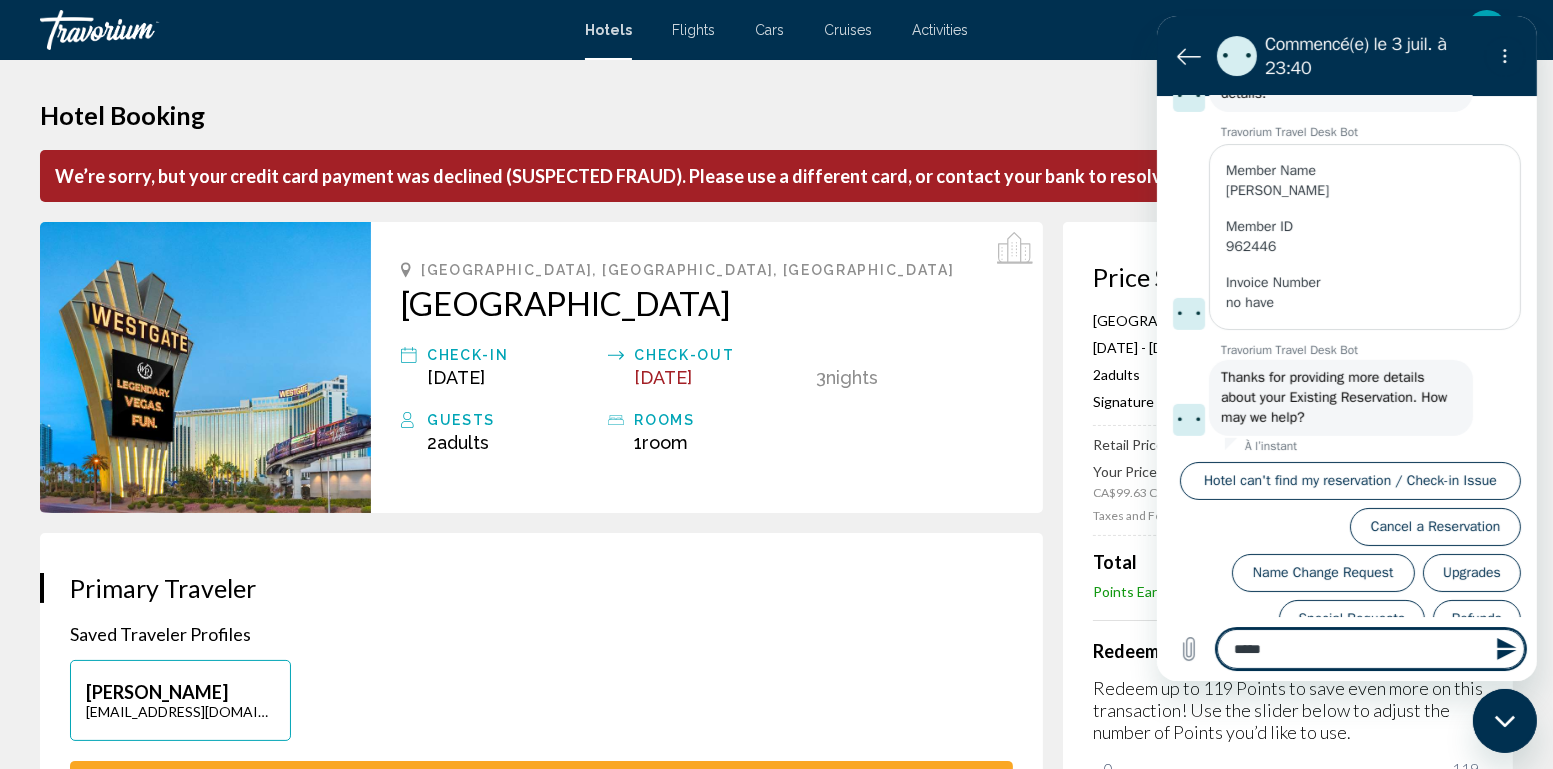 type on "******" 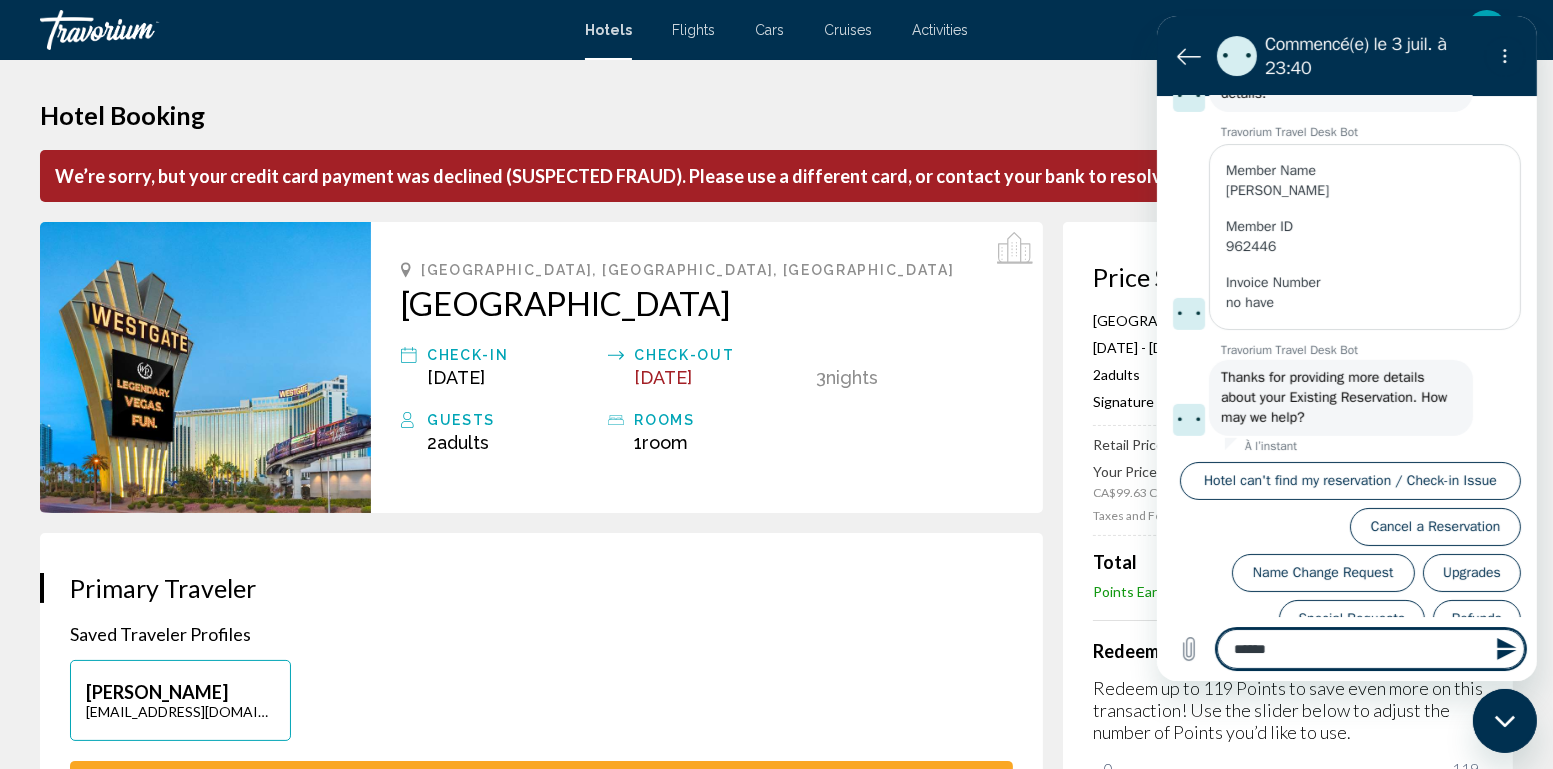 type on "*******" 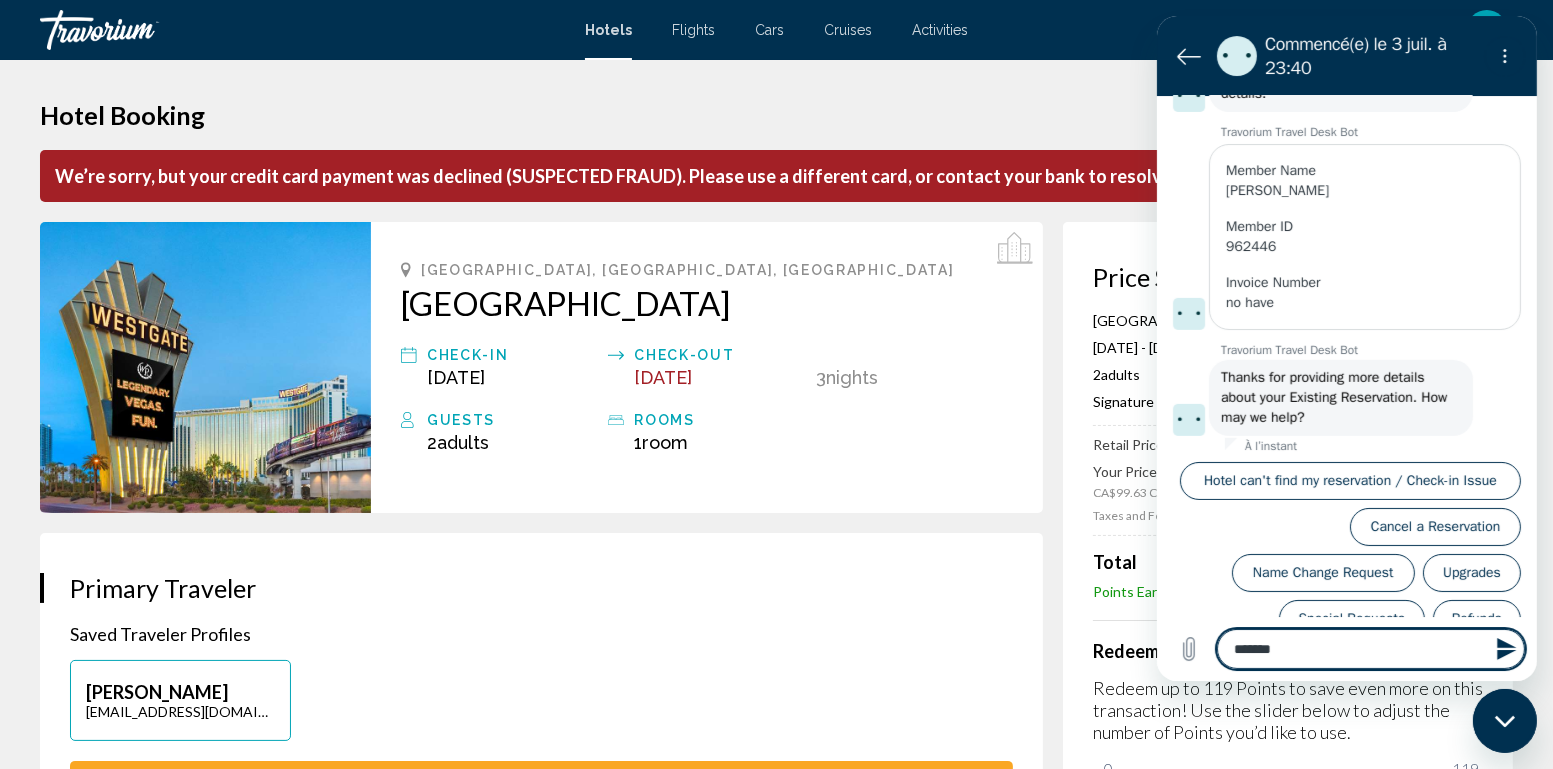 type on "*******" 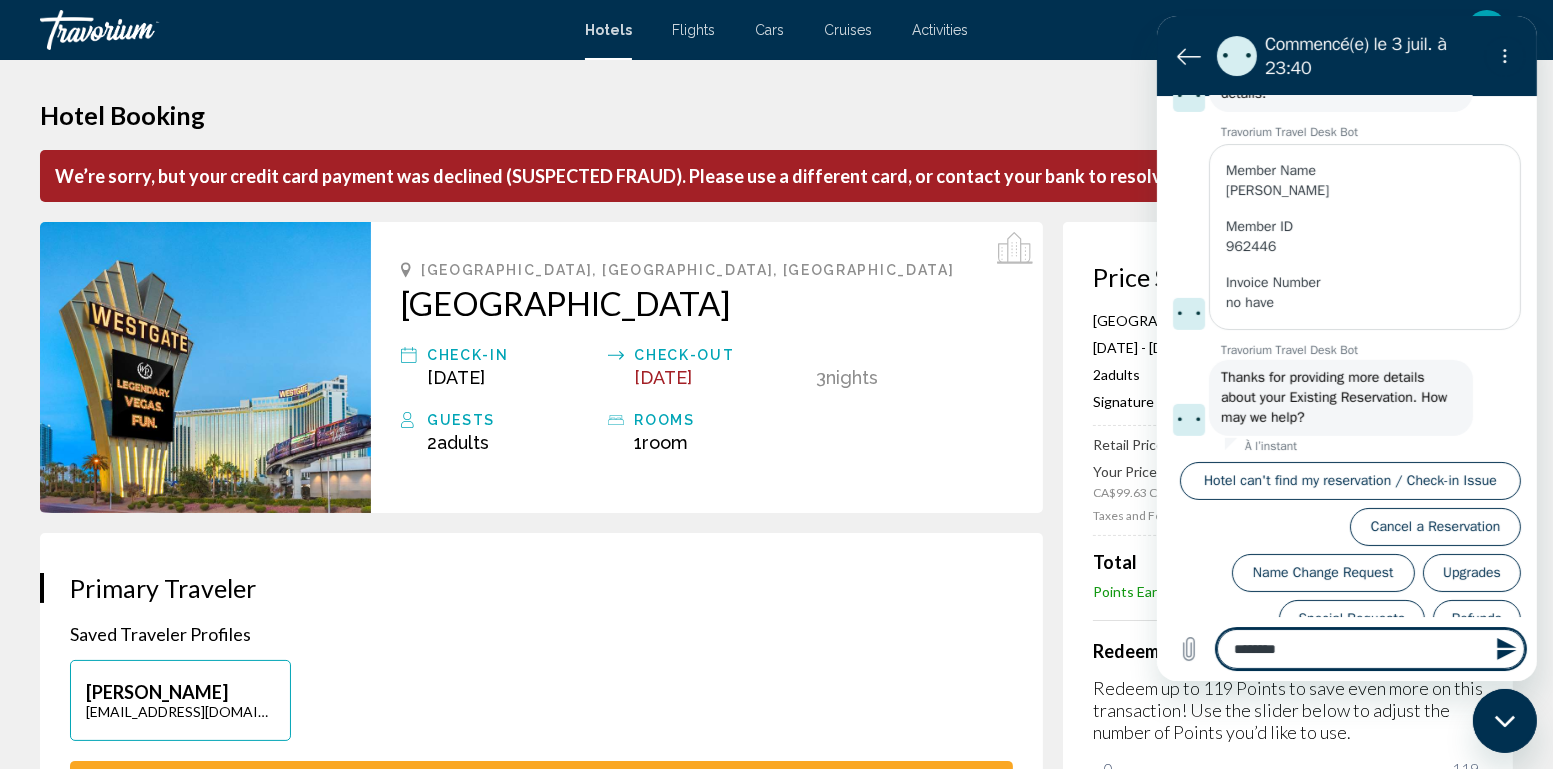 type on "*********" 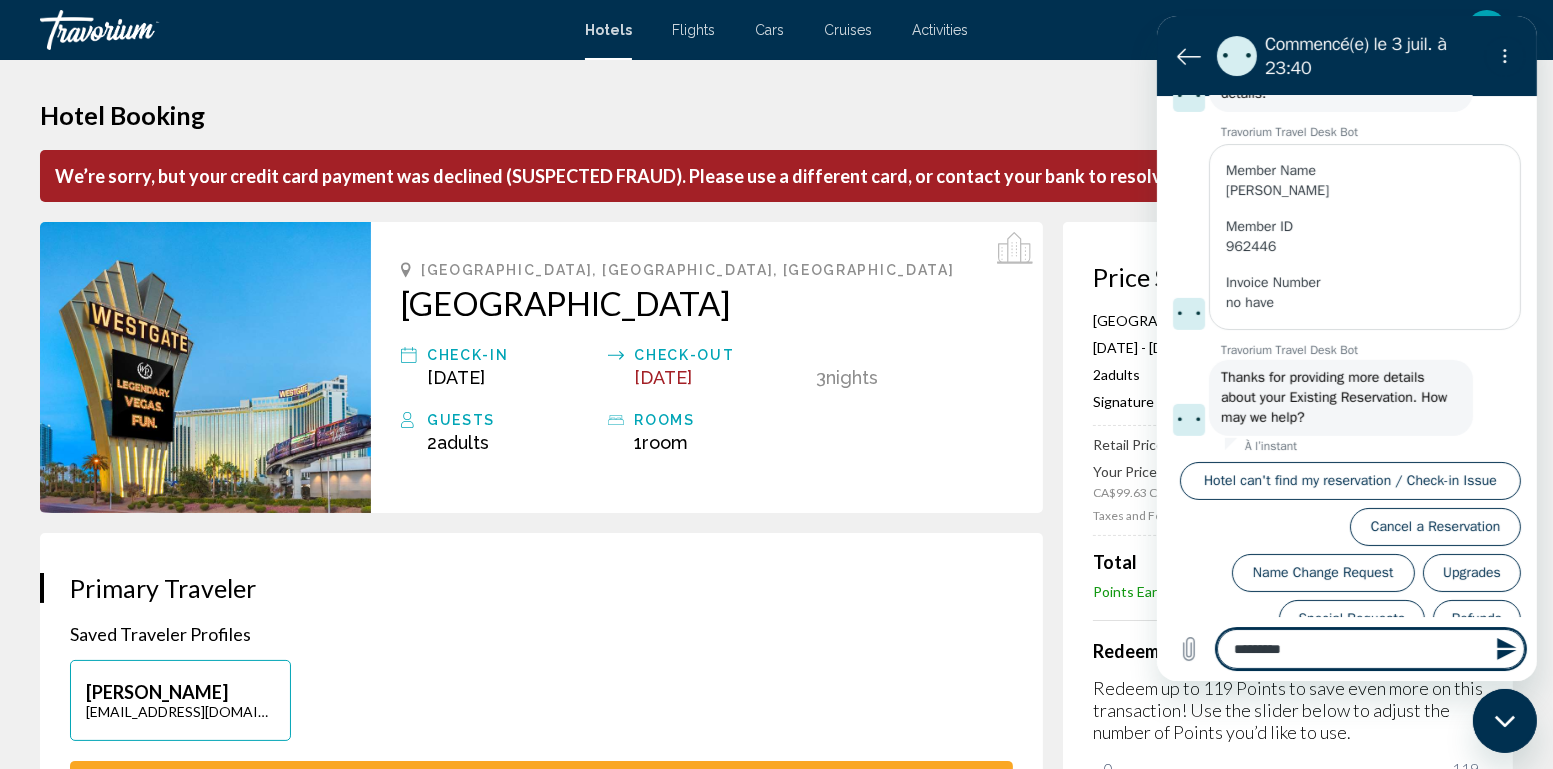 type on "*********" 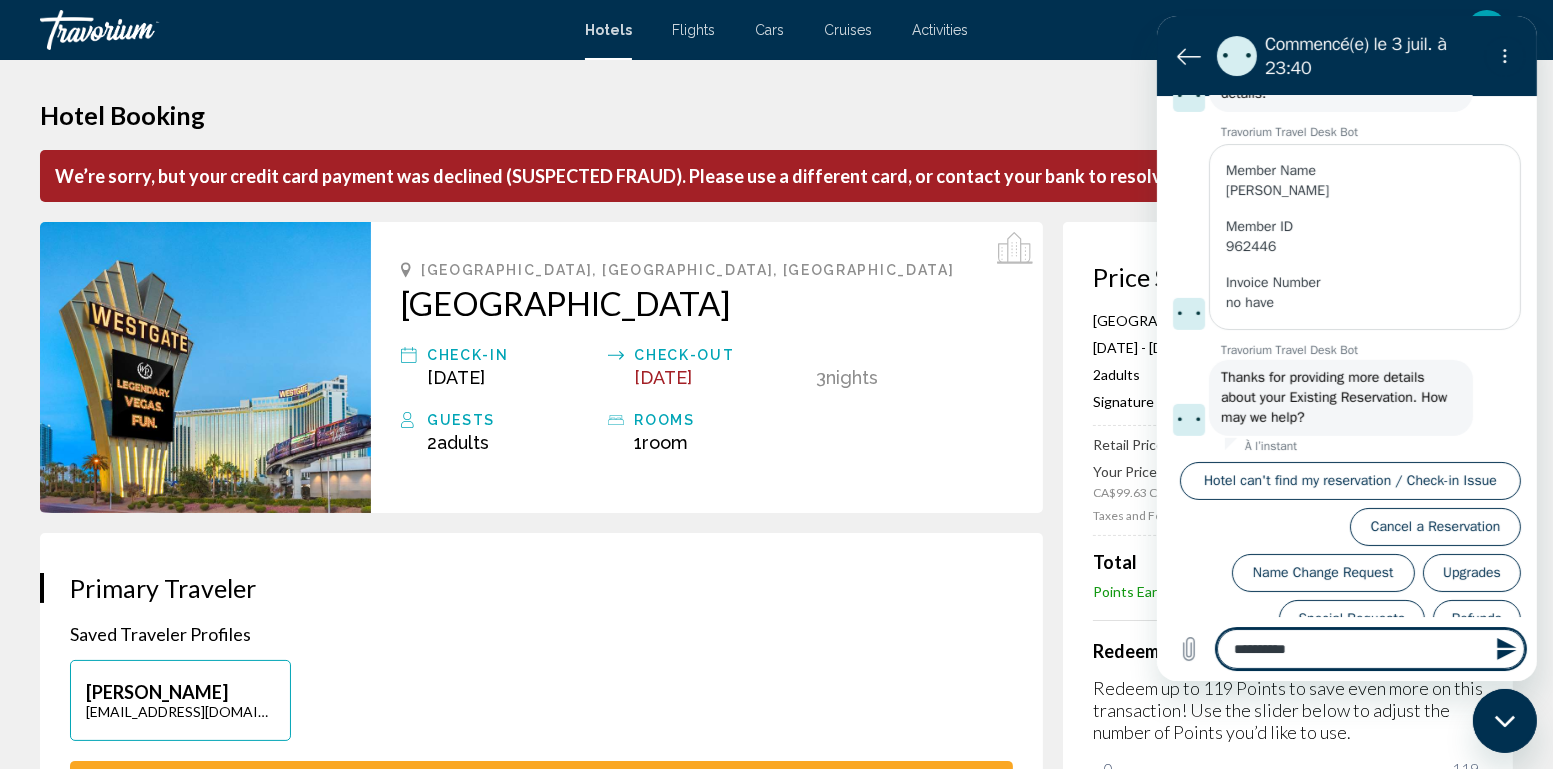 type on "**********" 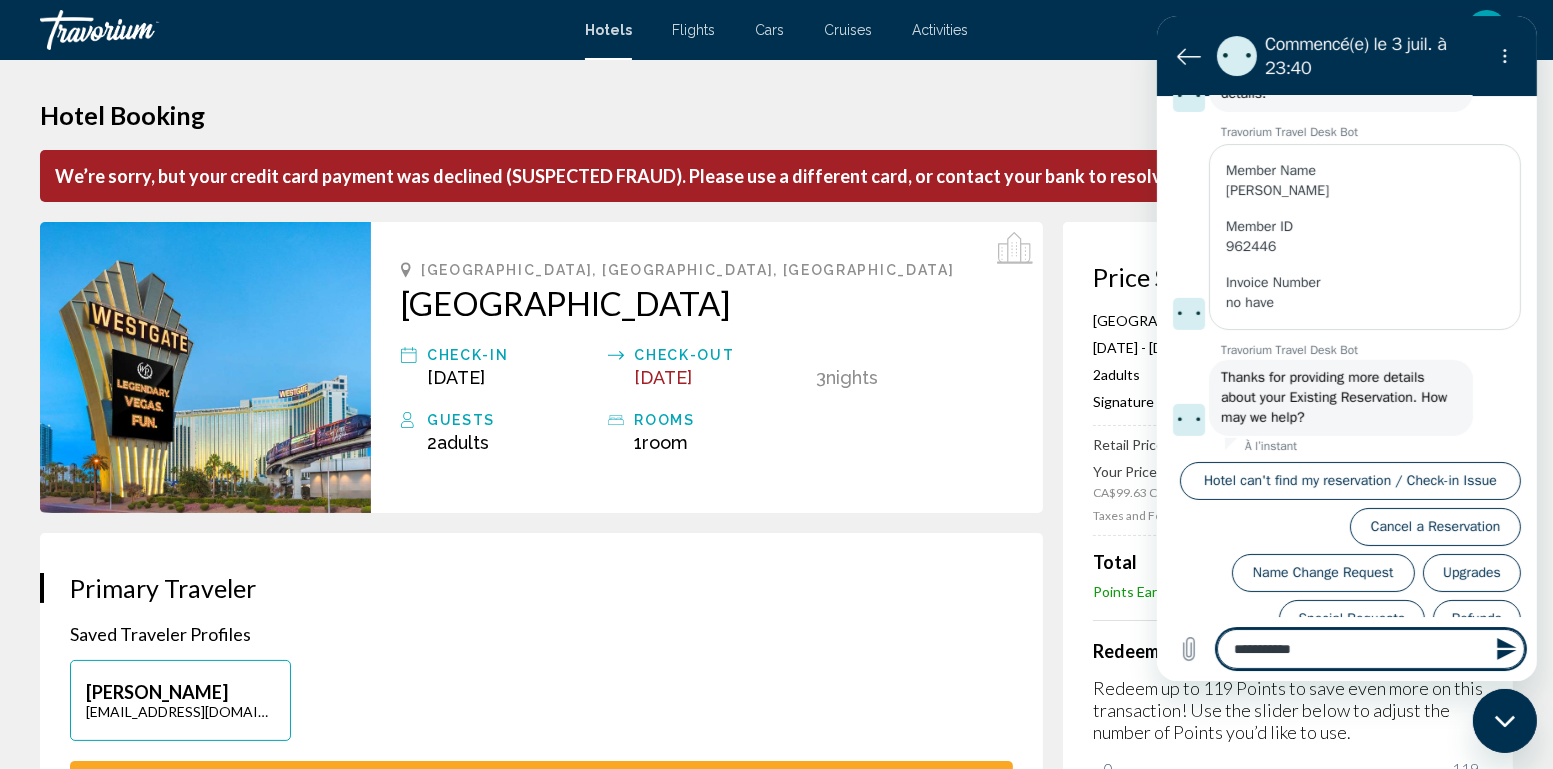 type on "**********" 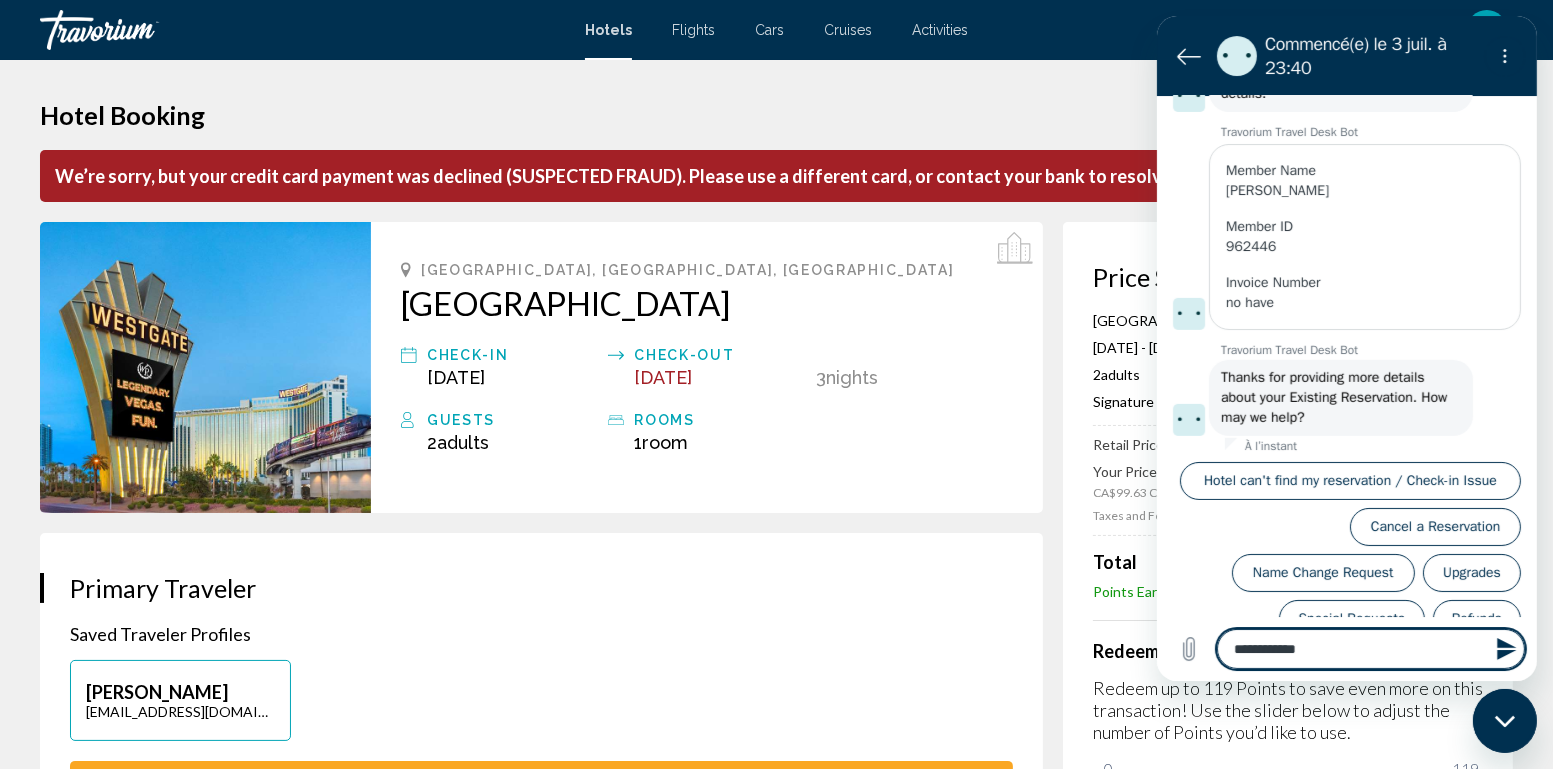 type on "**********" 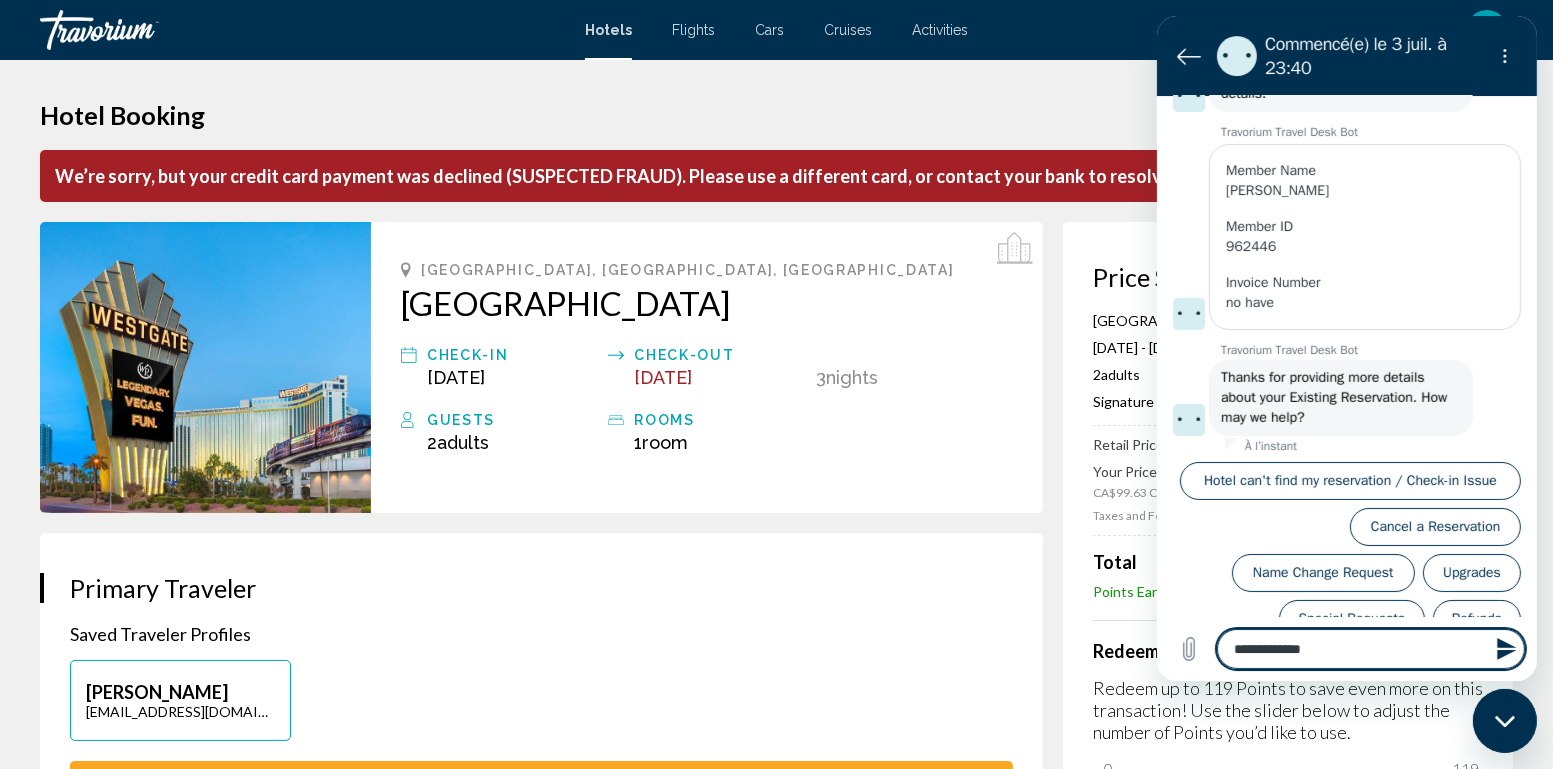 type on "**********" 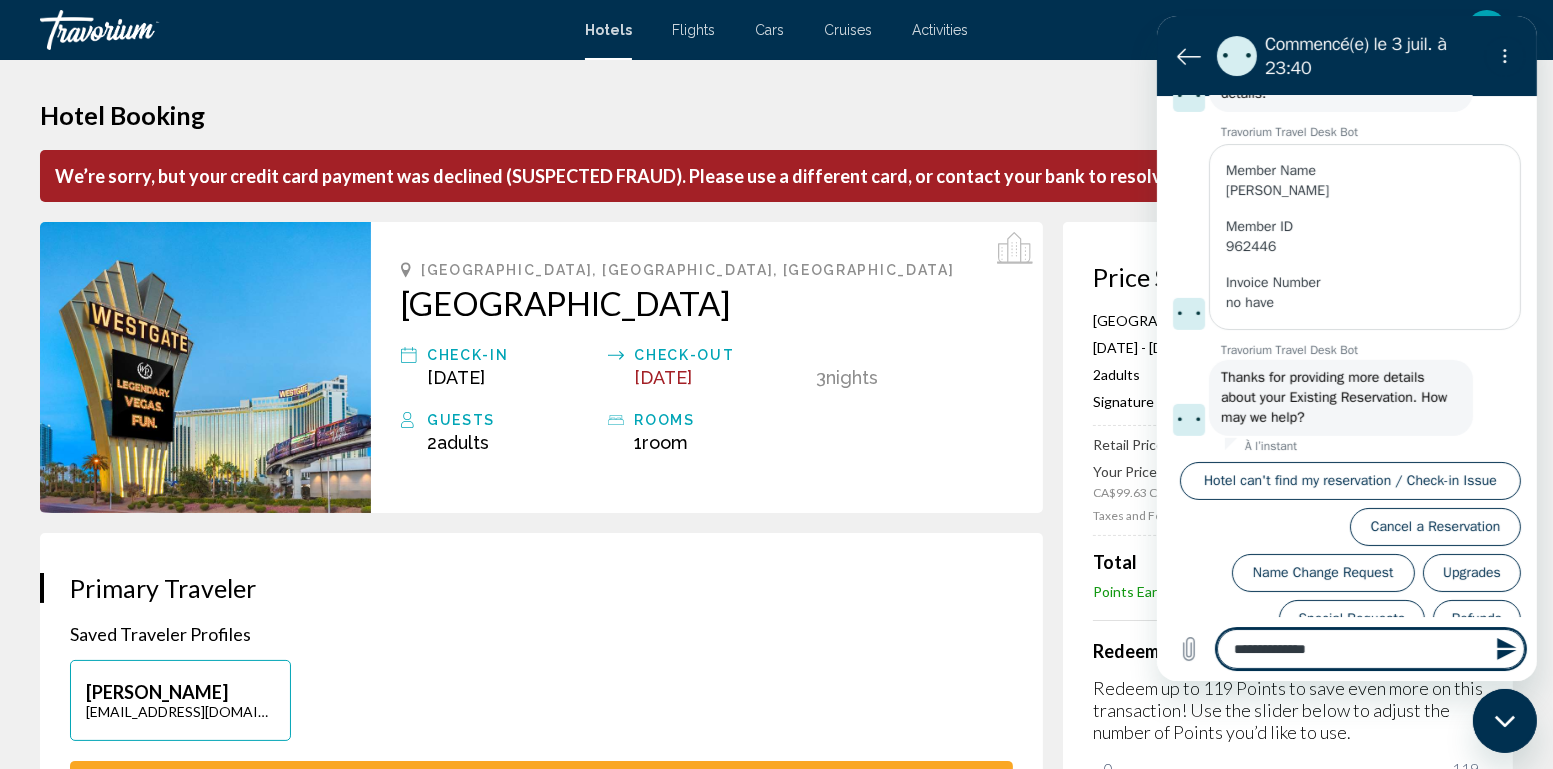 type on "**********" 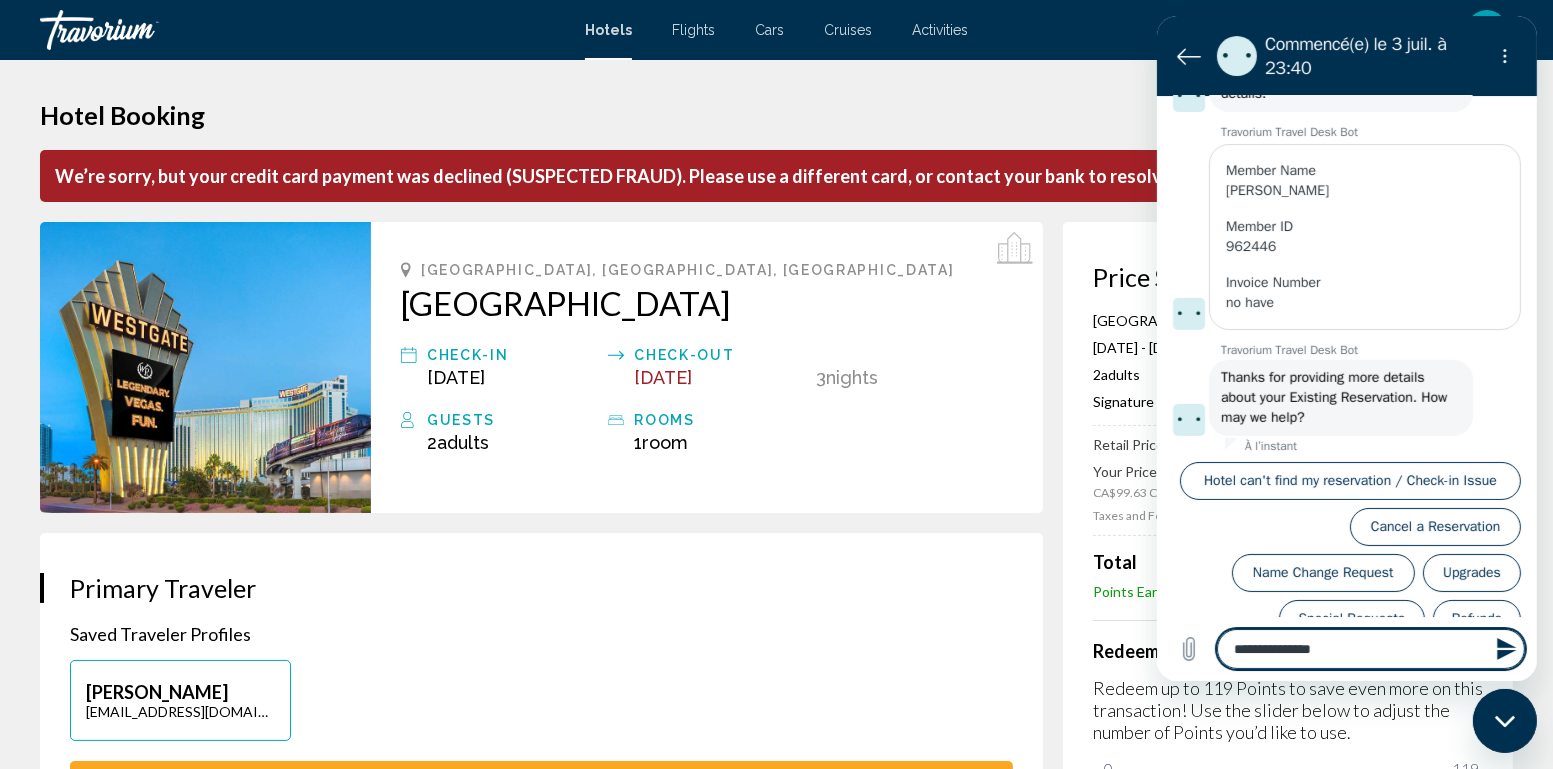 type 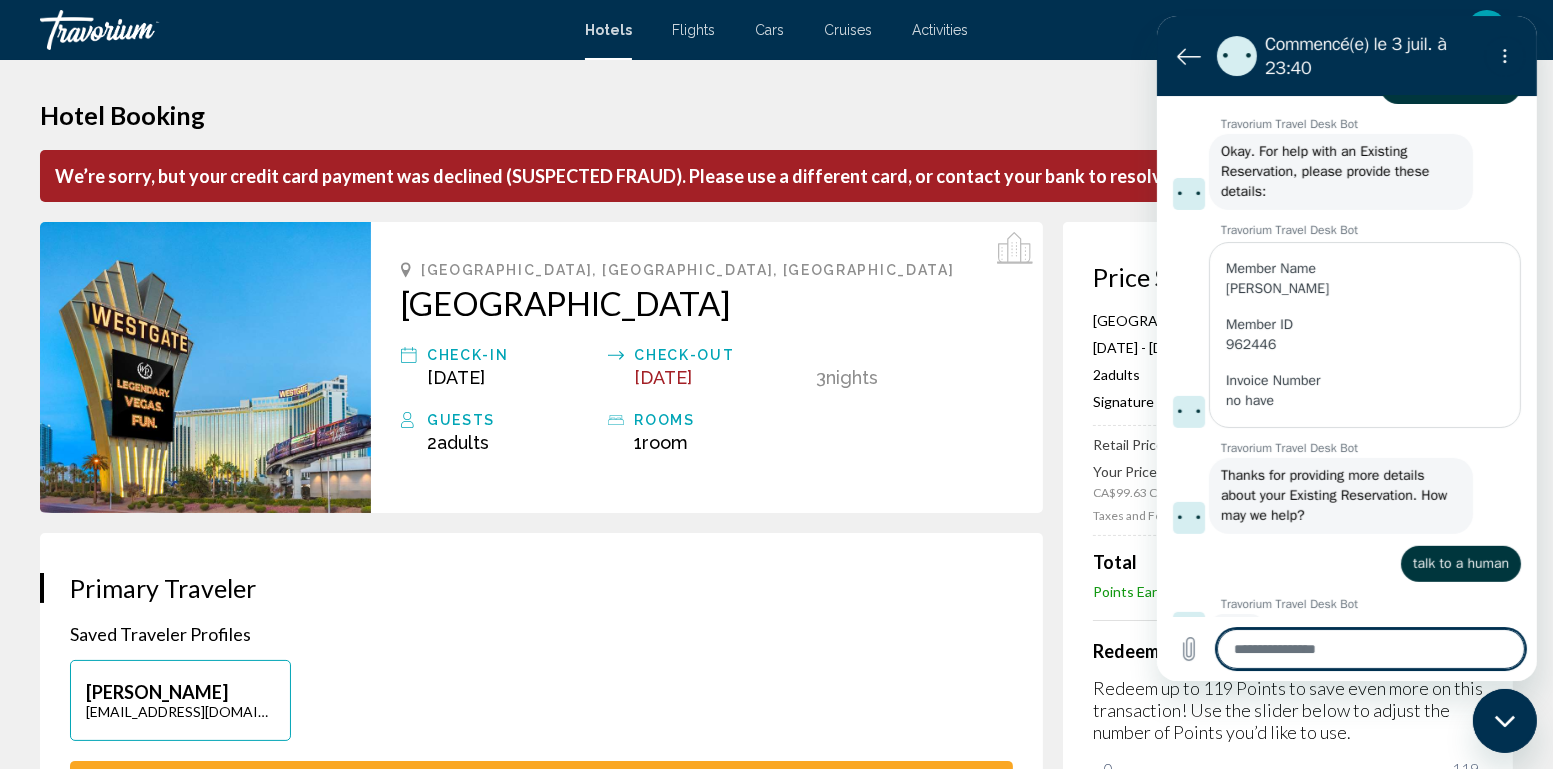 scroll, scrollTop: 889, scrollLeft: 0, axis: vertical 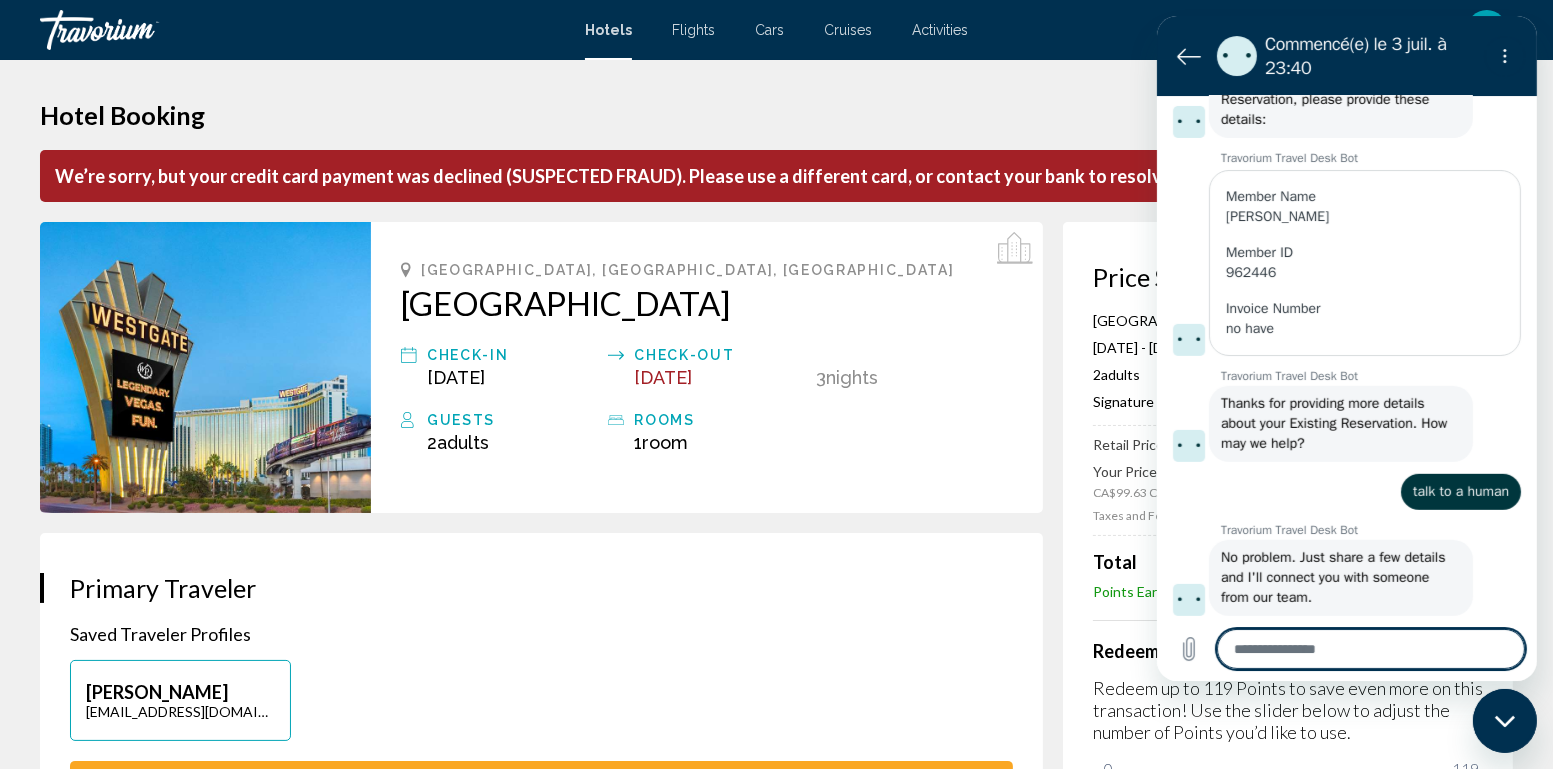 type on "*" 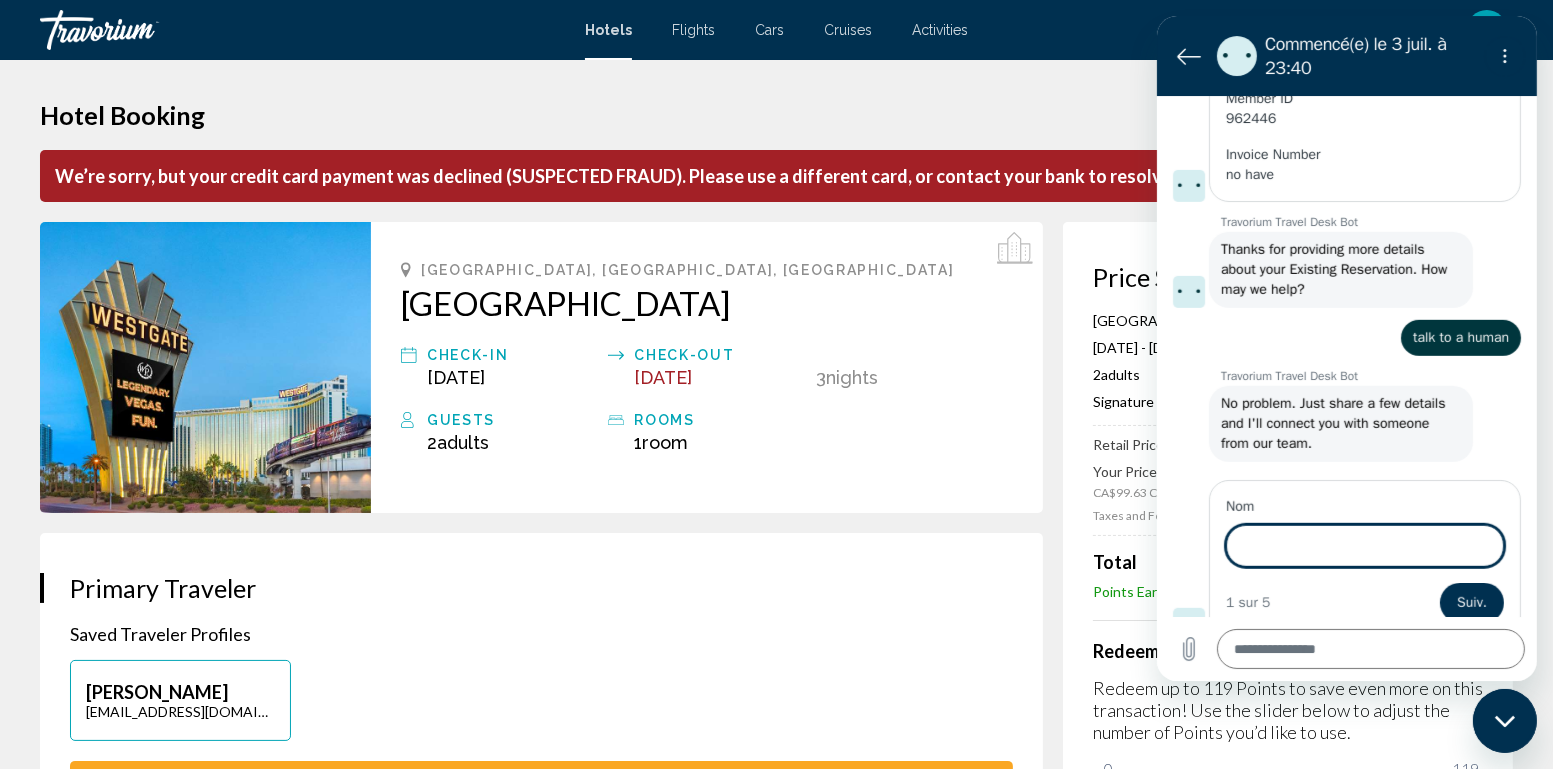 scroll, scrollTop: 1110, scrollLeft: 0, axis: vertical 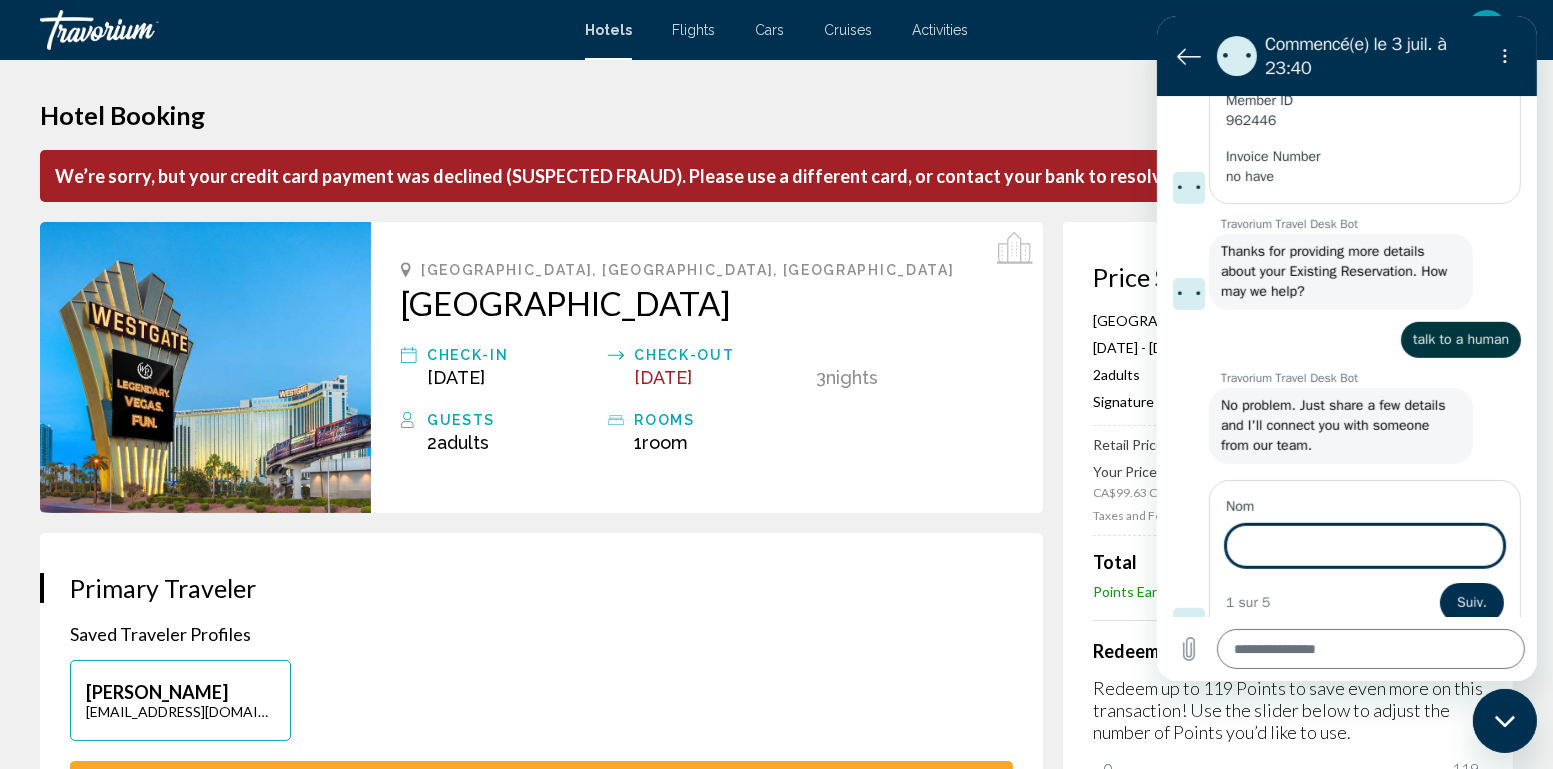 click on "Nom 1 sur 5 Suiv." at bounding box center (1364, 560) 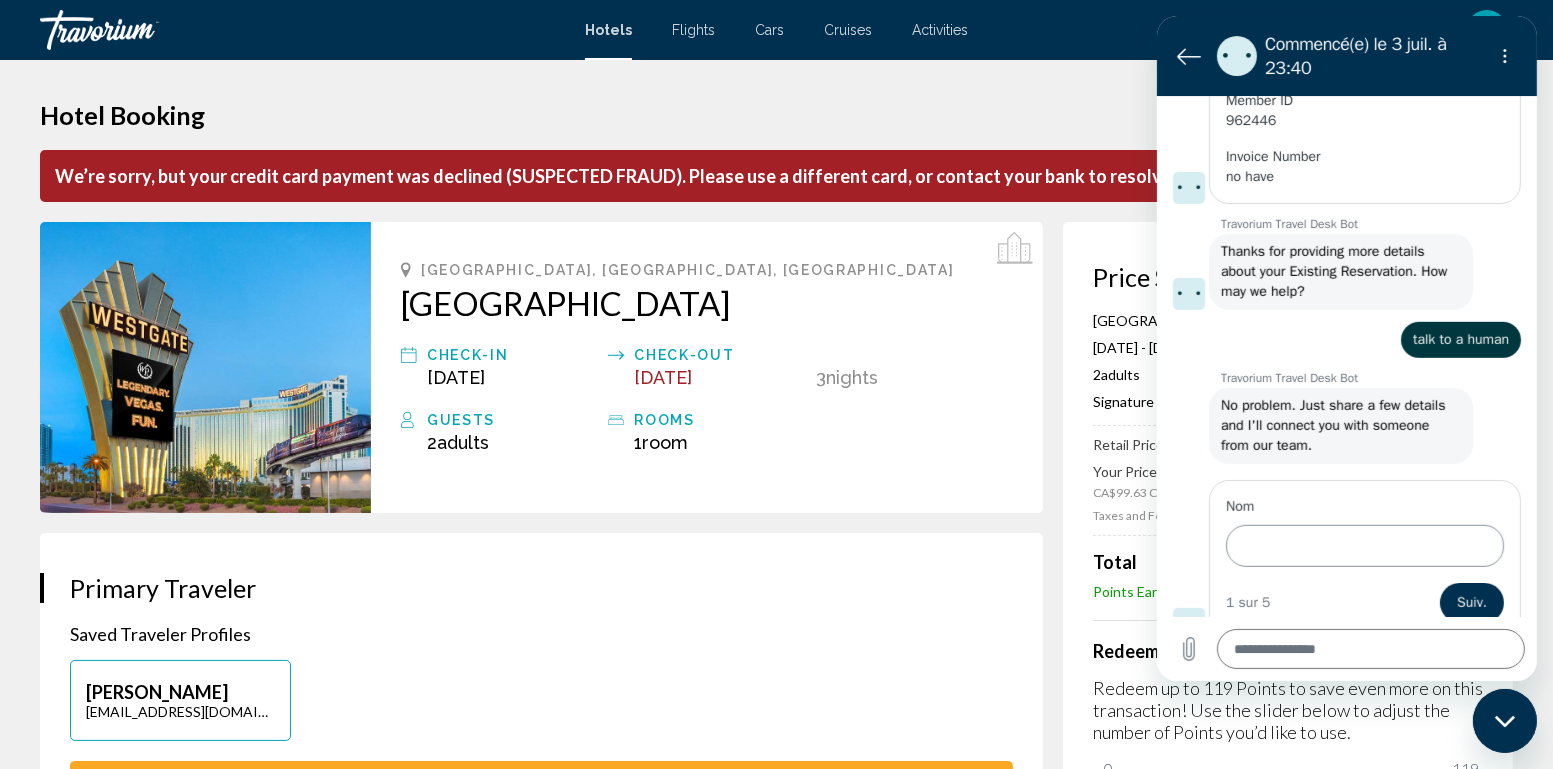 click on "Nom" at bounding box center (1364, 546) 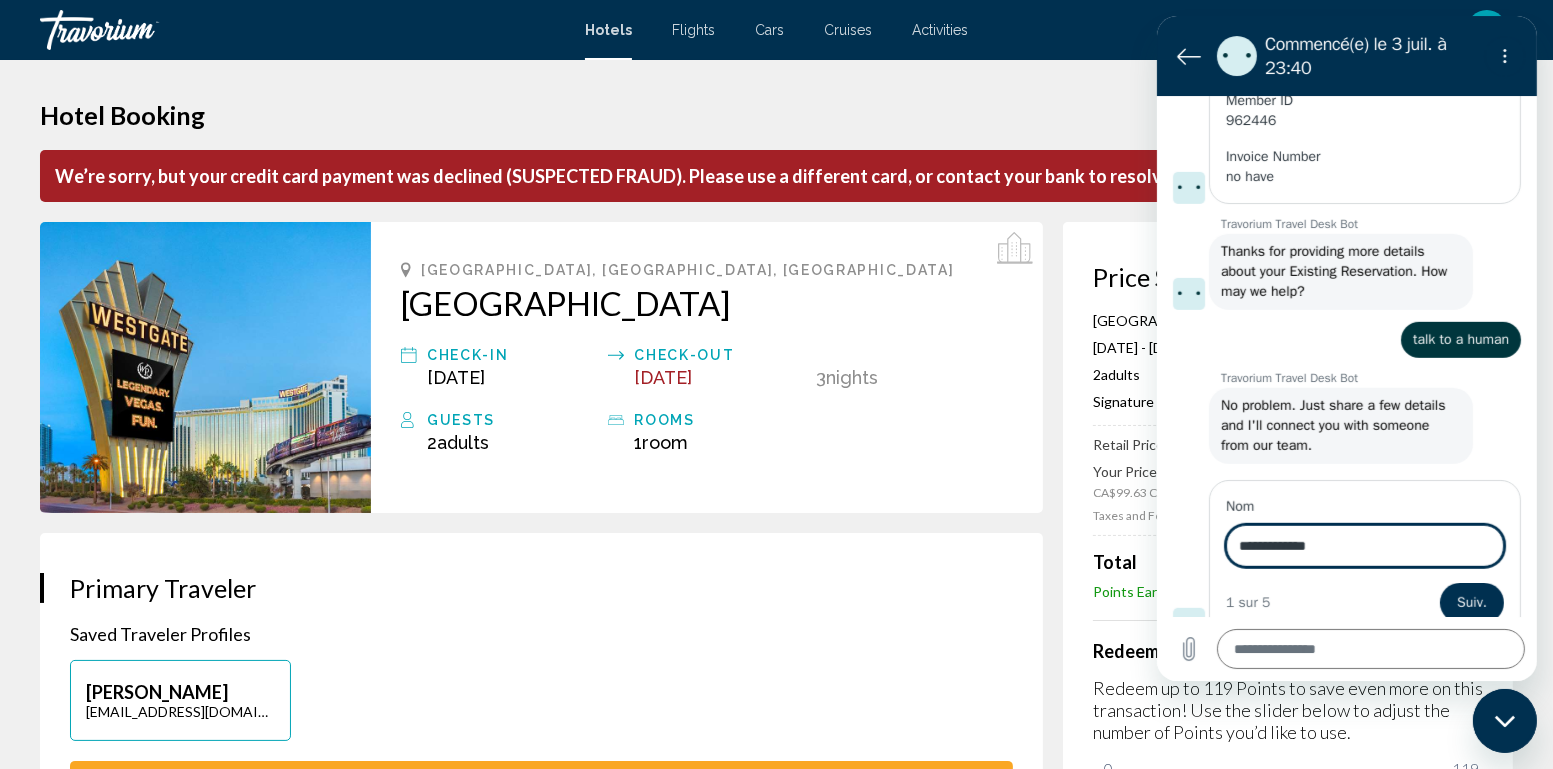 type on "**********" 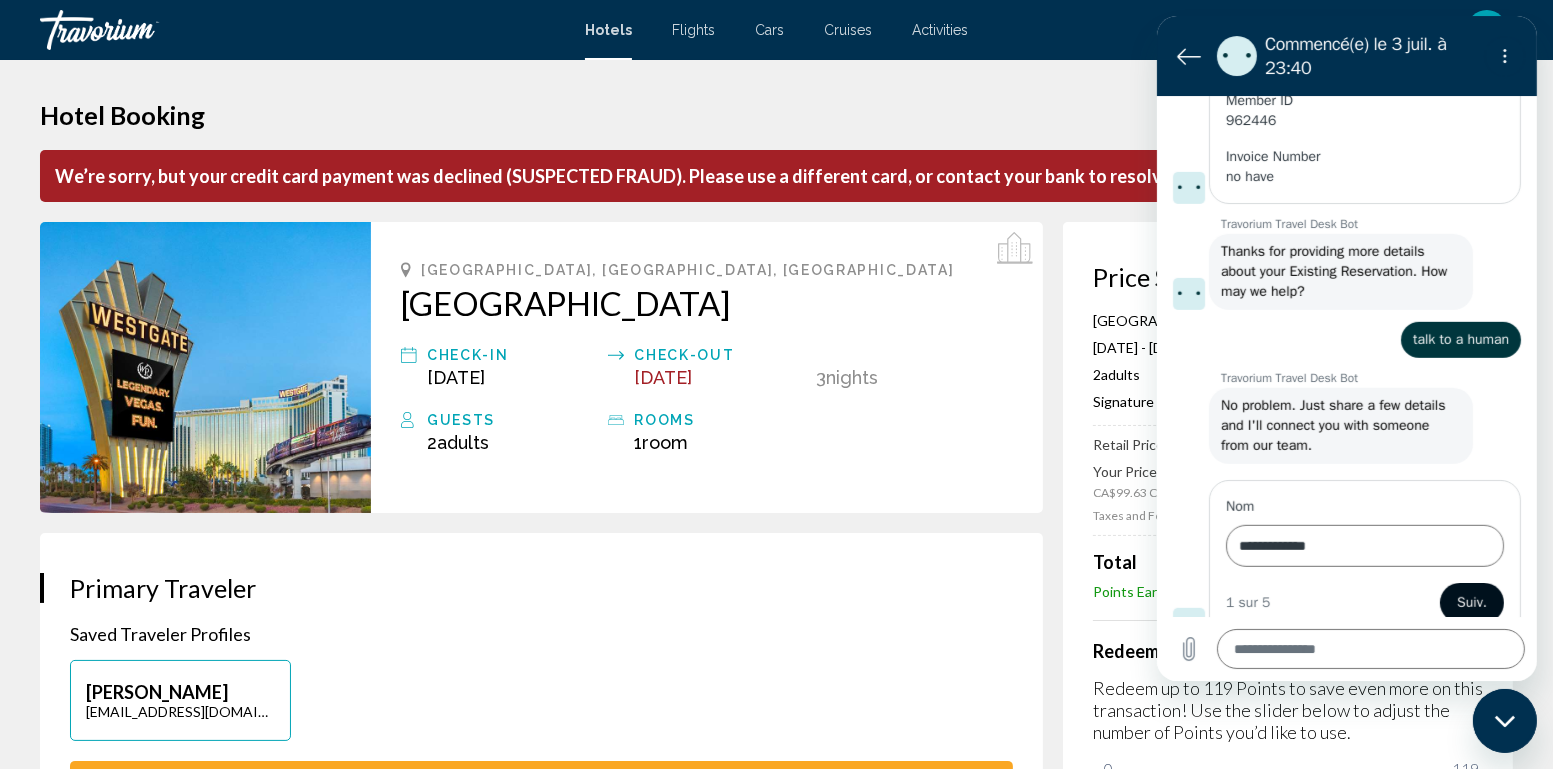 click on "Suiv." at bounding box center (1471, 603) 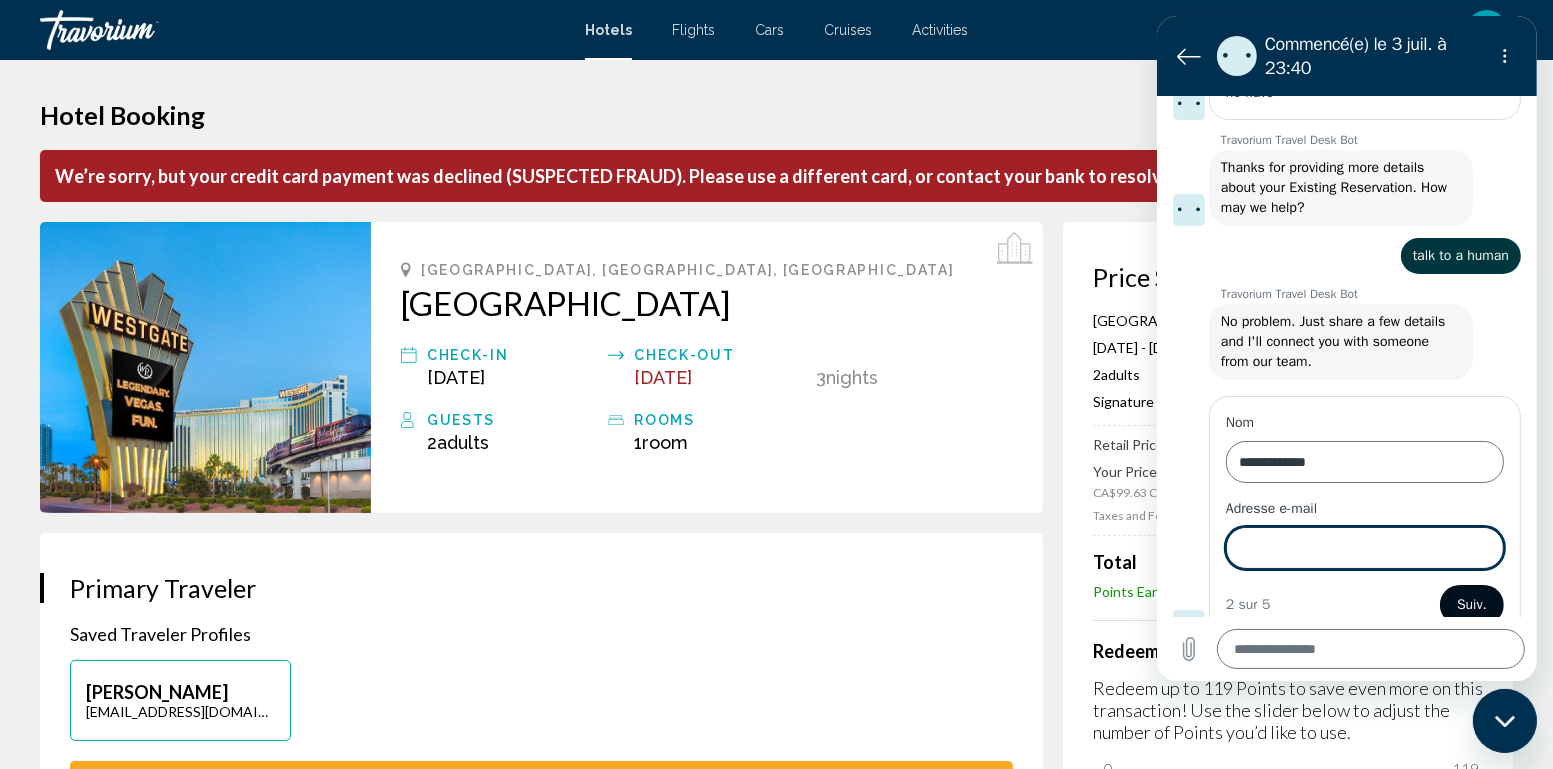 scroll, scrollTop: 1195, scrollLeft: 0, axis: vertical 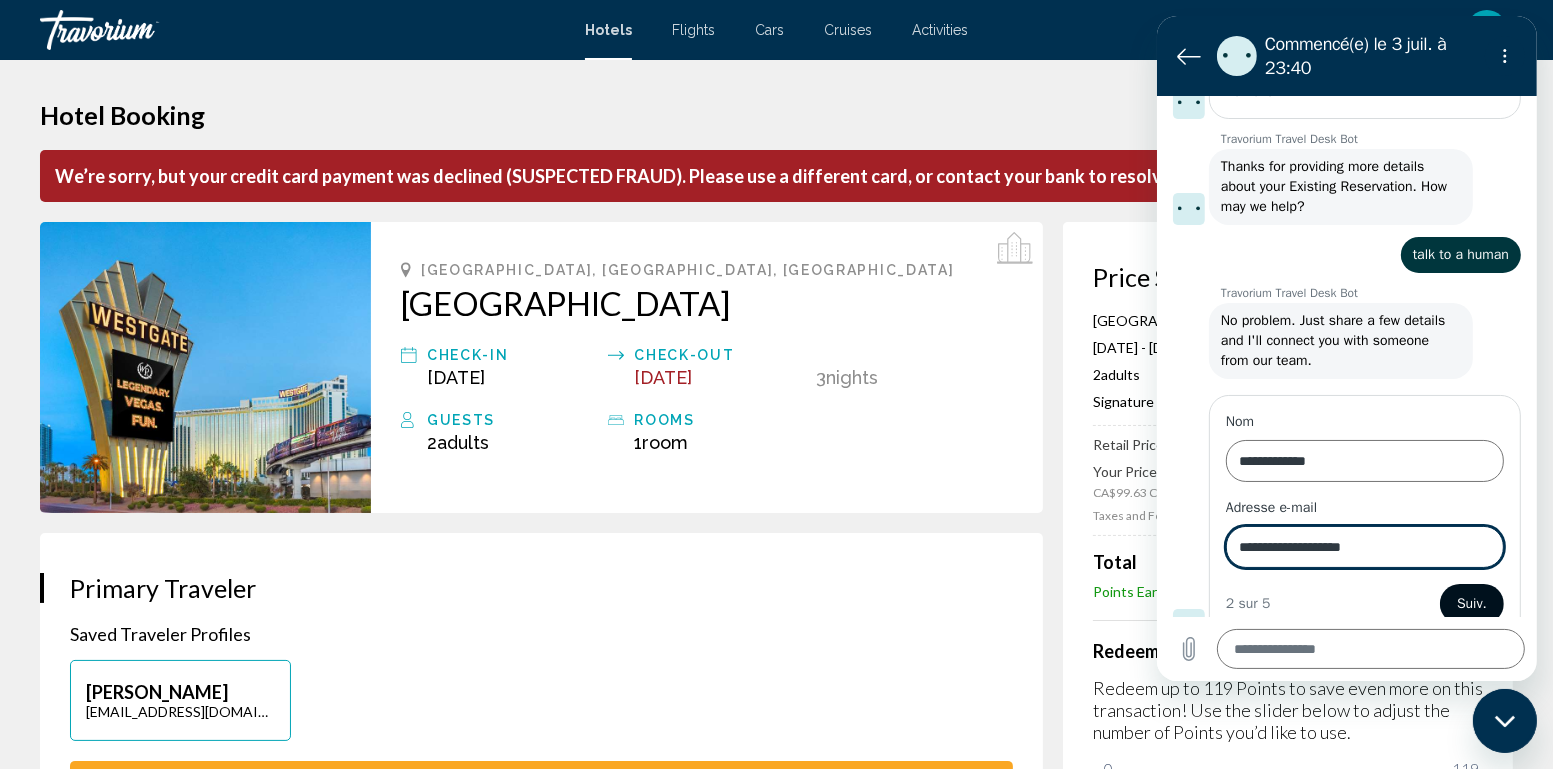 type on "**********" 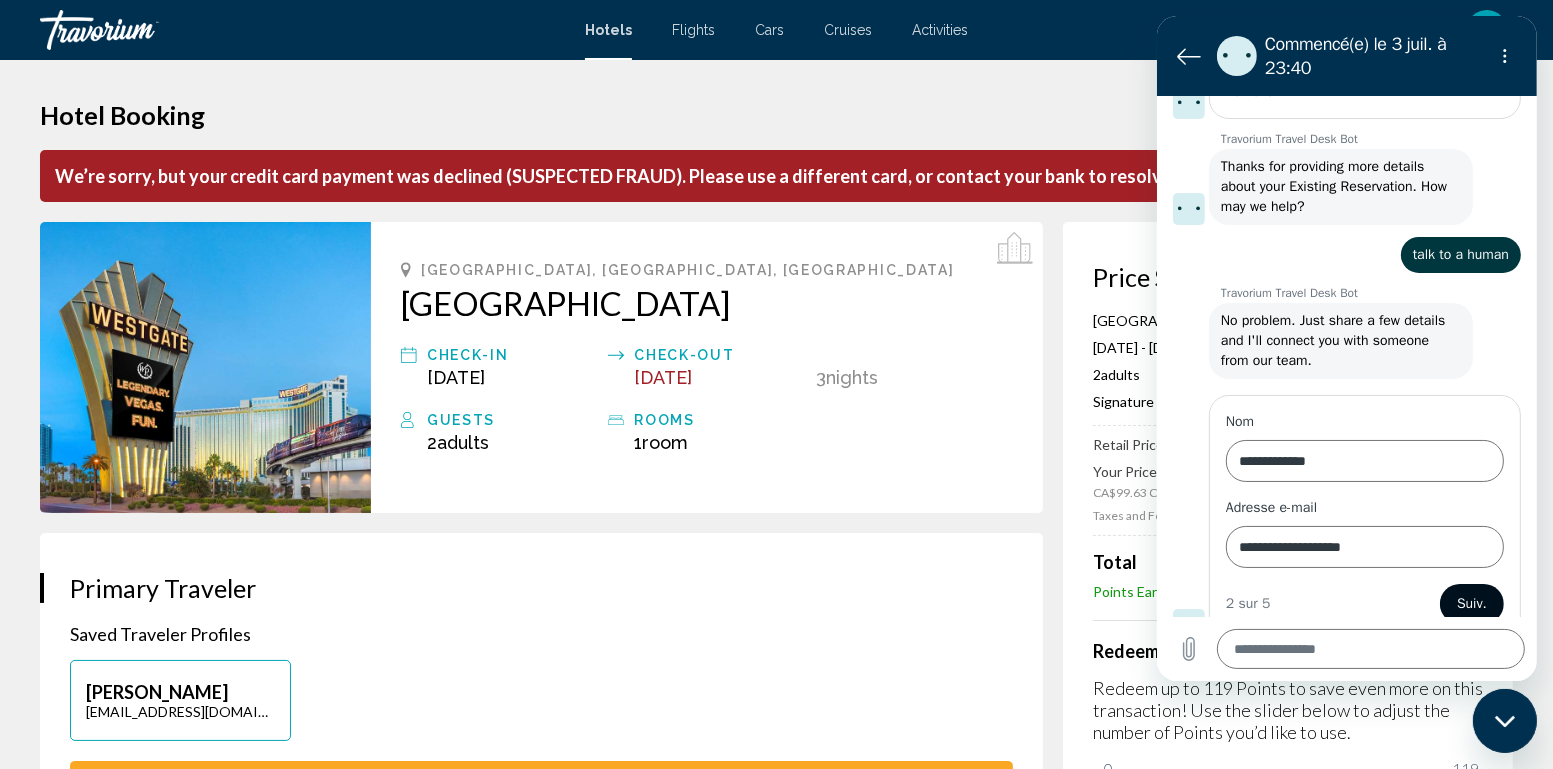 click on "Suiv." at bounding box center (1471, 604) 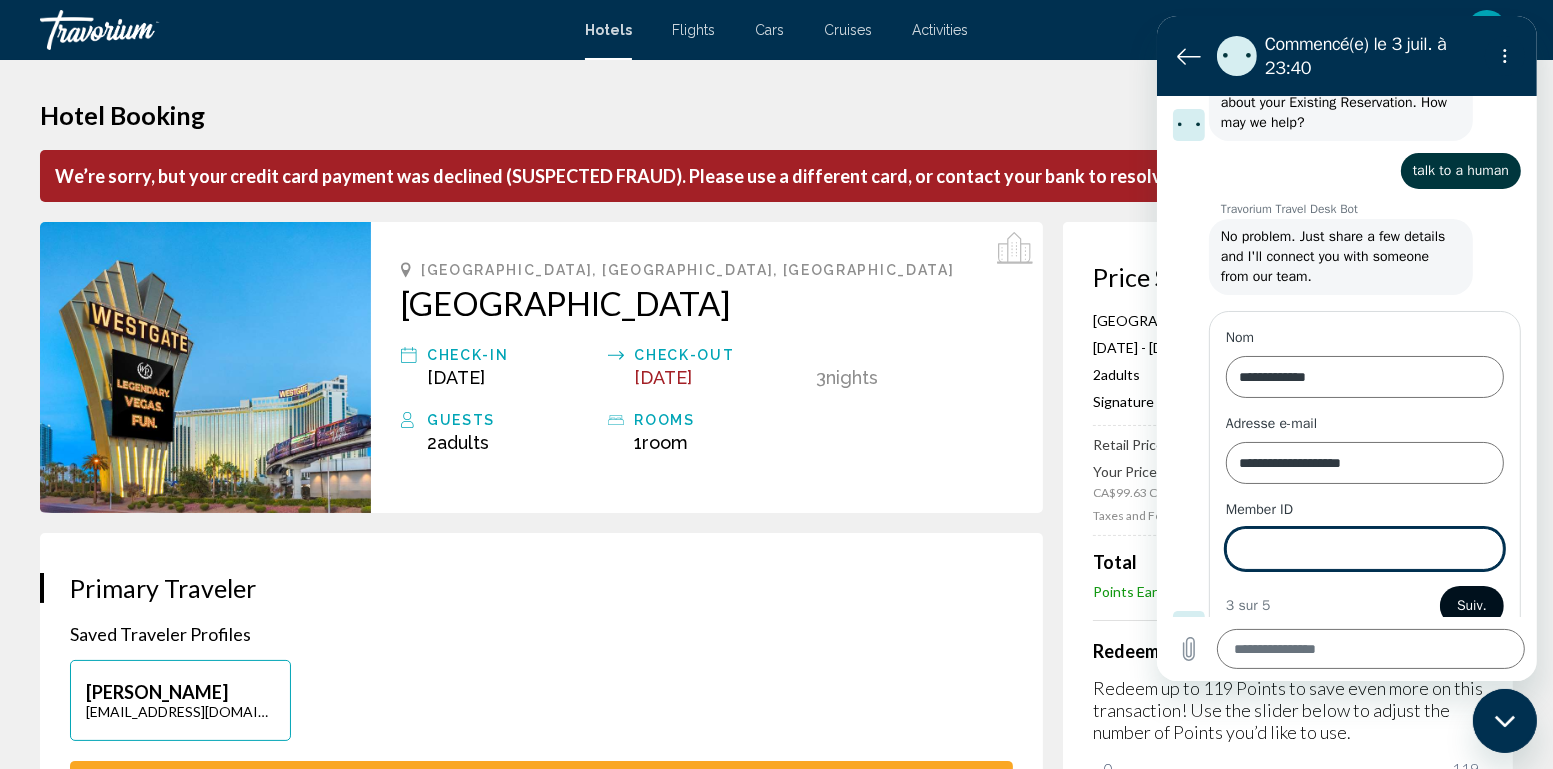 scroll, scrollTop: 1280, scrollLeft: 0, axis: vertical 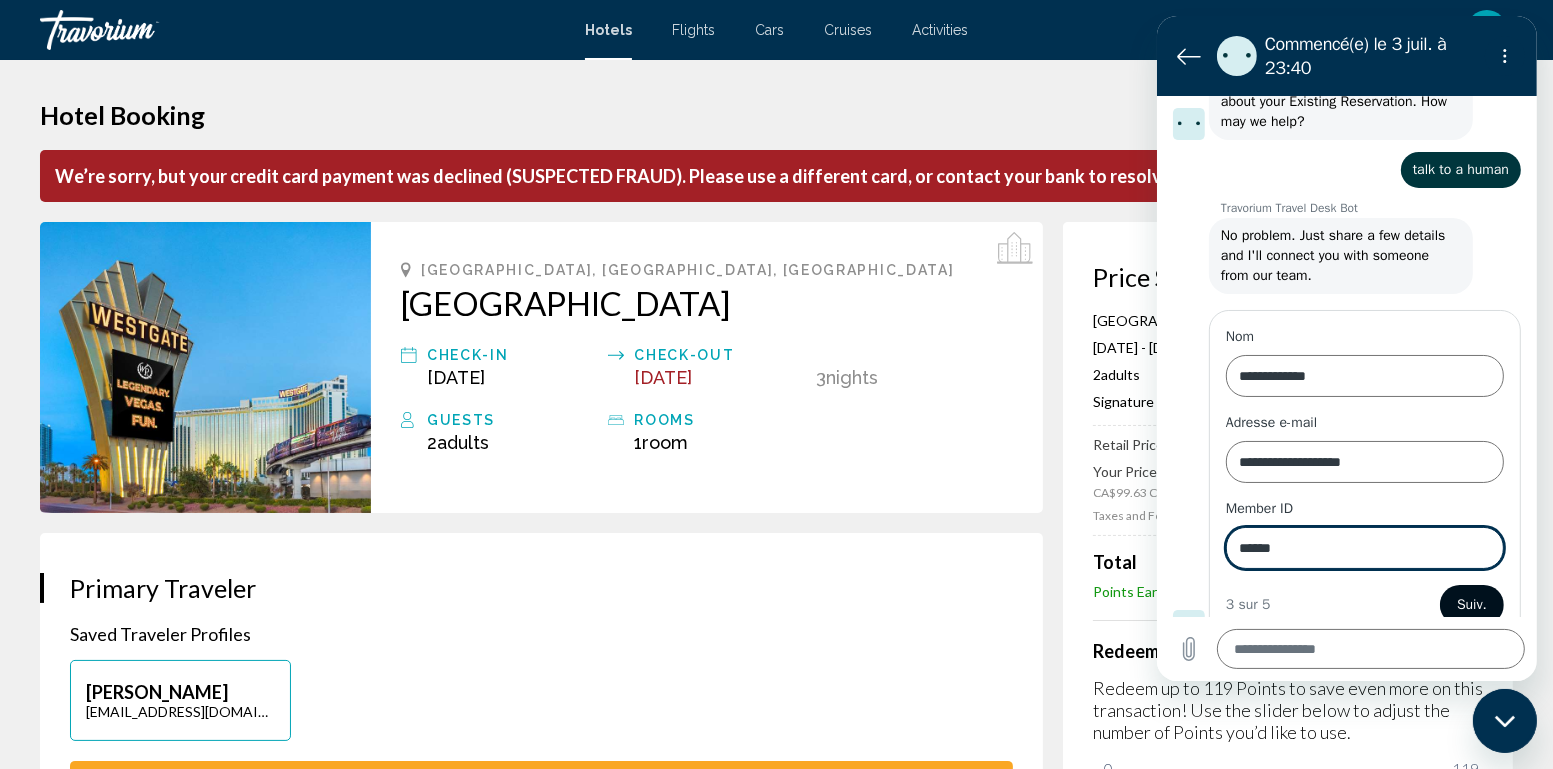 type on "******" 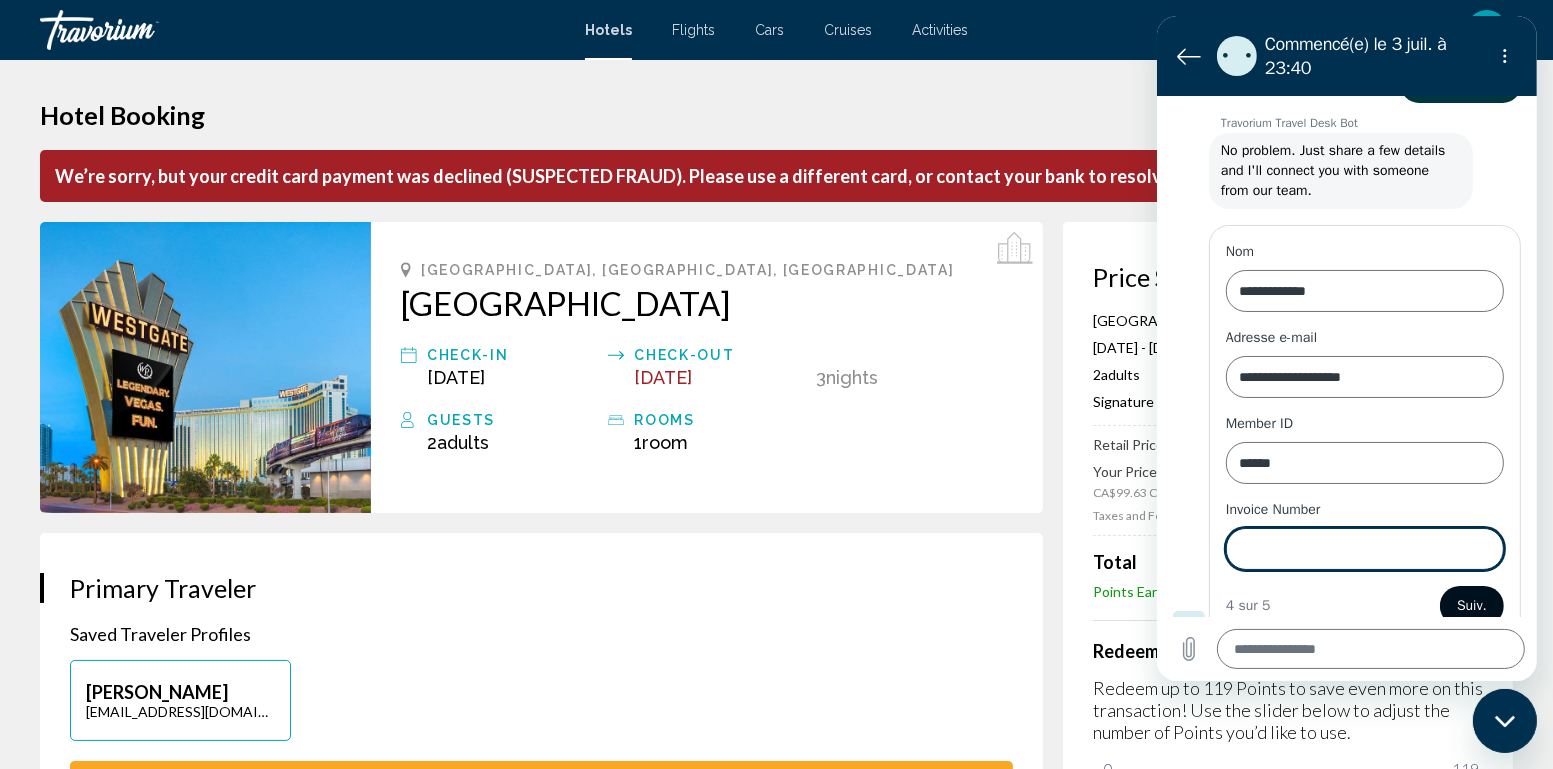 scroll, scrollTop: 1365, scrollLeft: 0, axis: vertical 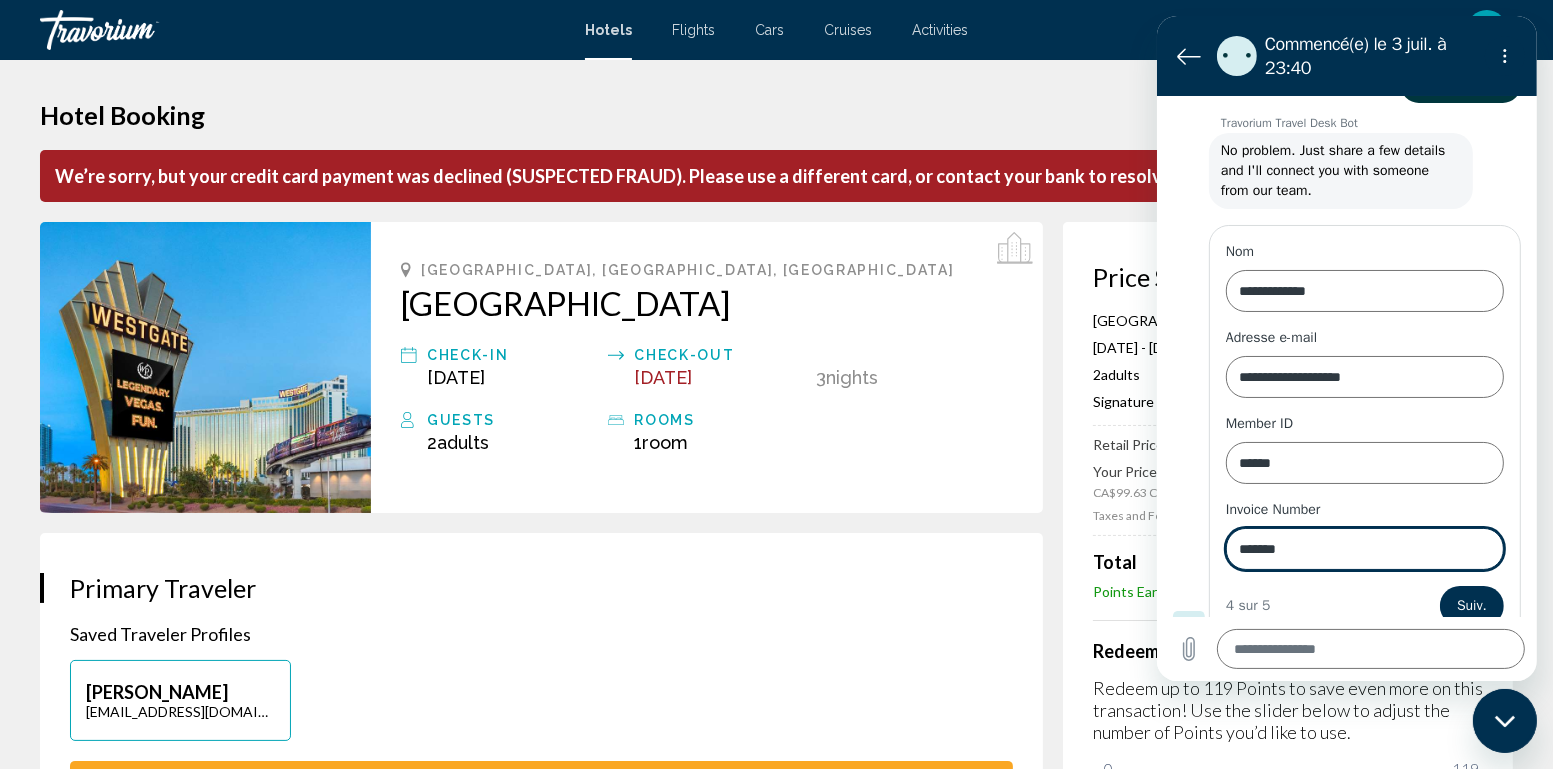 type on "*******" 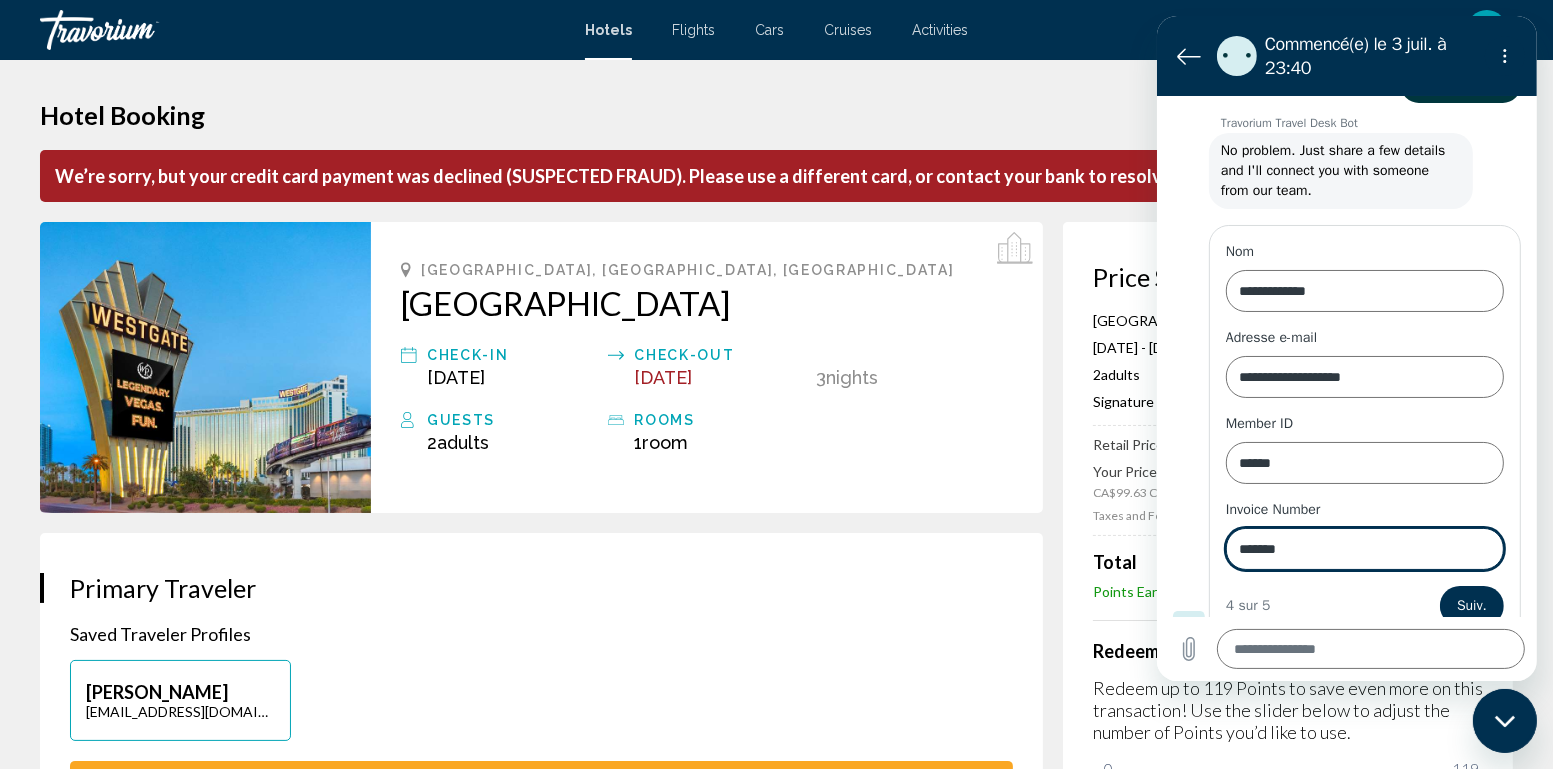 click on "Suiv." at bounding box center [1471, 606] 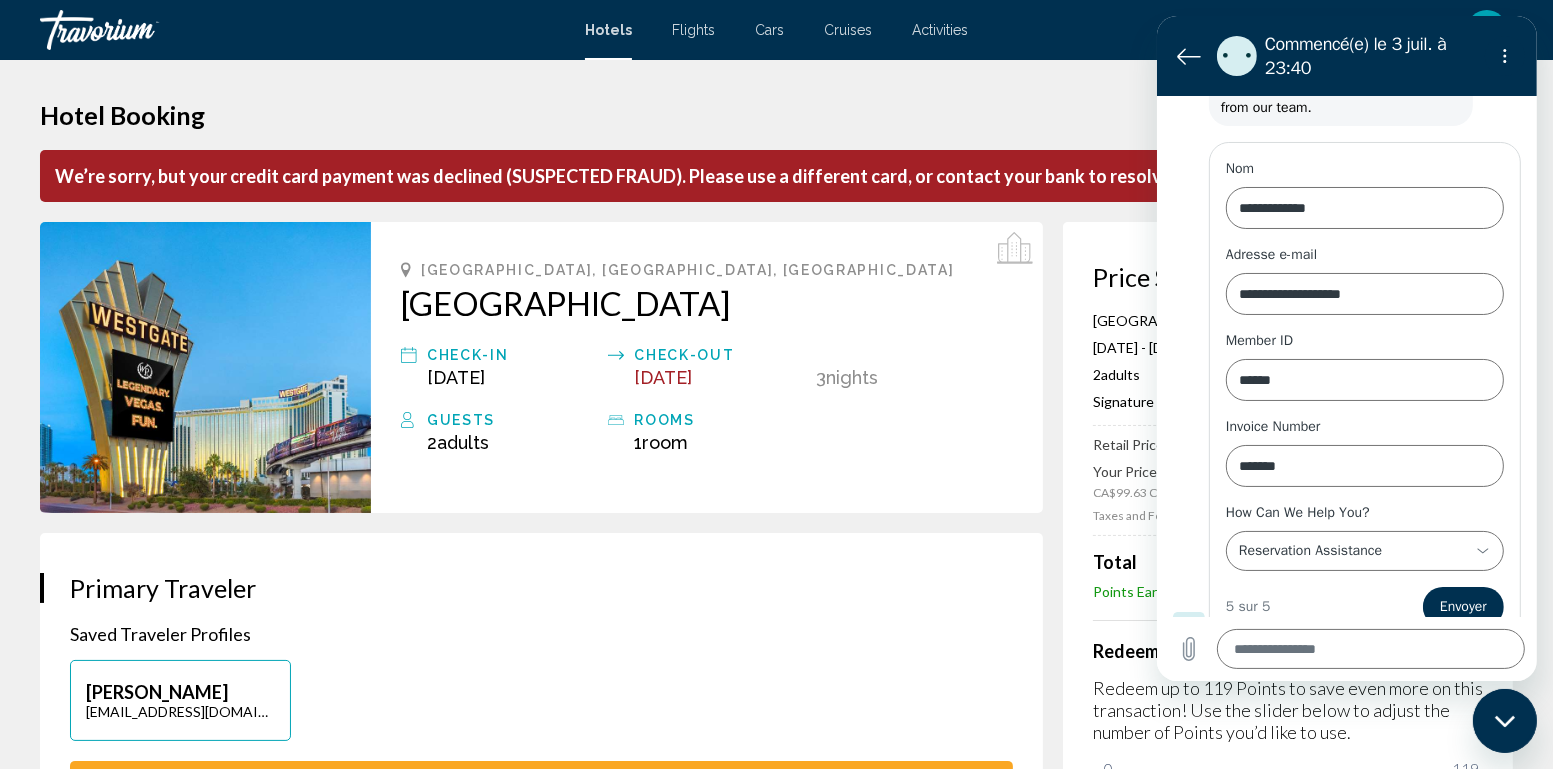 scroll, scrollTop: 1448, scrollLeft: 0, axis: vertical 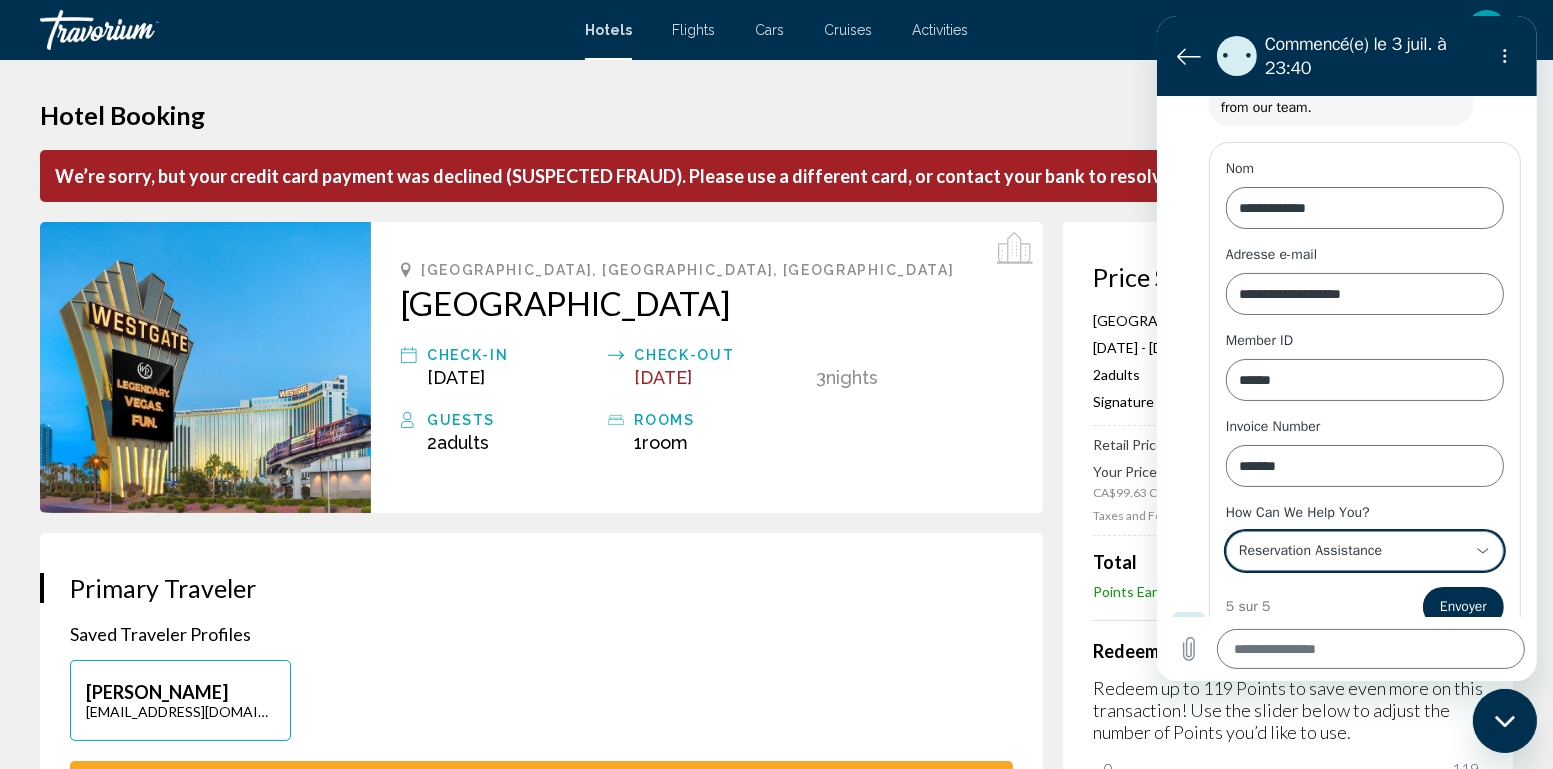 click on "**********" at bounding box center [1364, 551] 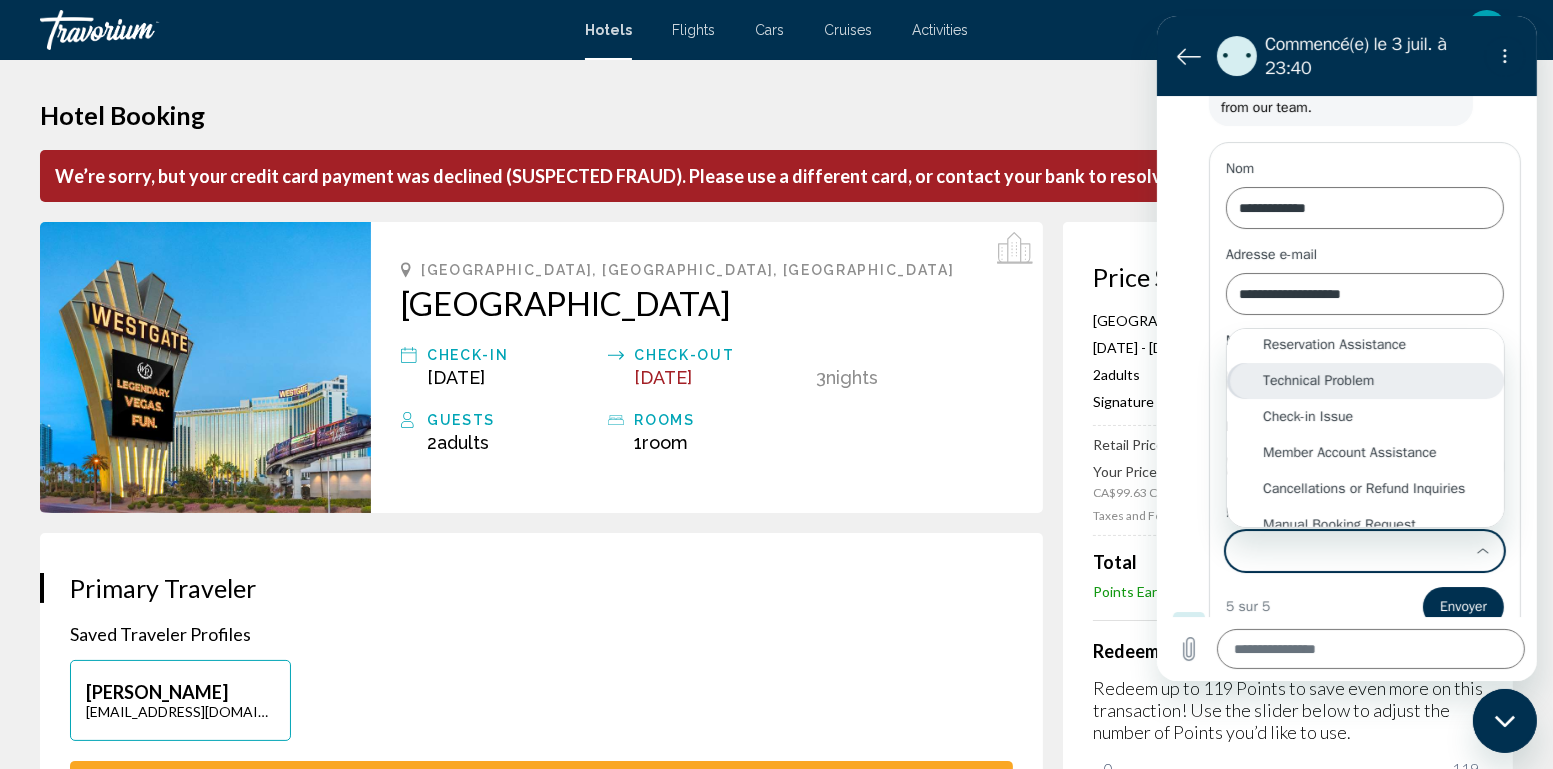 scroll, scrollTop: 0, scrollLeft: 0, axis: both 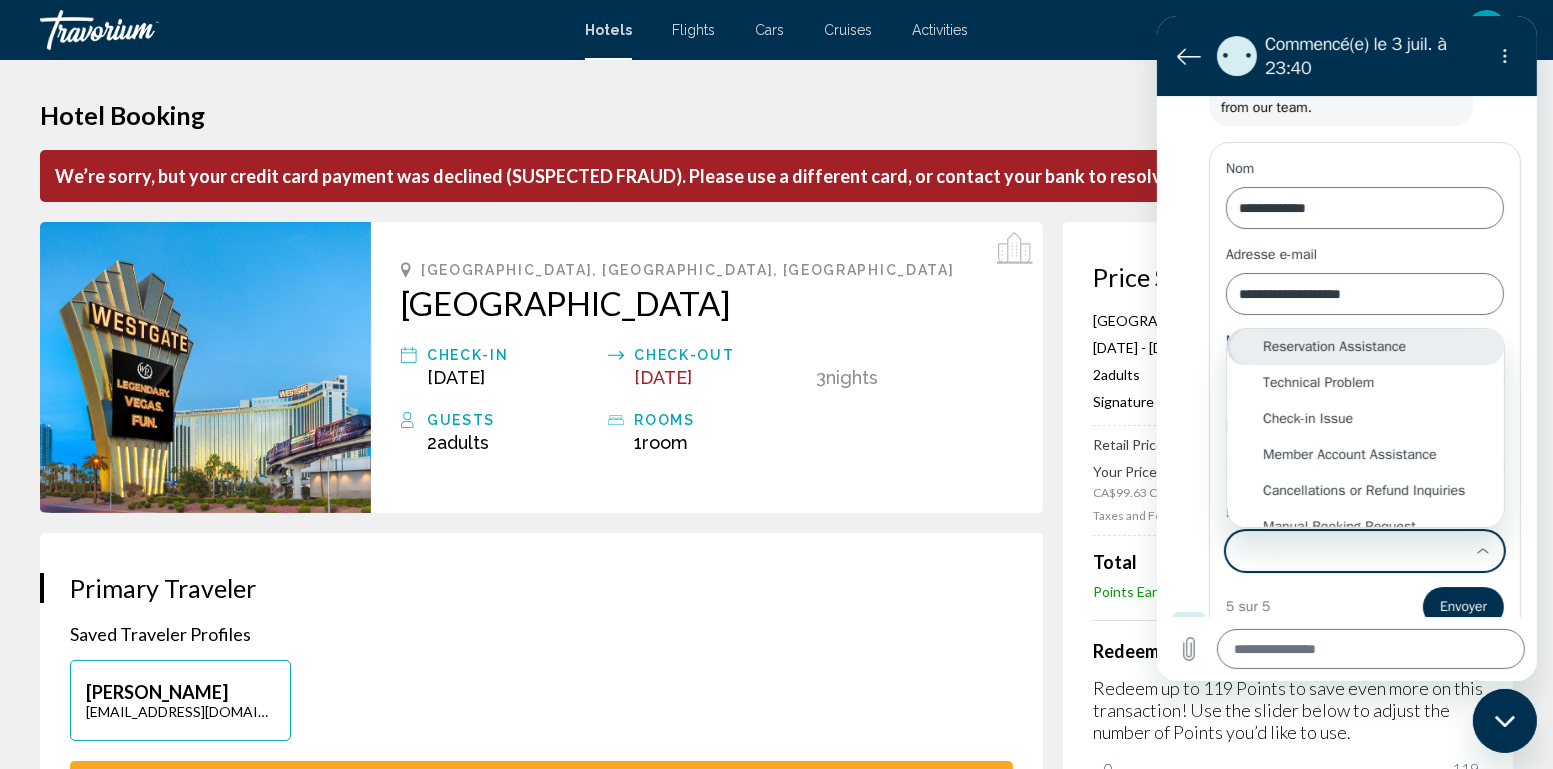 click on "Reservation Assistance" at bounding box center (1364, 347) 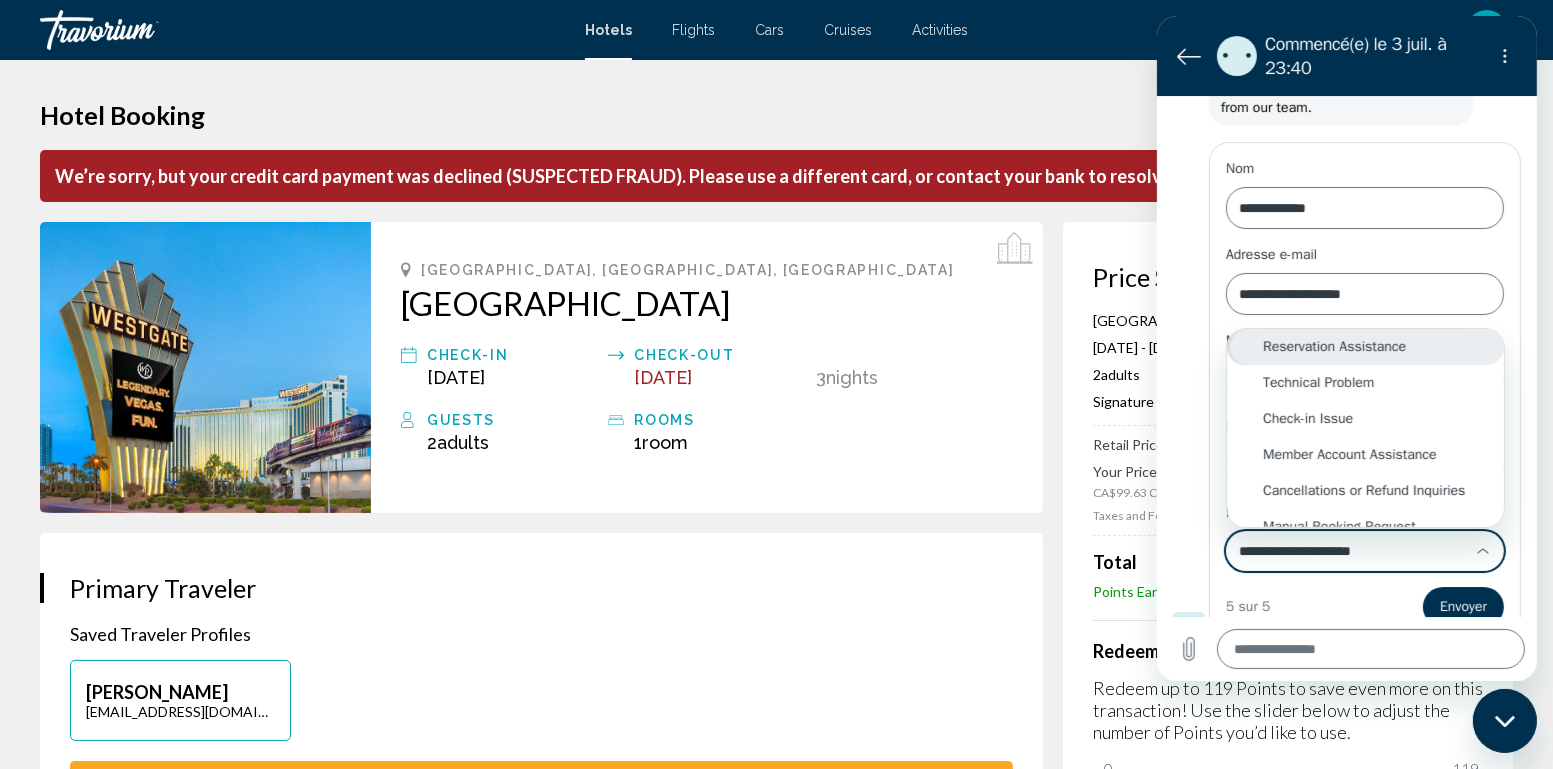 scroll, scrollTop: 0, scrollLeft: 0, axis: both 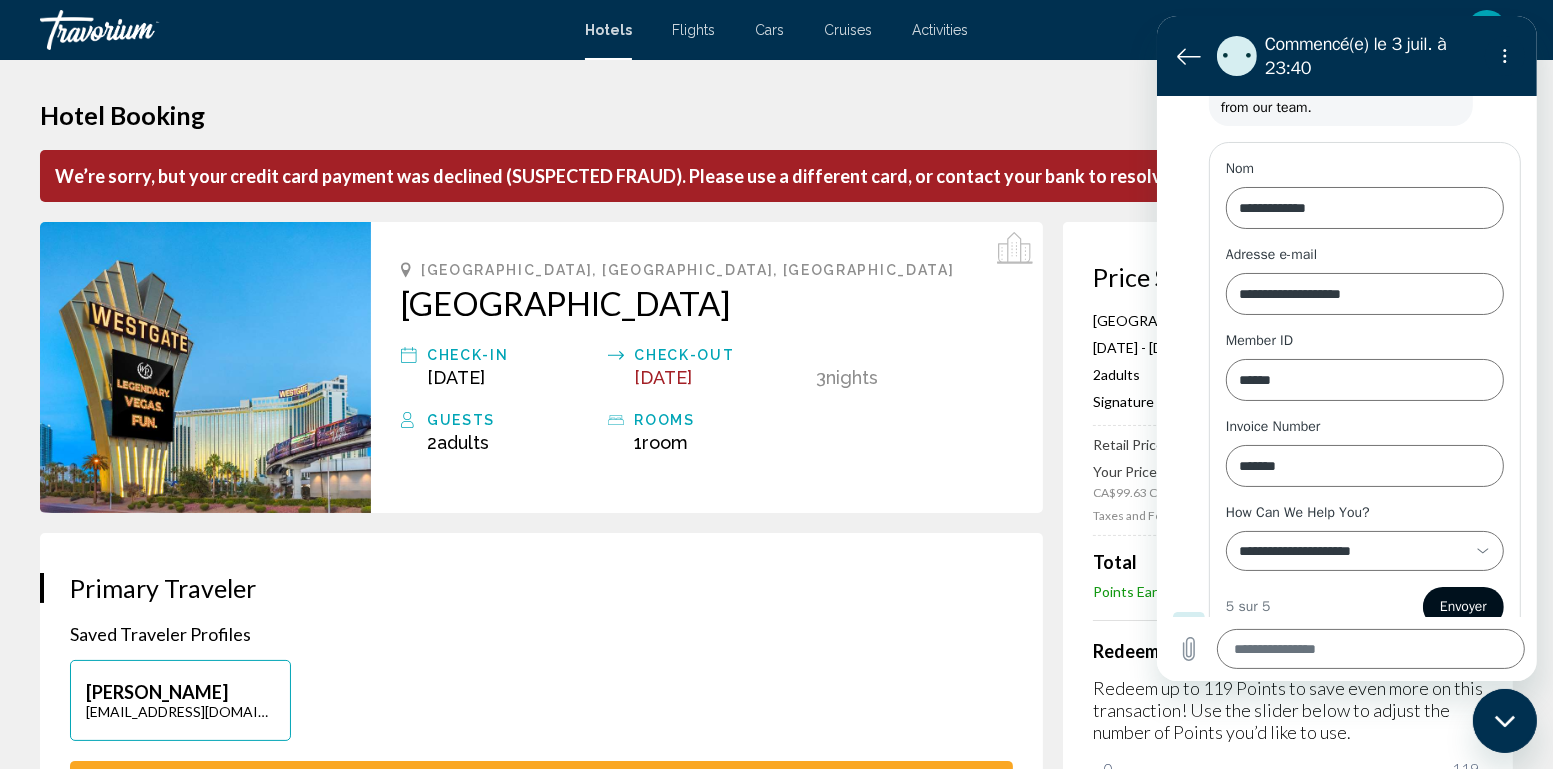 click on "Envoyer" at bounding box center [1462, 607] 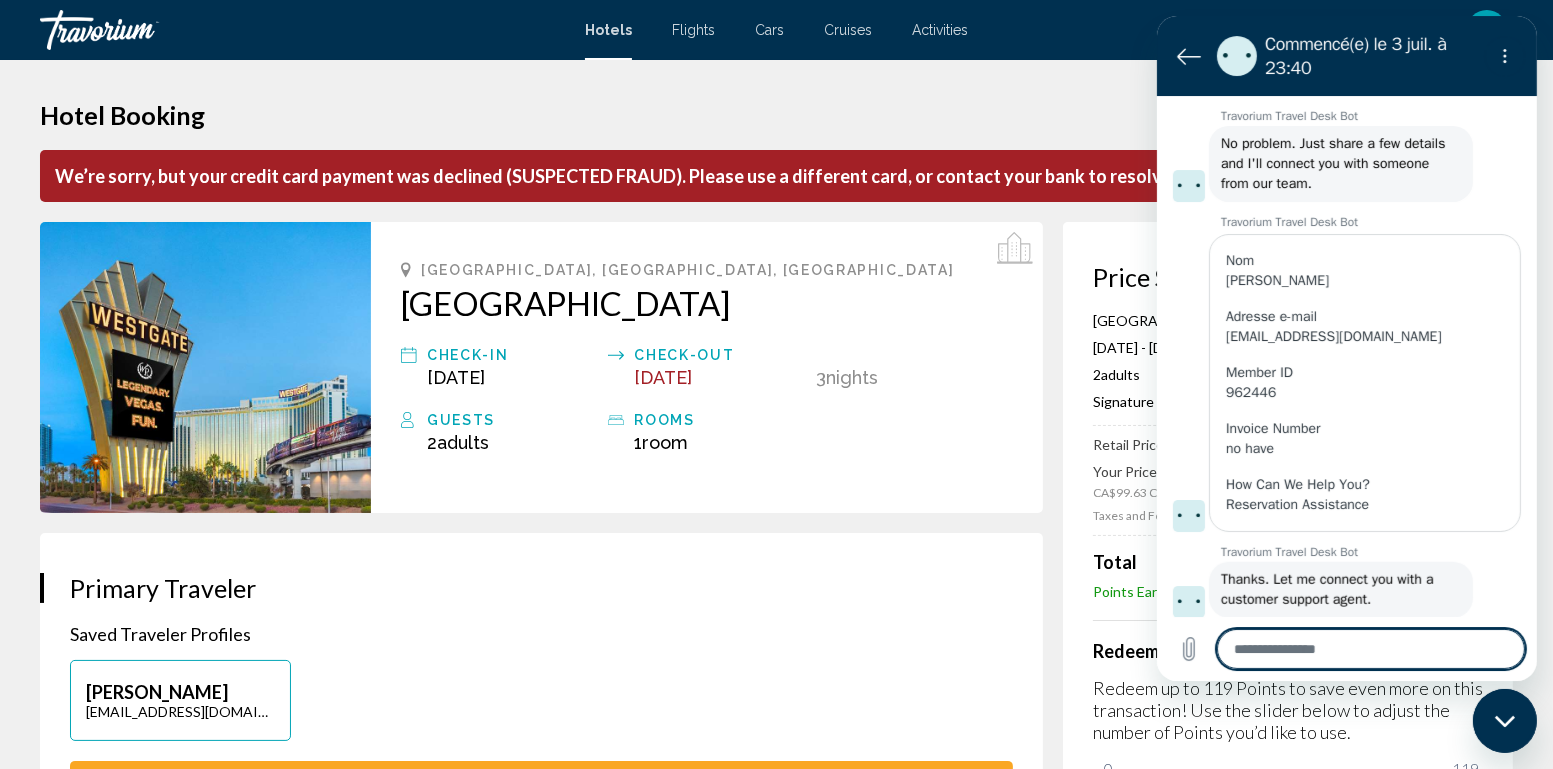 scroll, scrollTop: 1373, scrollLeft: 0, axis: vertical 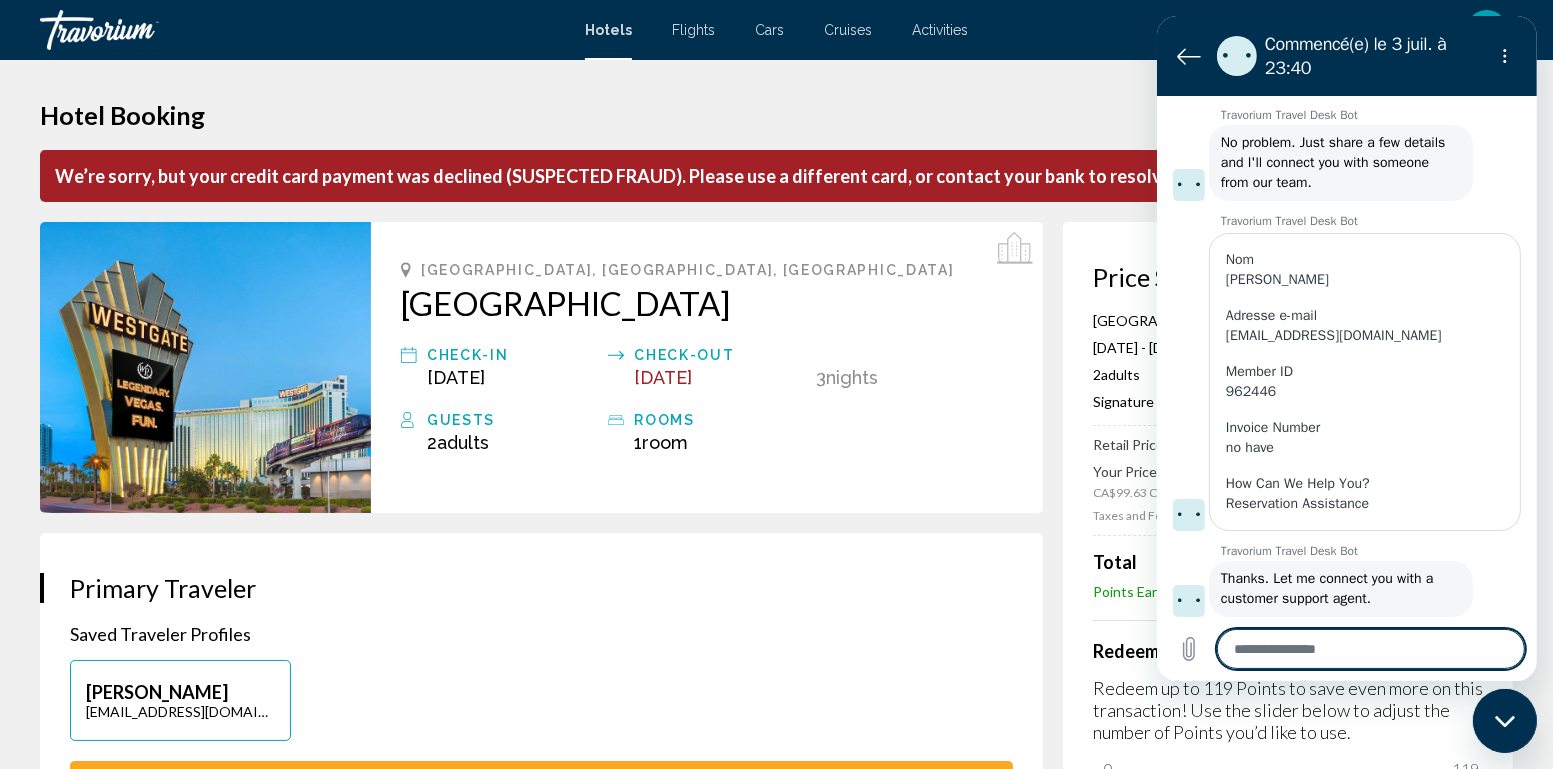 type on "*" 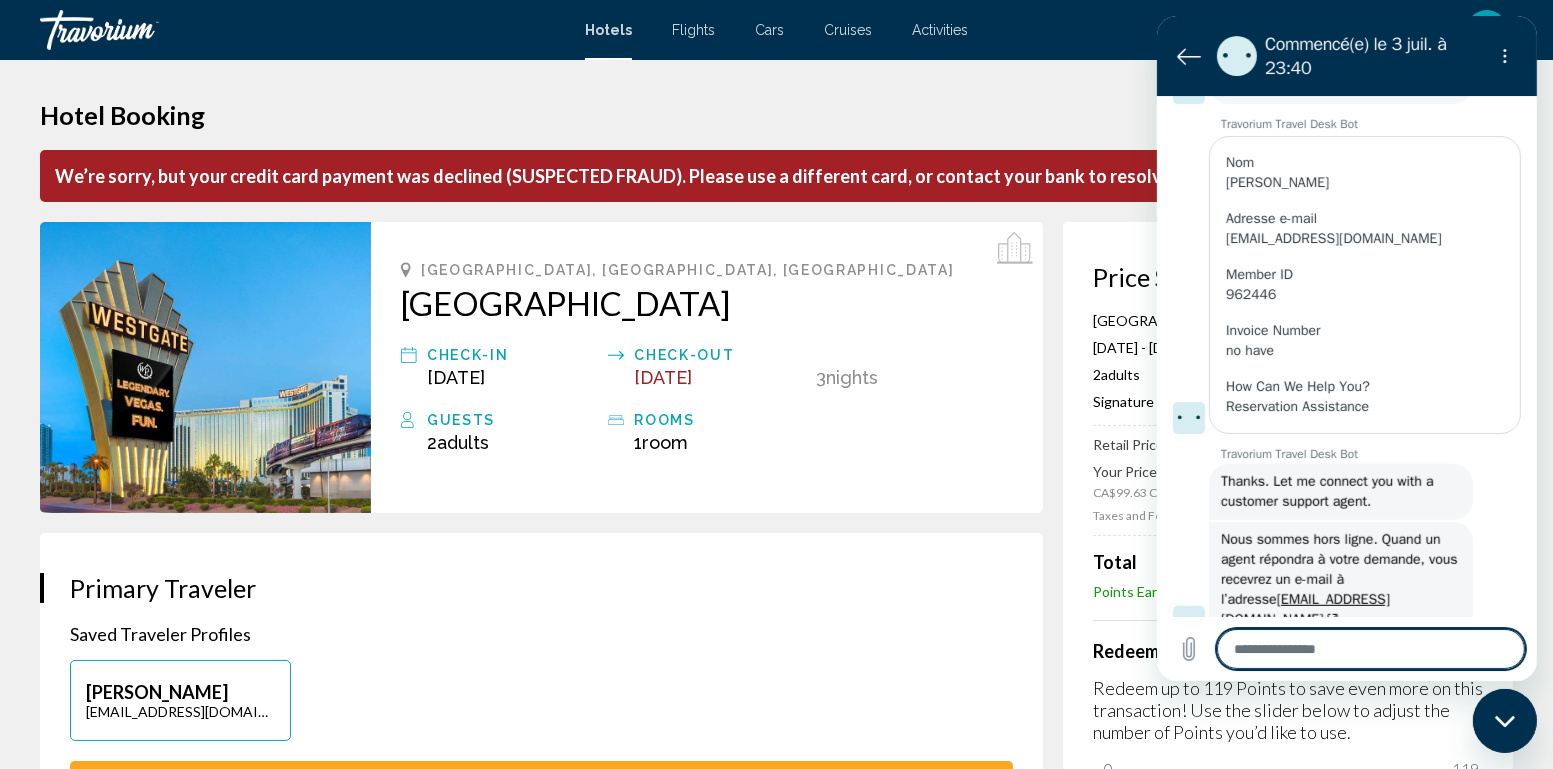 scroll, scrollTop: 1471, scrollLeft: 0, axis: vertical 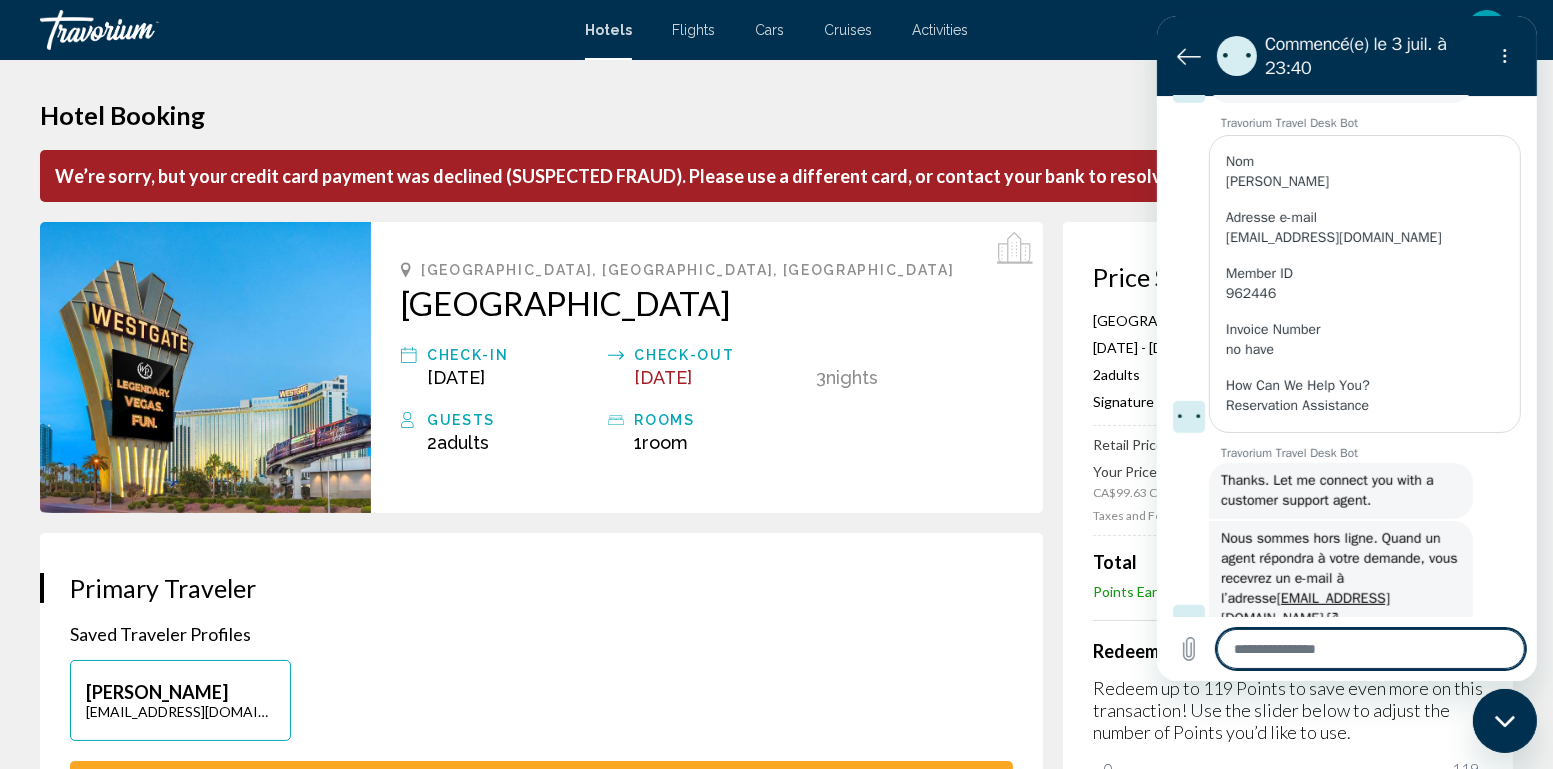 click on "[GEOGRAPHIC_DATA], [GEOGRAPHIC_DATA], [GEOGRAPHIC_DATA] [GEOGRAPHIC_DATA]
Check-in [DATE]
Check-out [DATE] 3  Night Nights
Guests 2  Adult Adults , 0  Child Children  ( ages   )
rooms 1  Room rooms Reference Number" at bounding box center [712, 367] 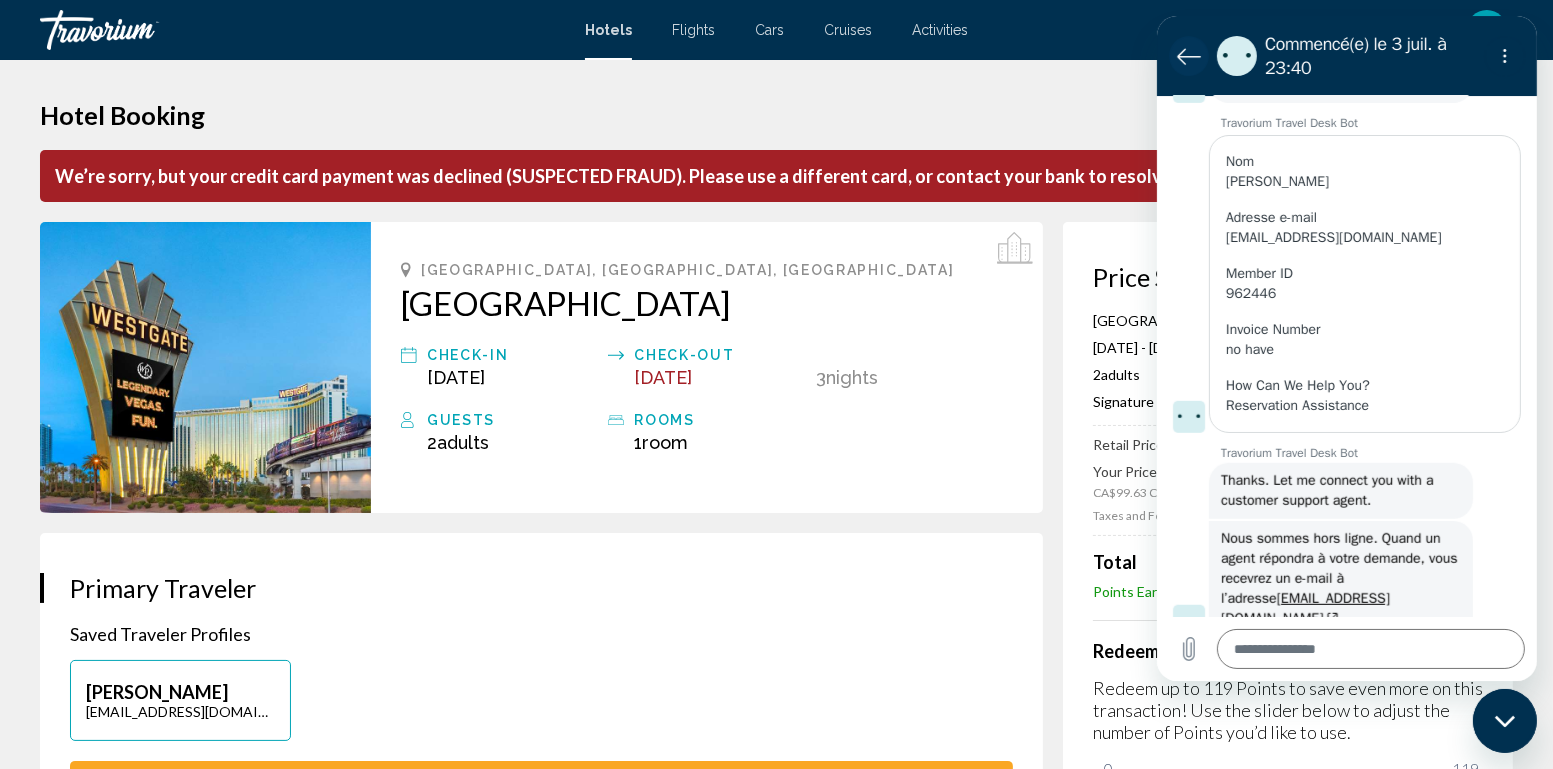 click 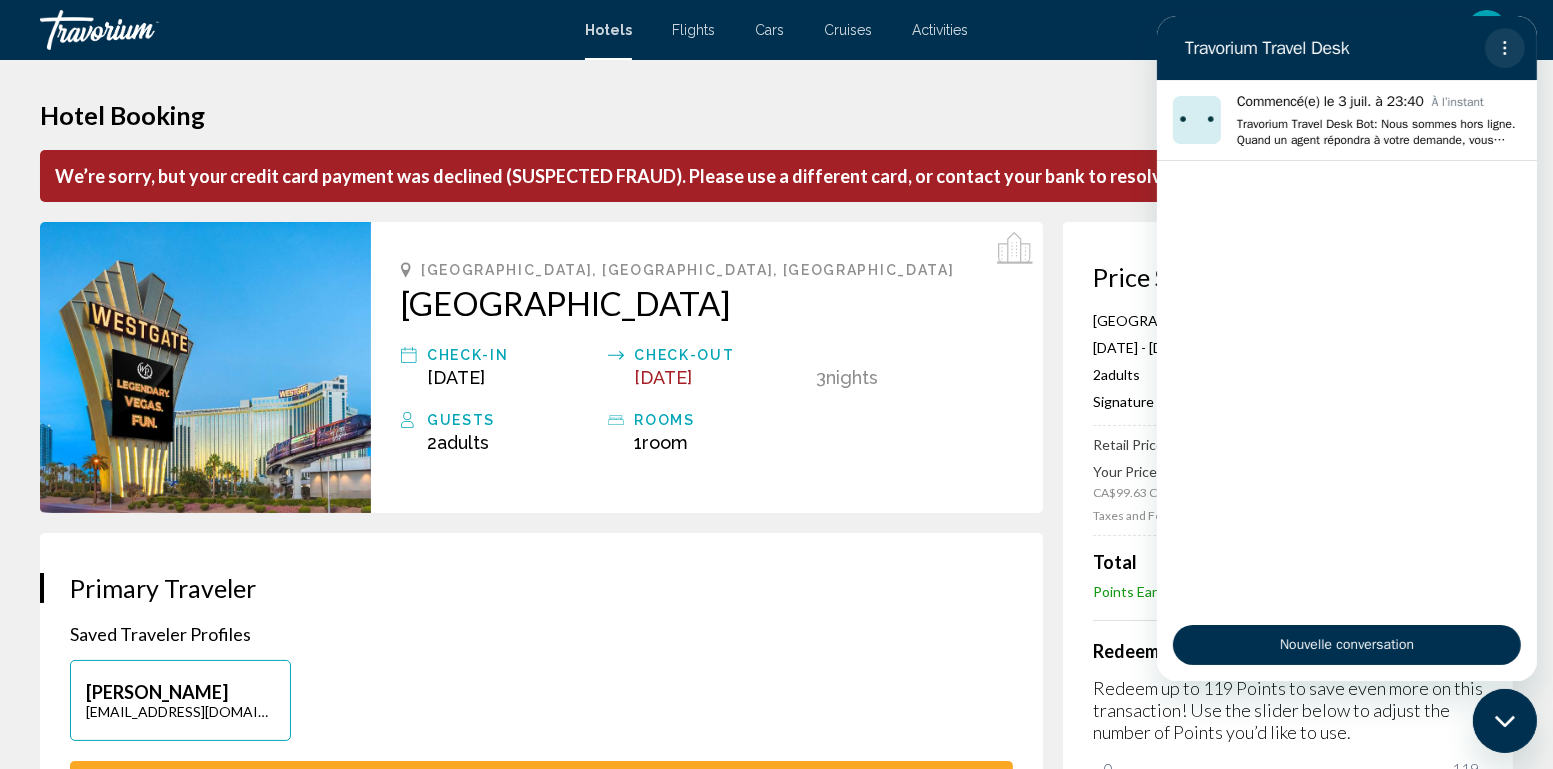 click at bounding box center (1504, 48) 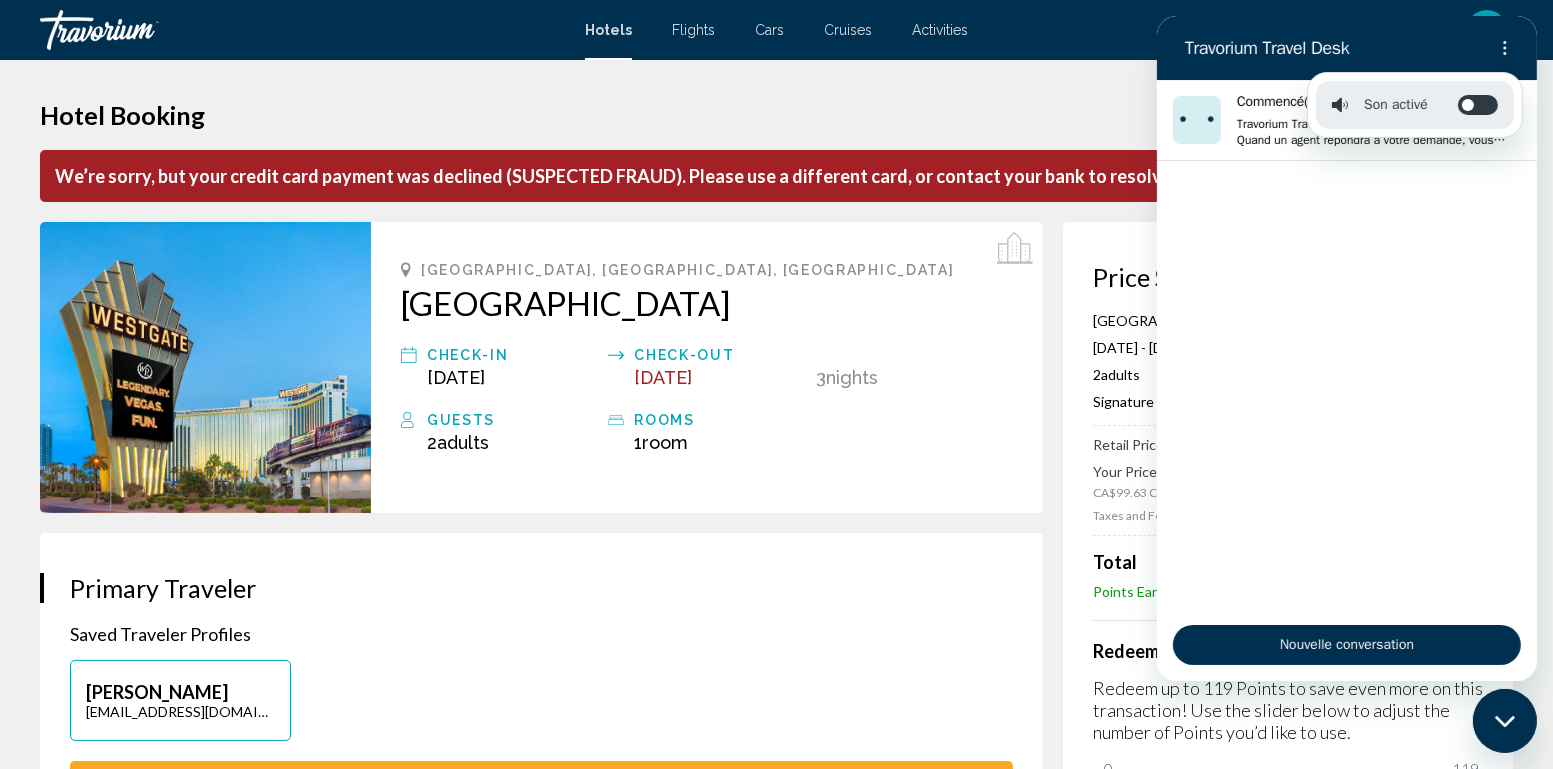 click on "Hotel Booking" at bounding box center (776, 115) 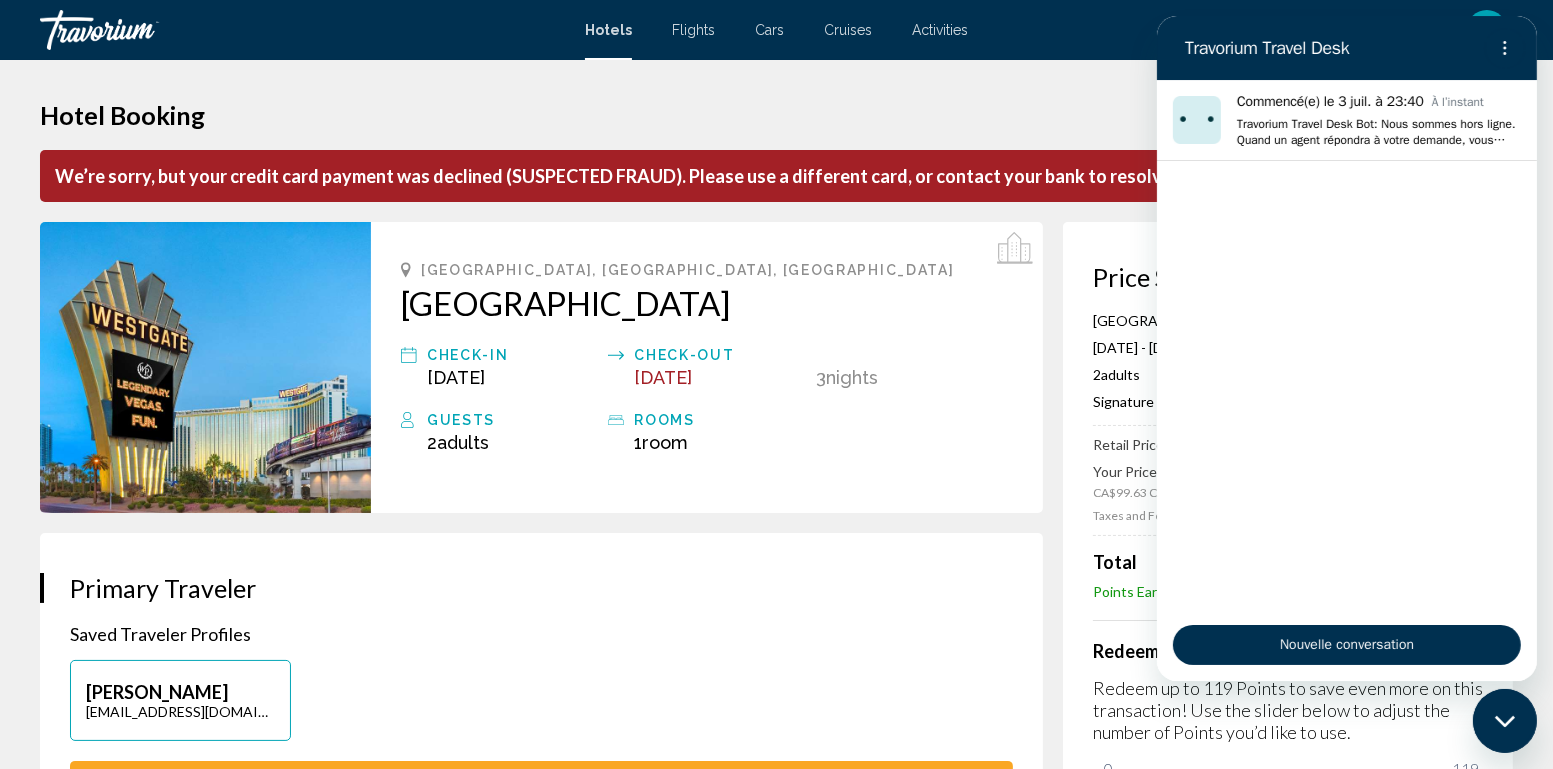 click at bounding box center [1504, 720] 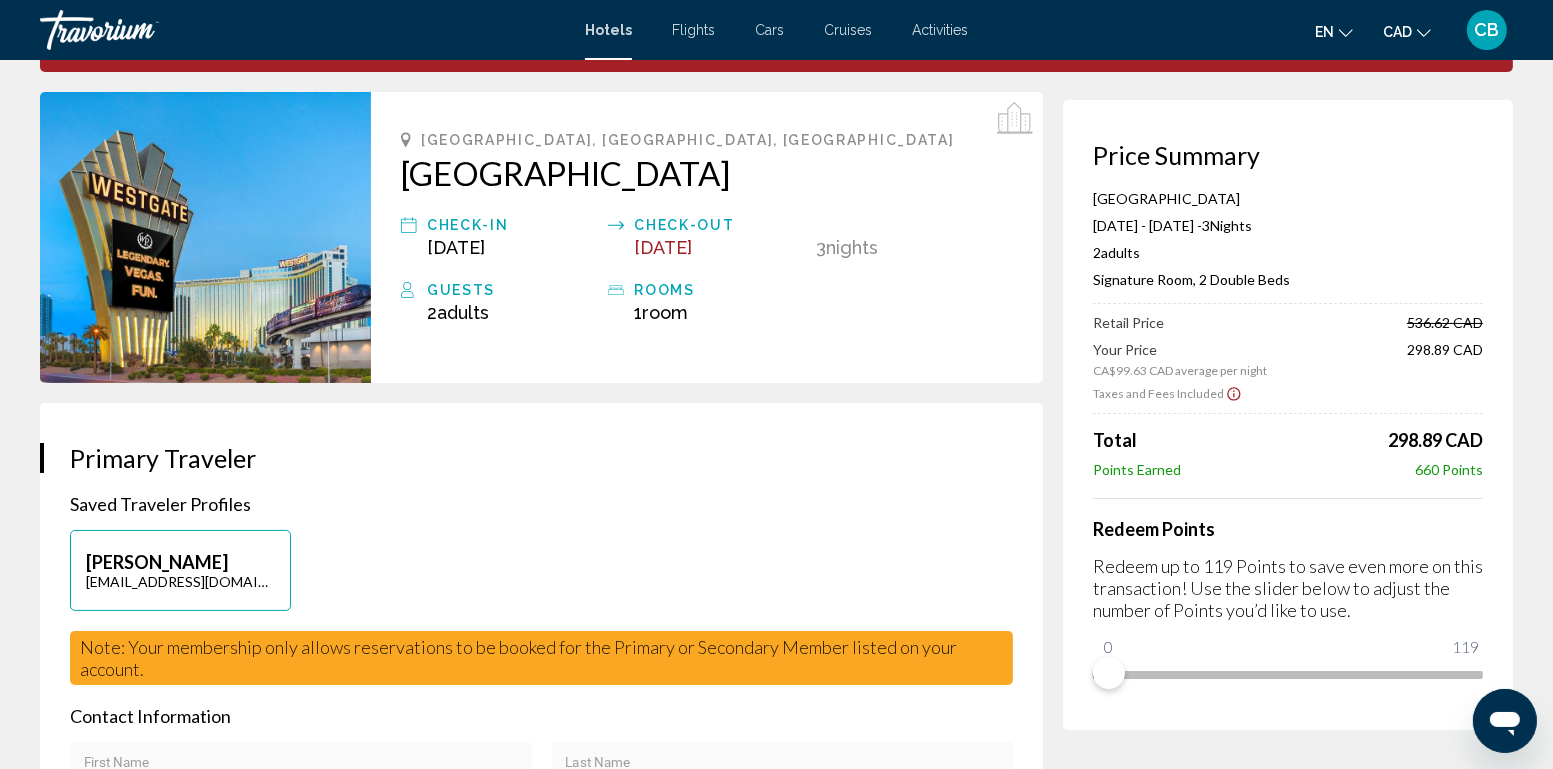 scroll, scrollTop: 0, scrollLeft: 0, axis: both 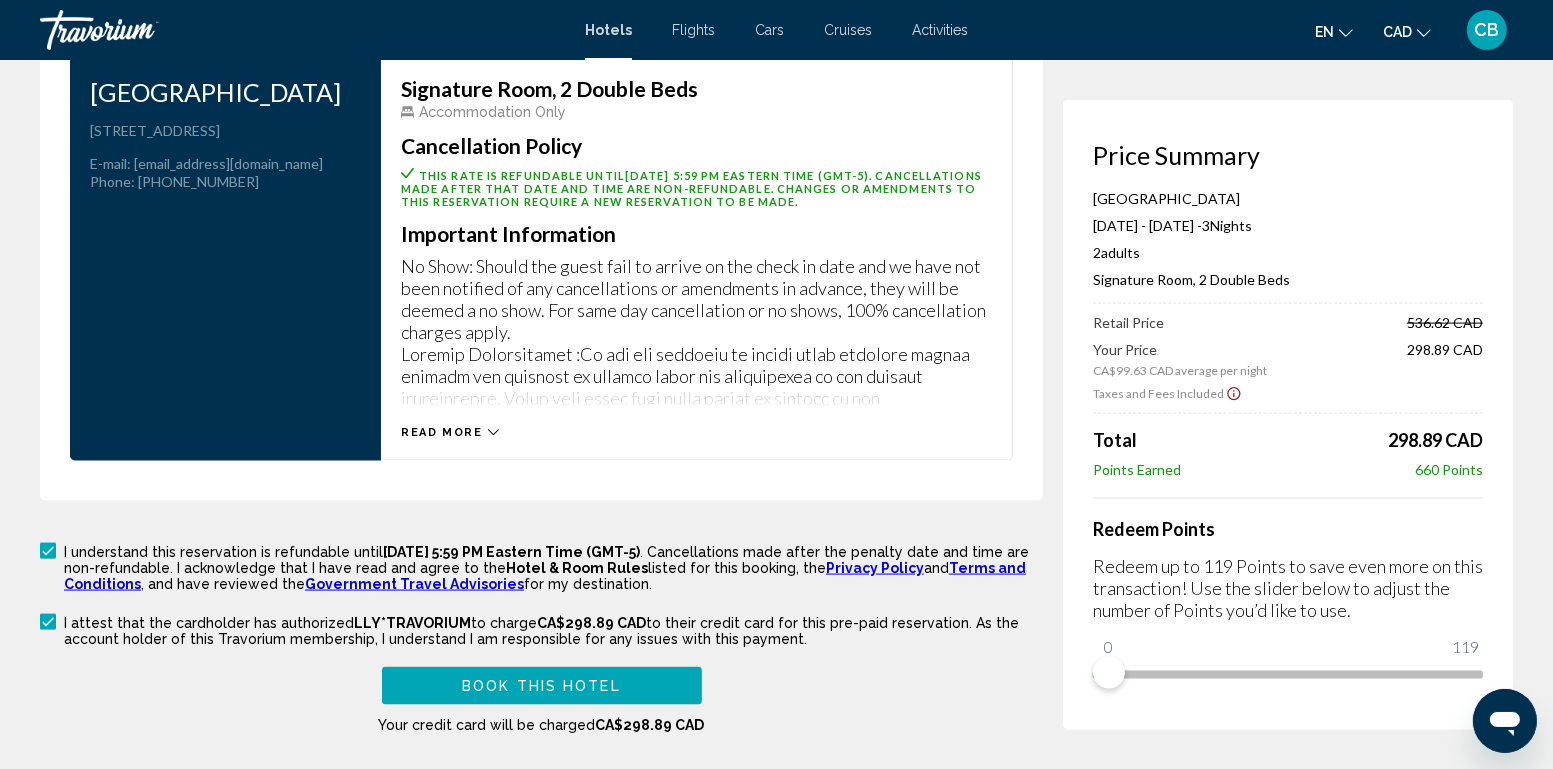 click on "Book this hotel" at bounding box center (542, 685) 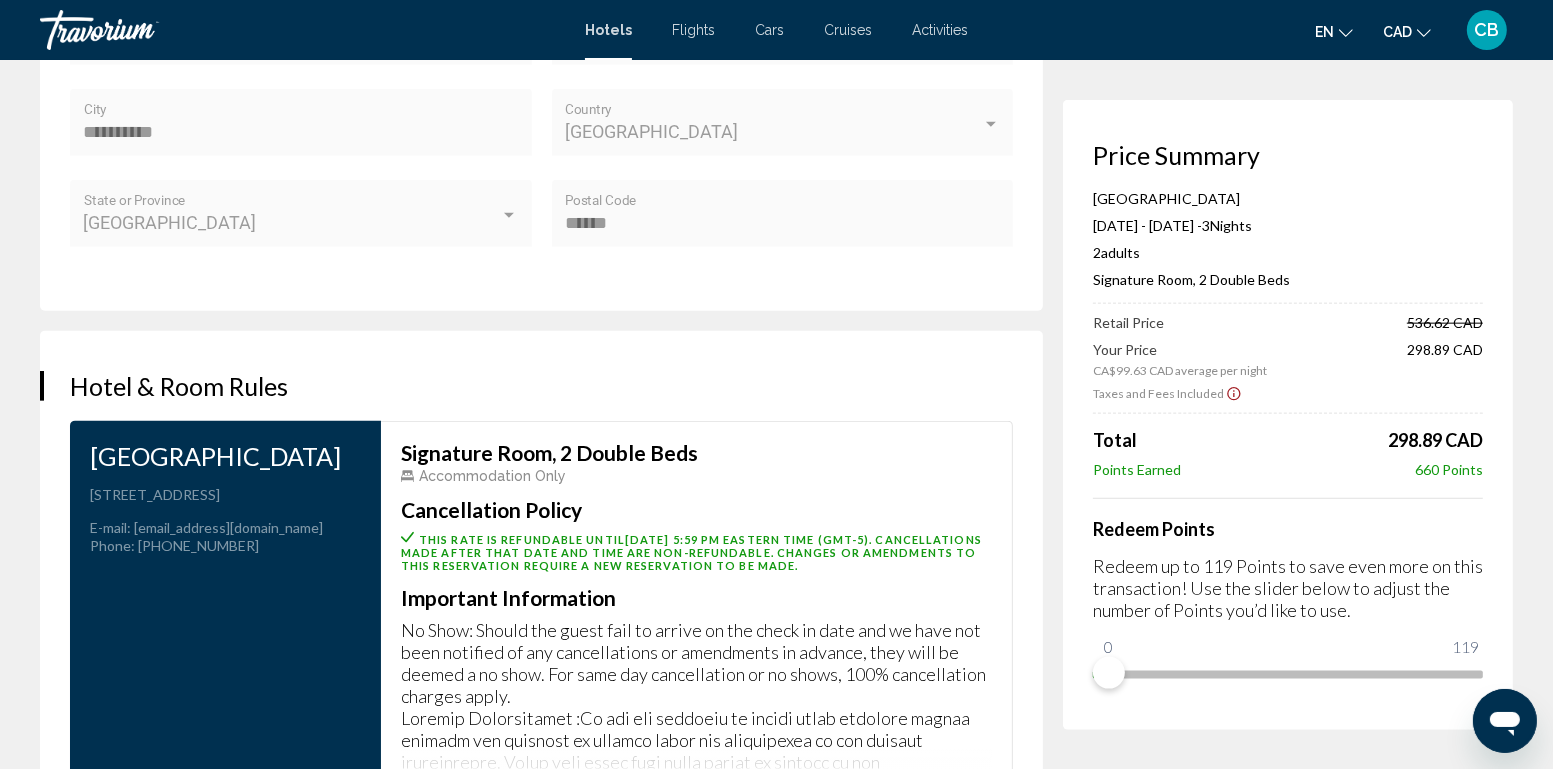 scroll, scrollTop: 2522, scrollLeft: 0, axis: vertical 